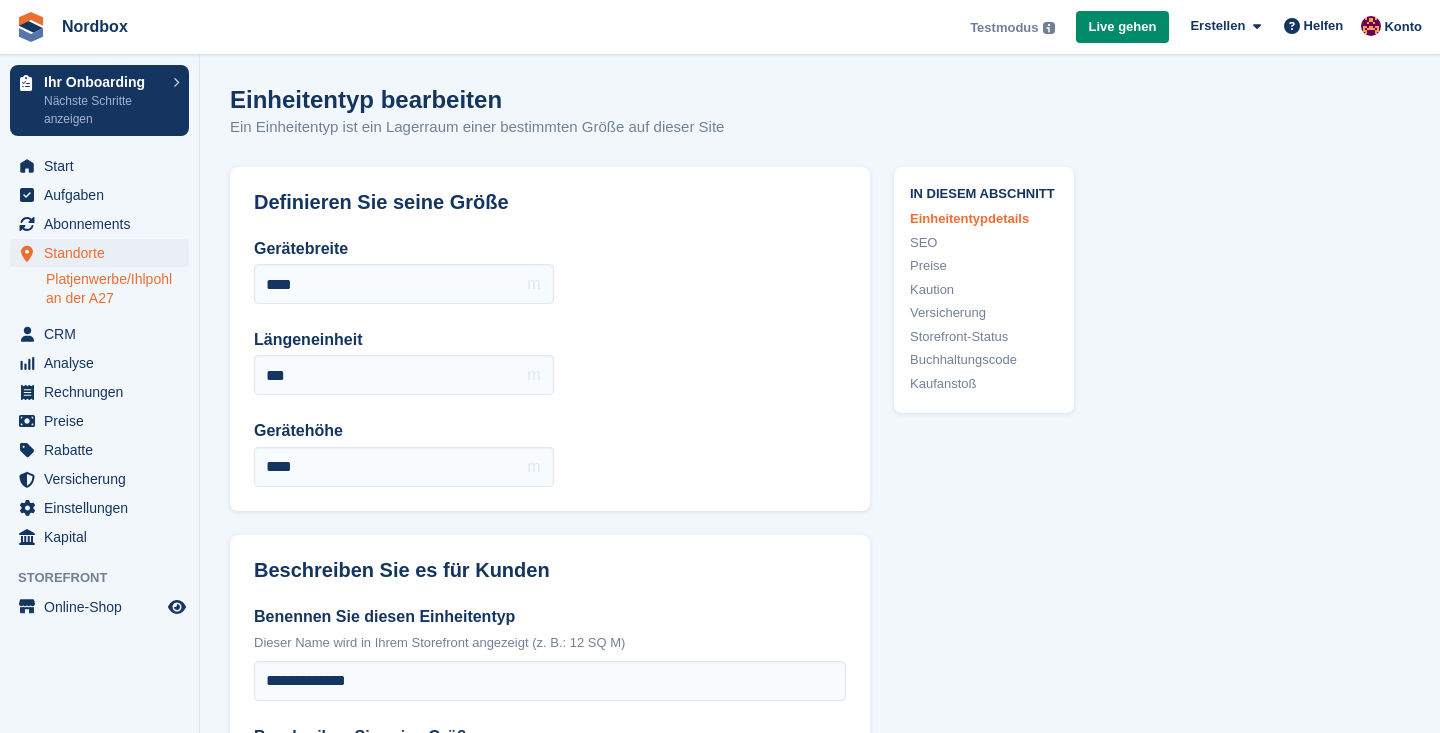 scroll, scrollTop: 921, scrollLeft: 0, axis: vertical 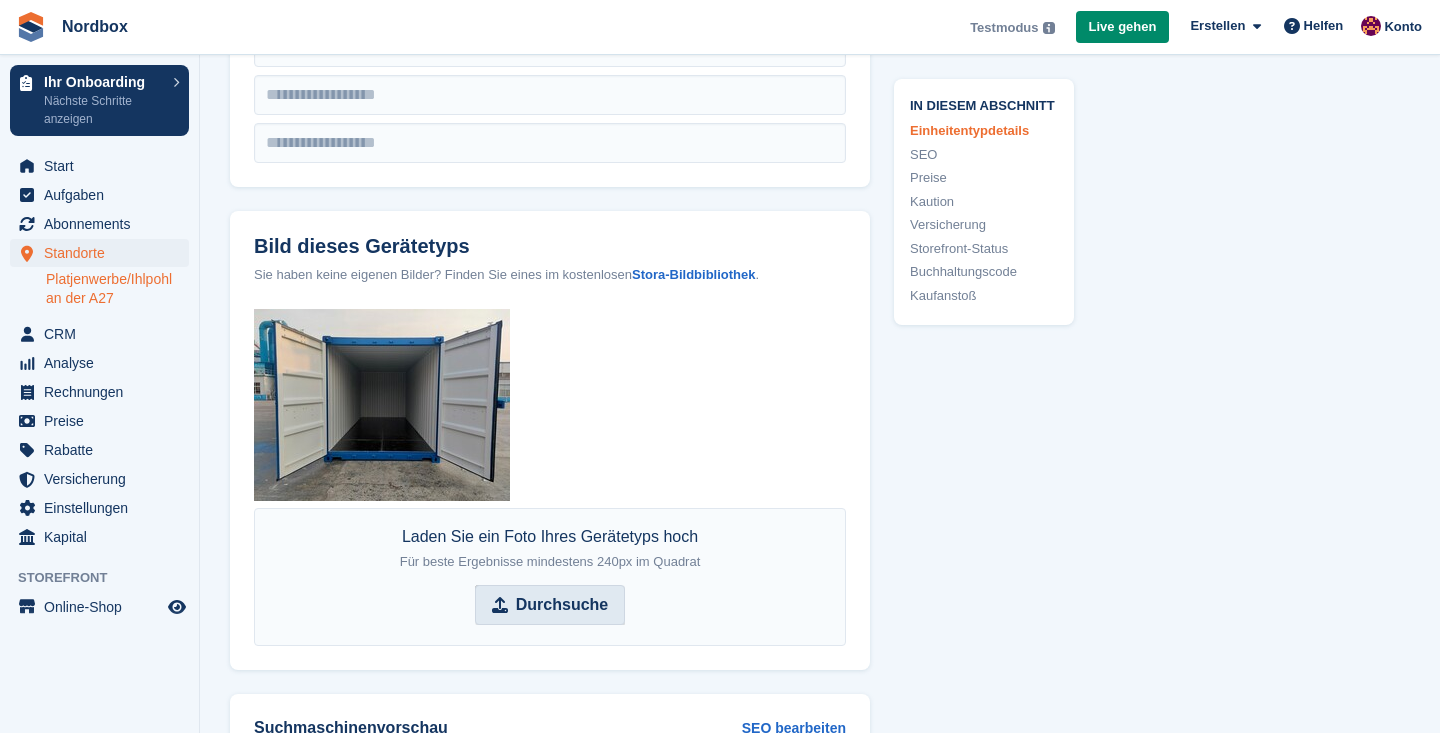click on "Durchsuche" at bounding box center [562, 605] 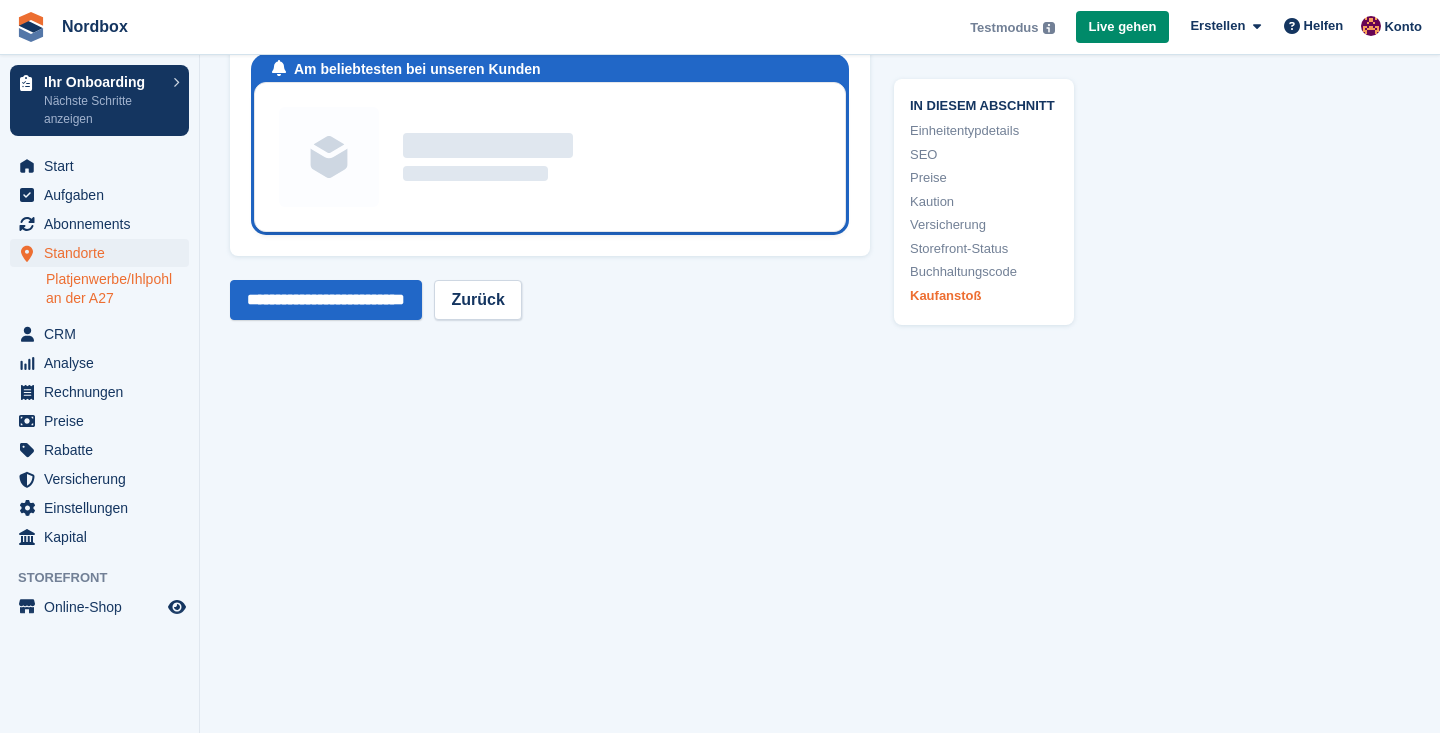 scroll, scrollTop: 4220, scrollLeft: 0, axis: vertical 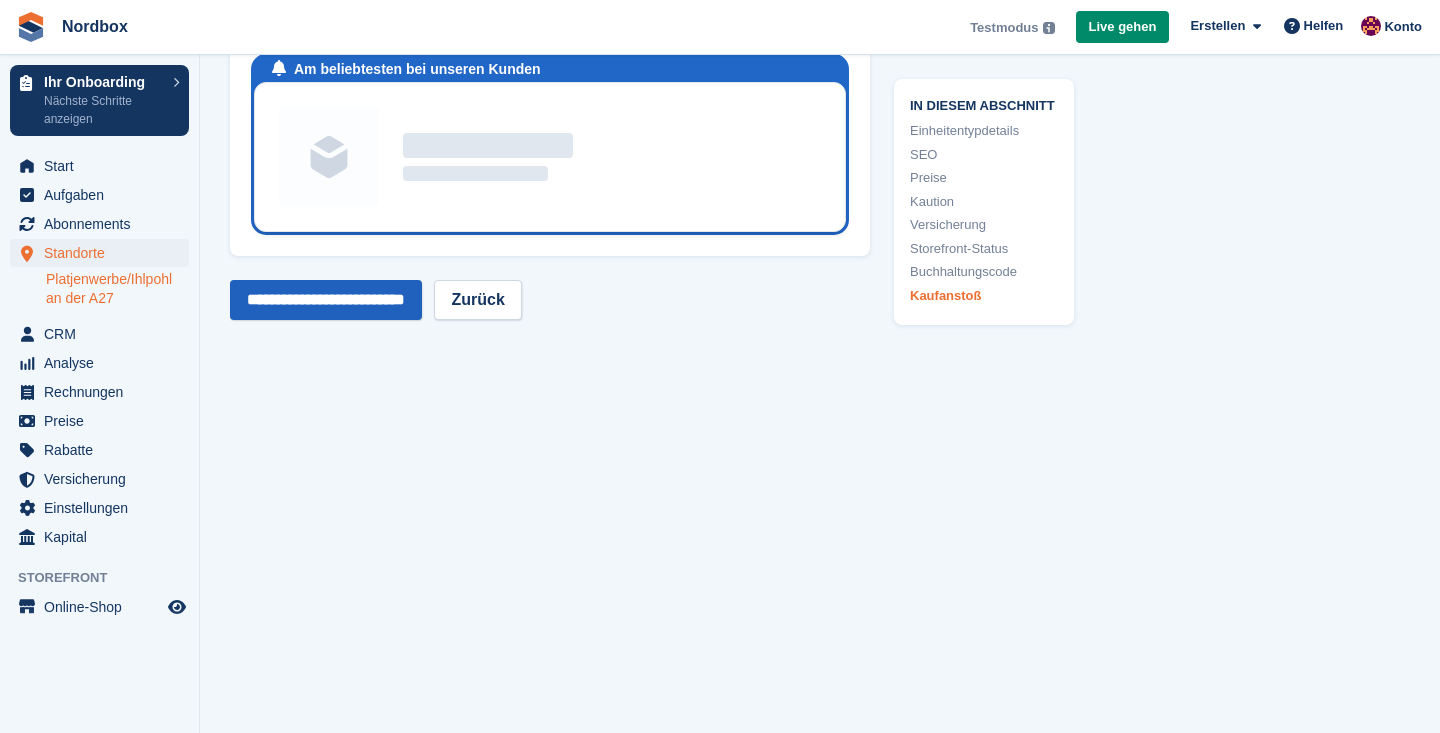 click on "**********" at bounding box center [326, 300] 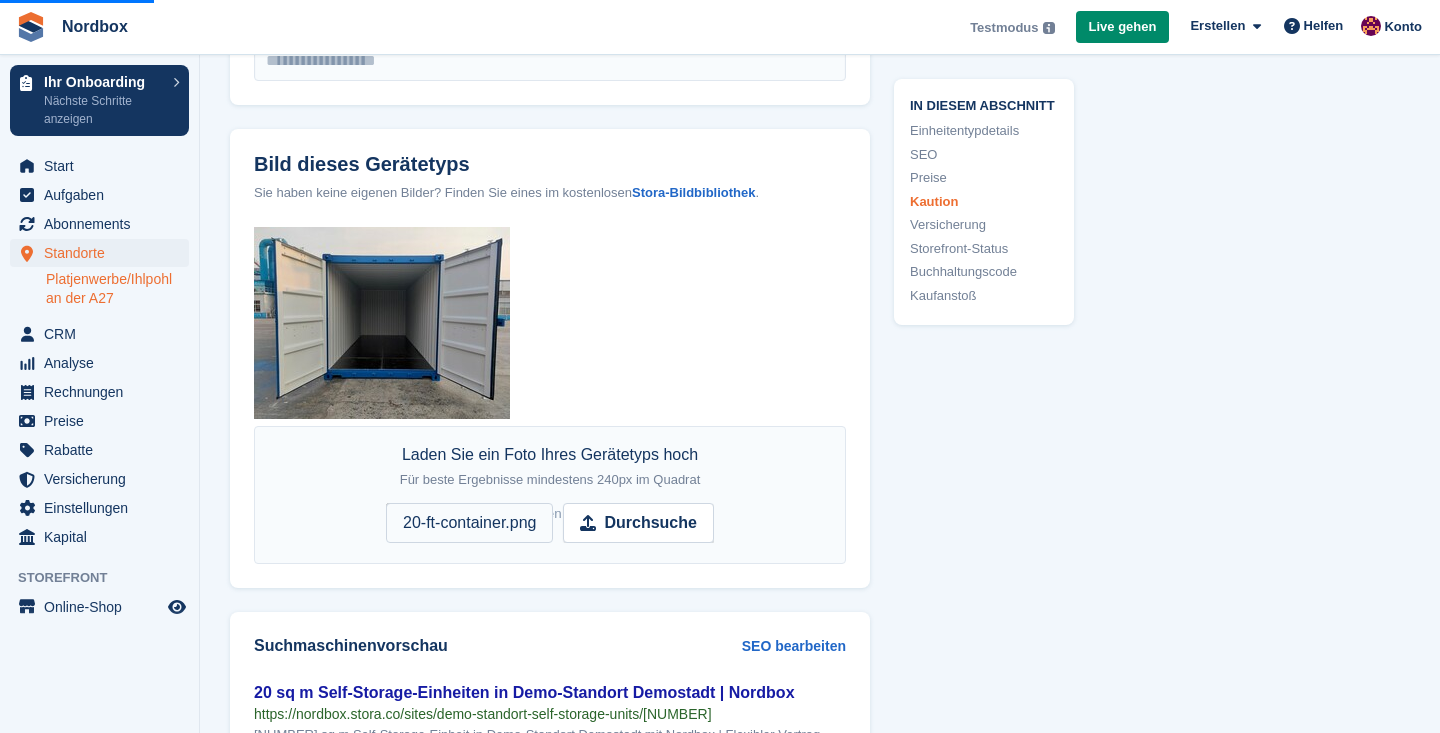 scroll, scrollTop: 0, scrollLeft: 0, axis: both 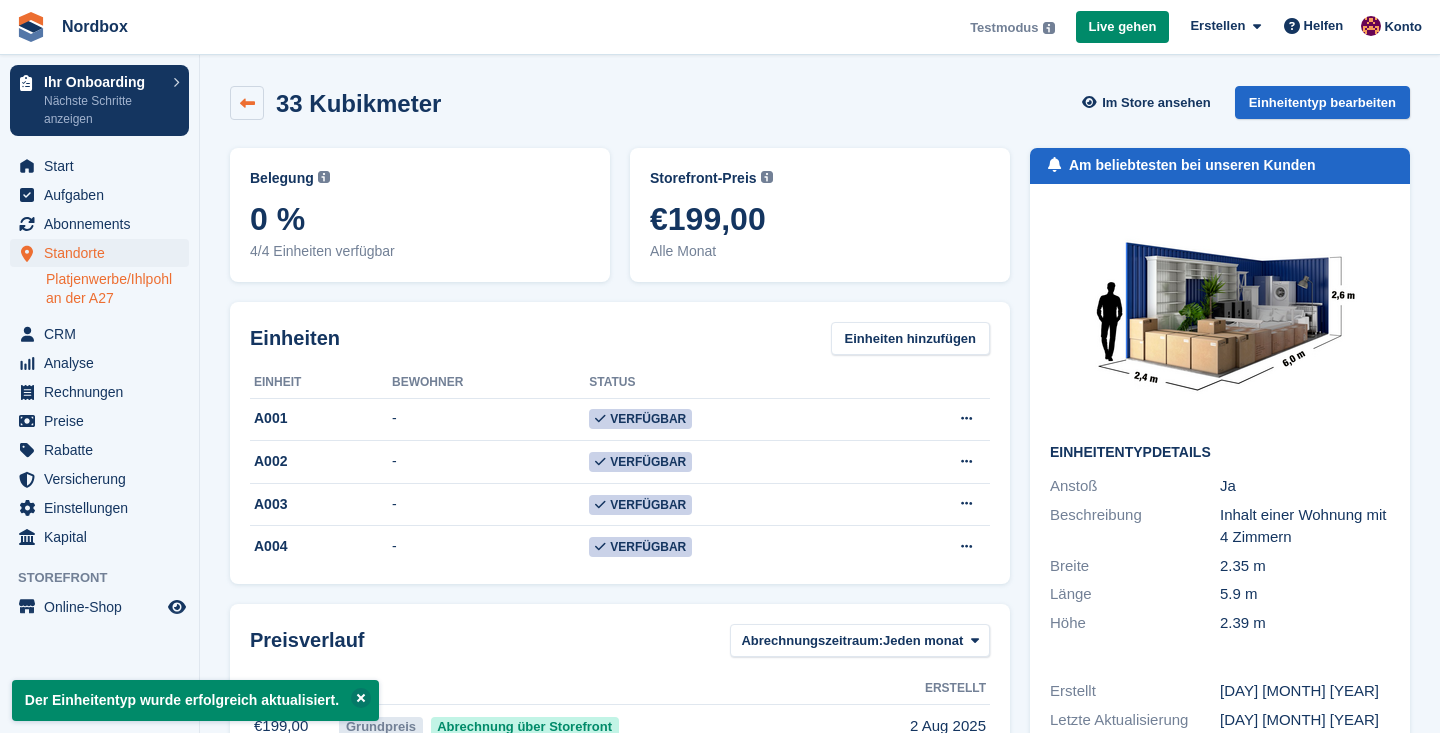 click at bounding box center (247, 103) 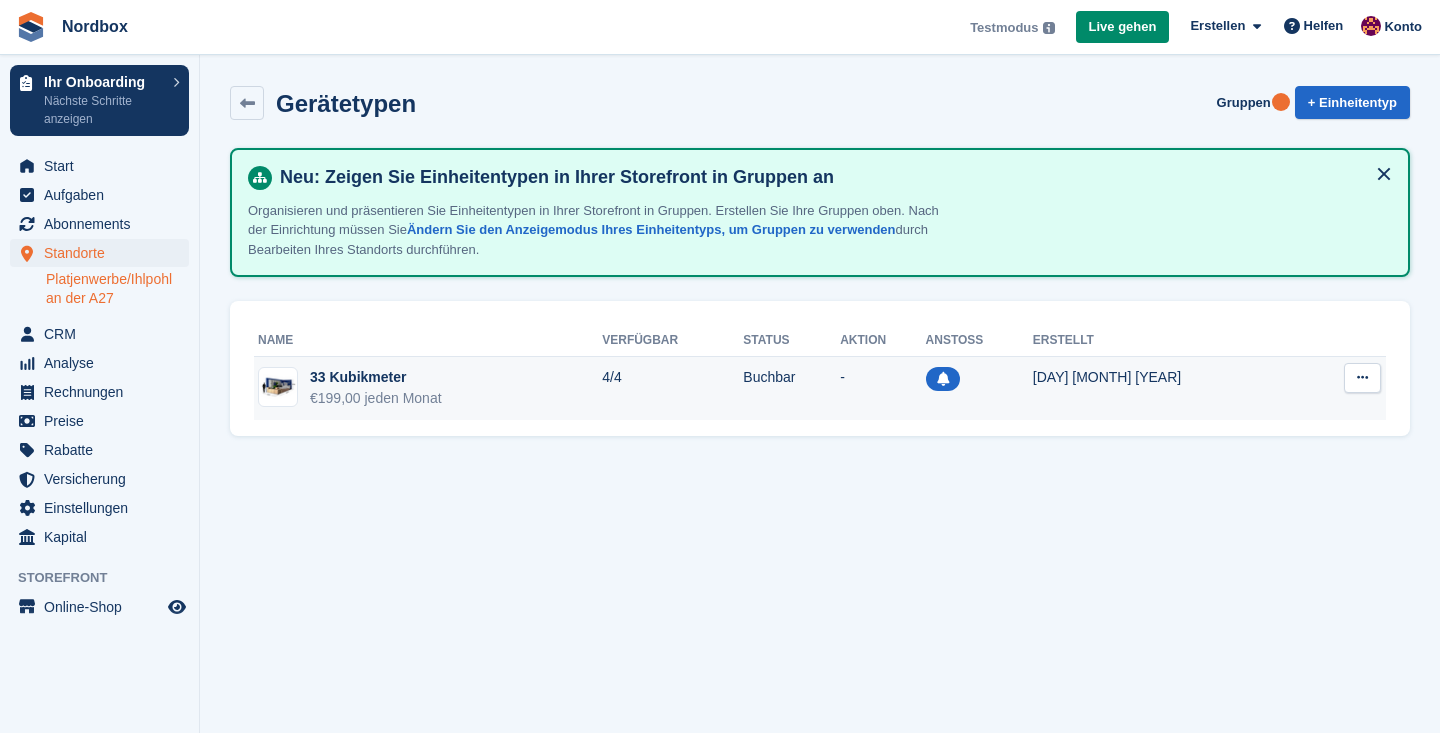 click on "4/4" at bounding box center [672, 388] 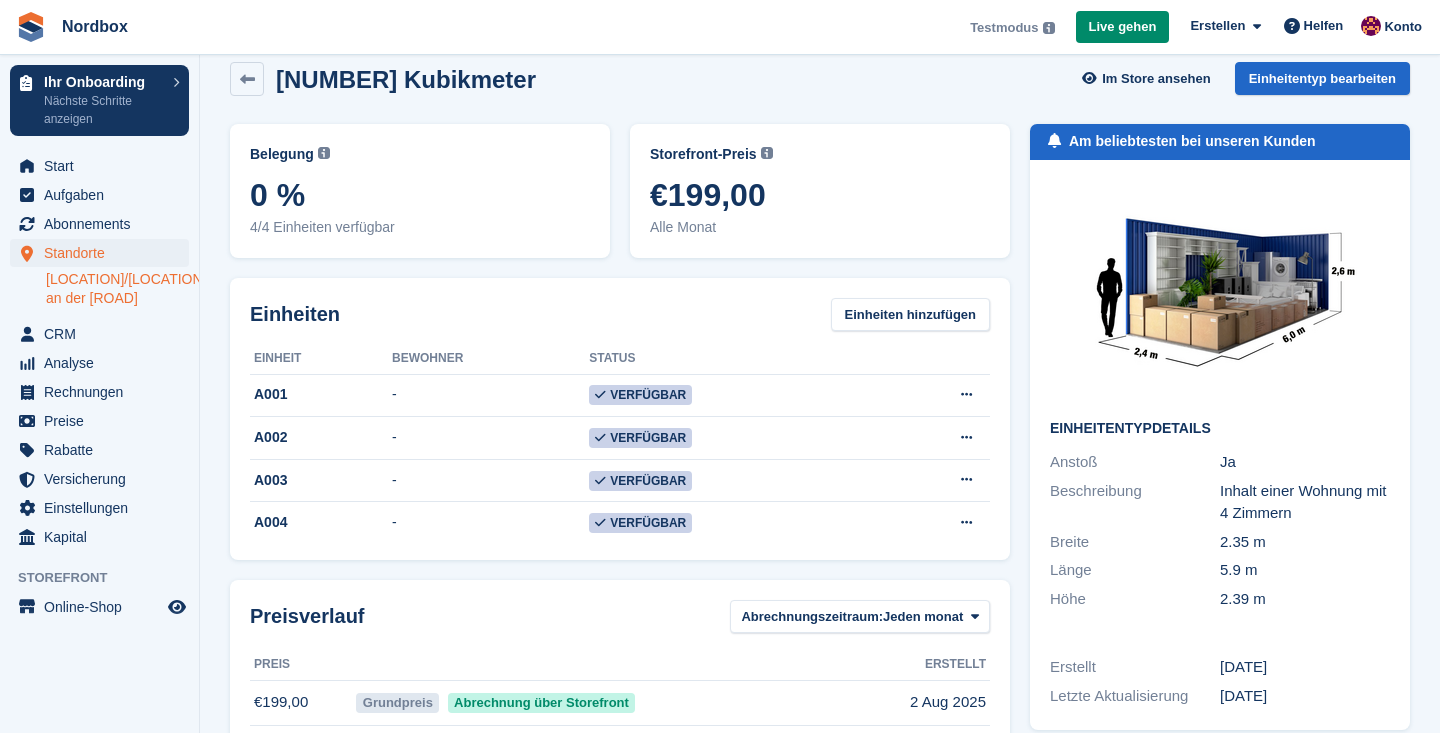 scroll, scrollTop: 0, scrollLeft: 0, axis: both 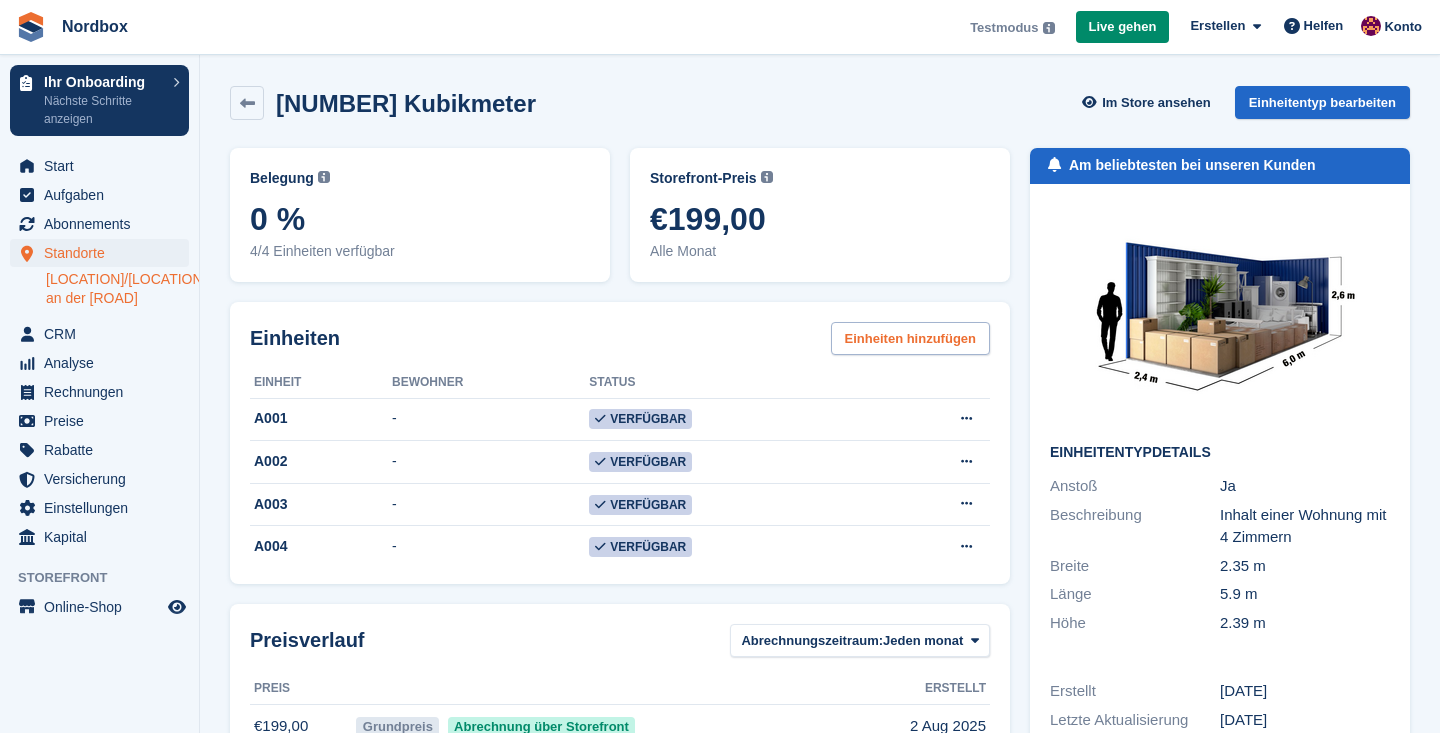 click on "Einheiten hinzufügen" at bounding box center (910, 338) 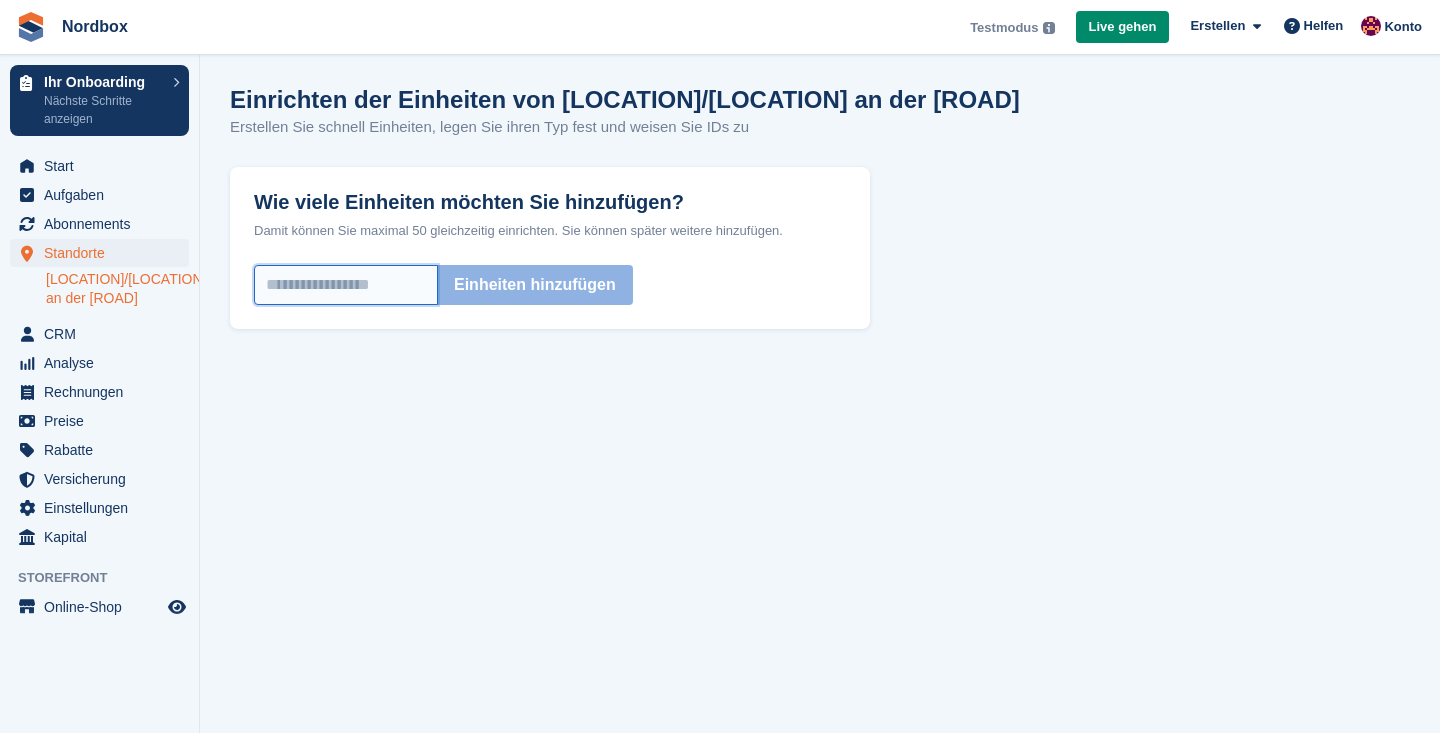 click on "Wie viele Einheiten möchten Sie hinzufügen?" at bounding box center (346, 285) 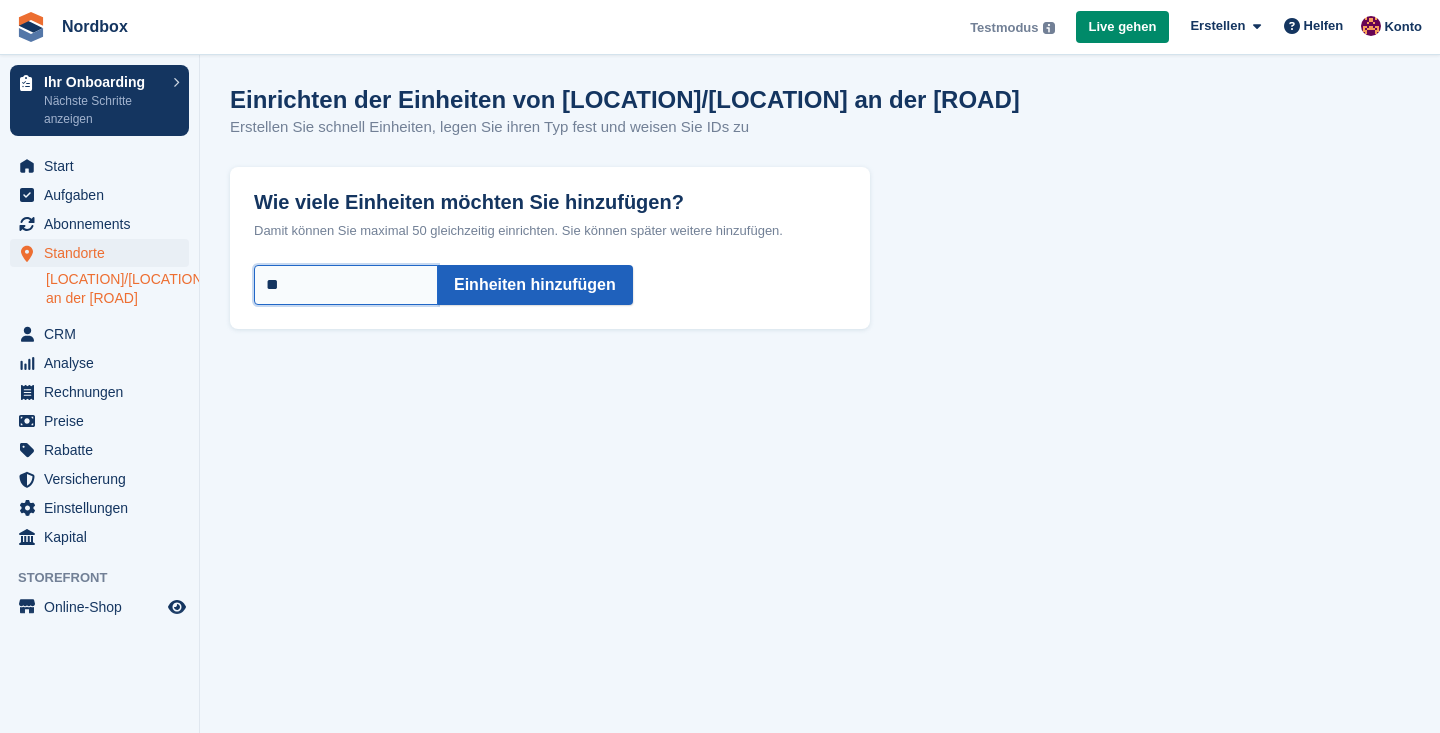 type on "**" 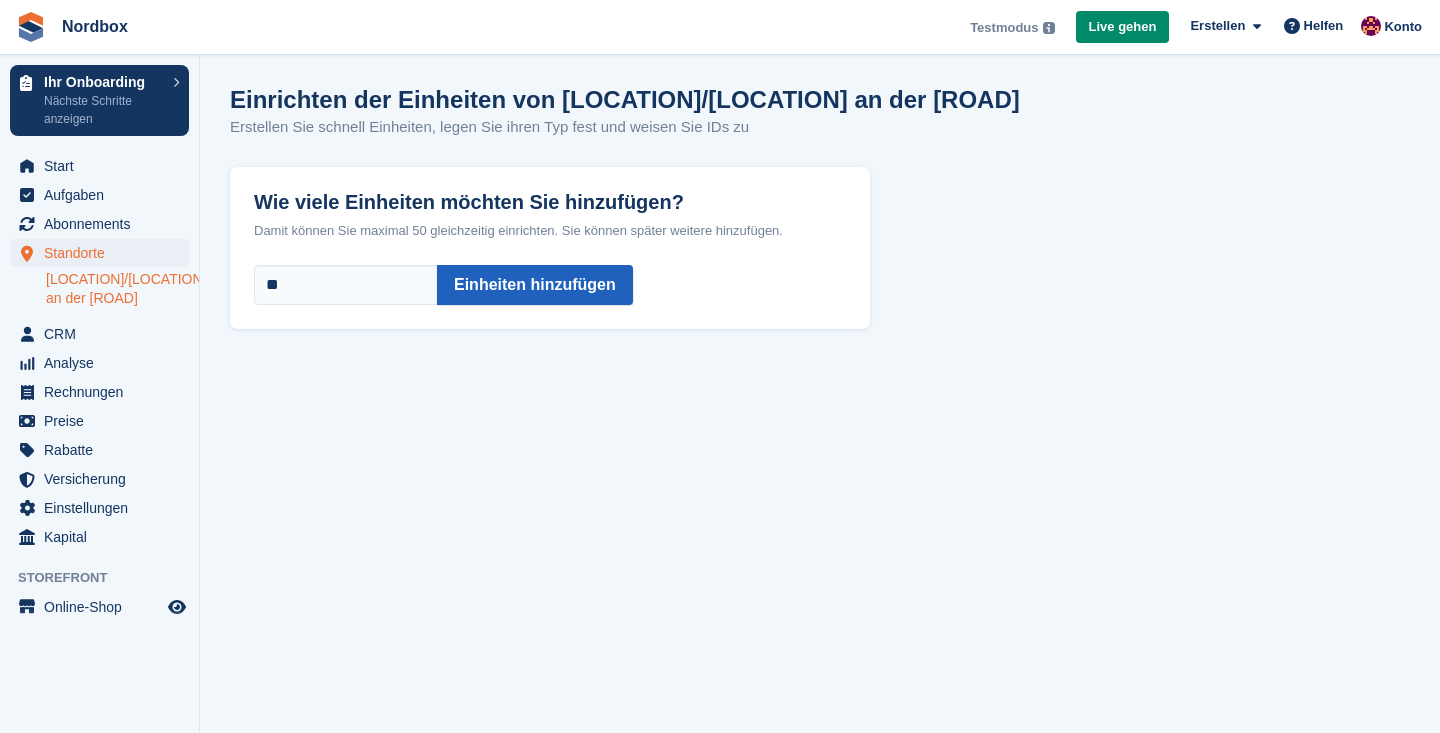 click on "Einheiten hinzufügen" at bounding box center [535, 285] 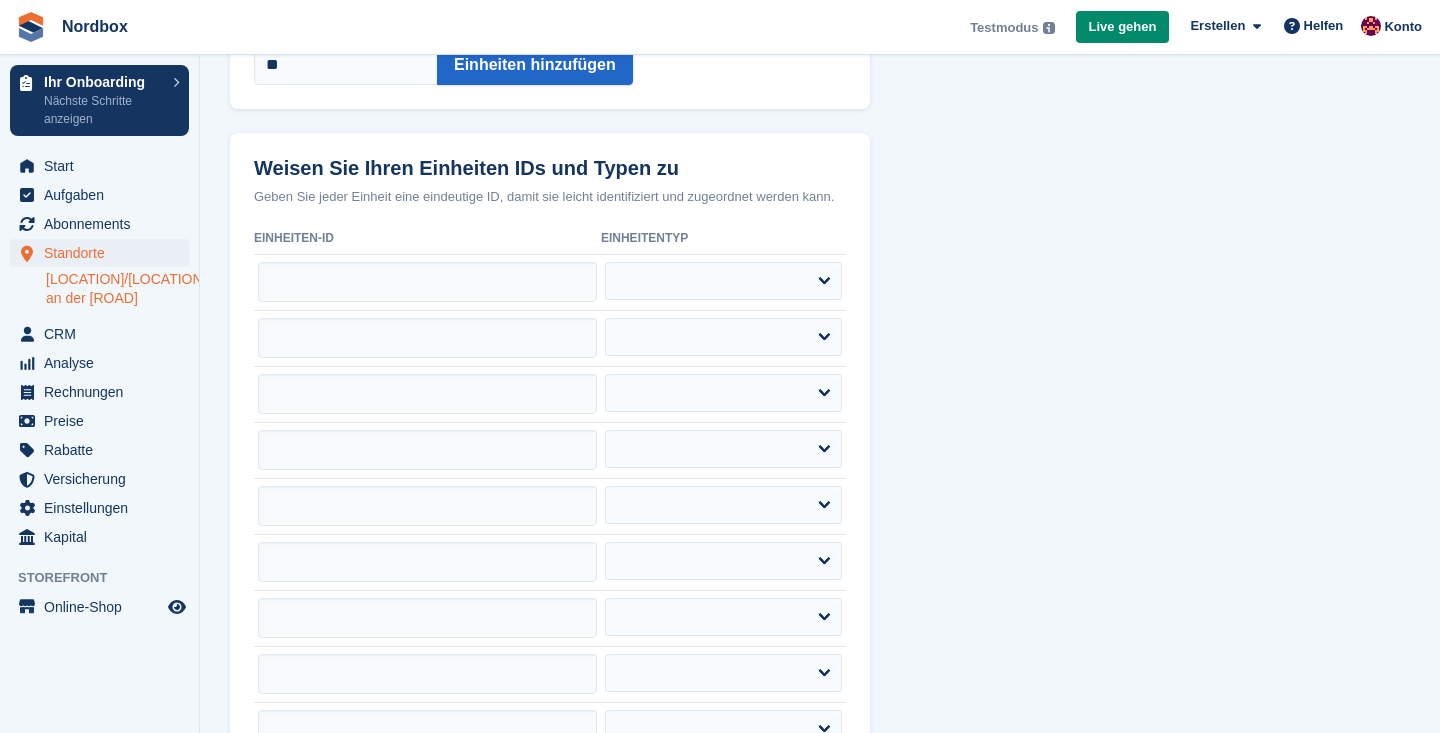 scroll, scrollTop: 243, scrollLeft: 0, axis: vertical 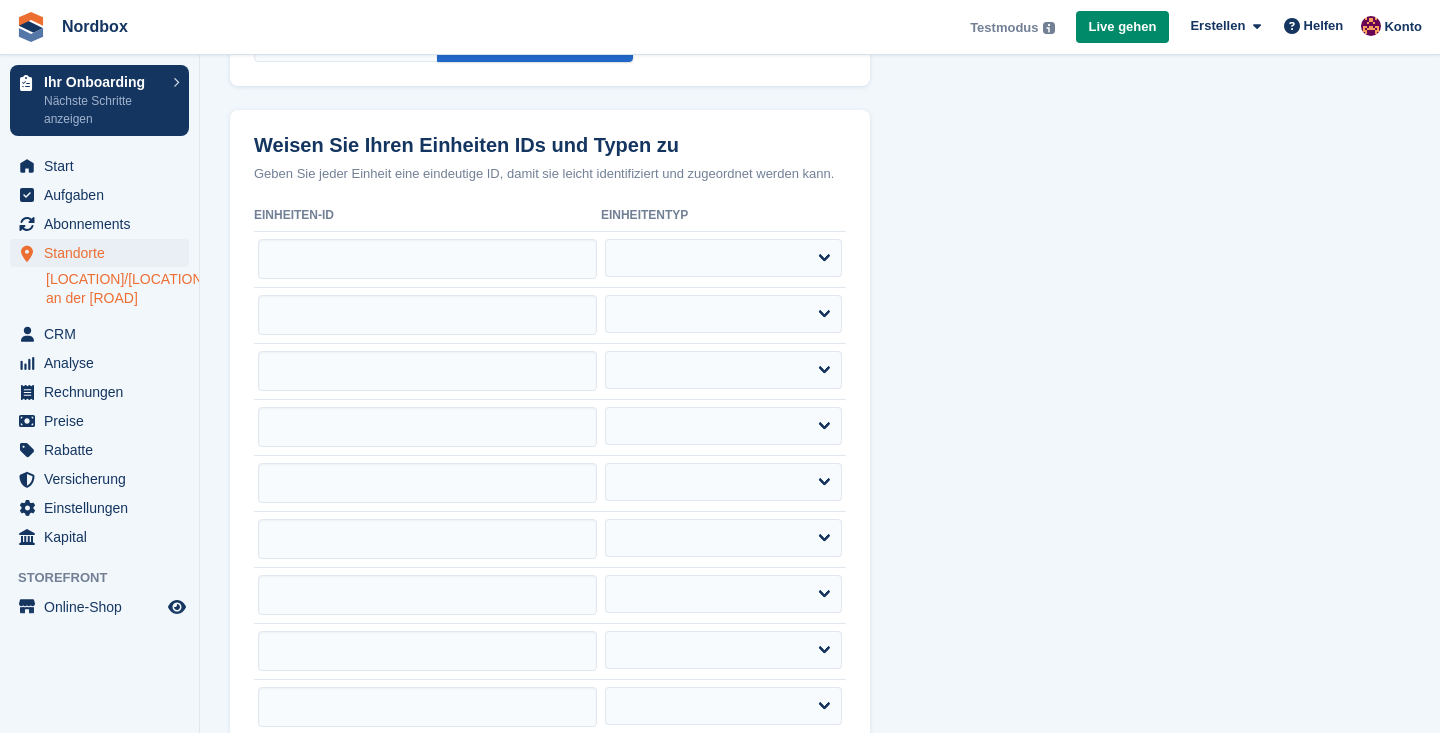 click on "**********" at bounding box center [723, 259] 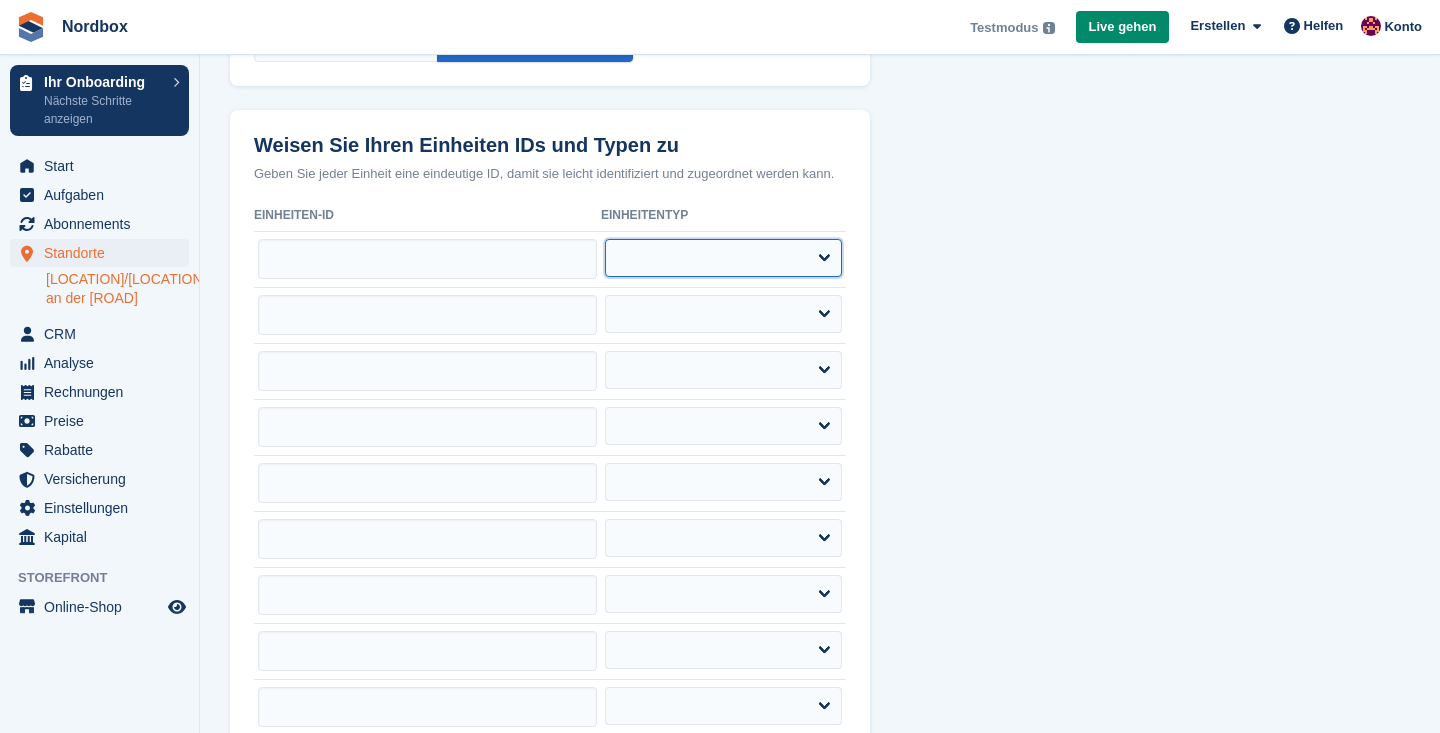 select on "*****" 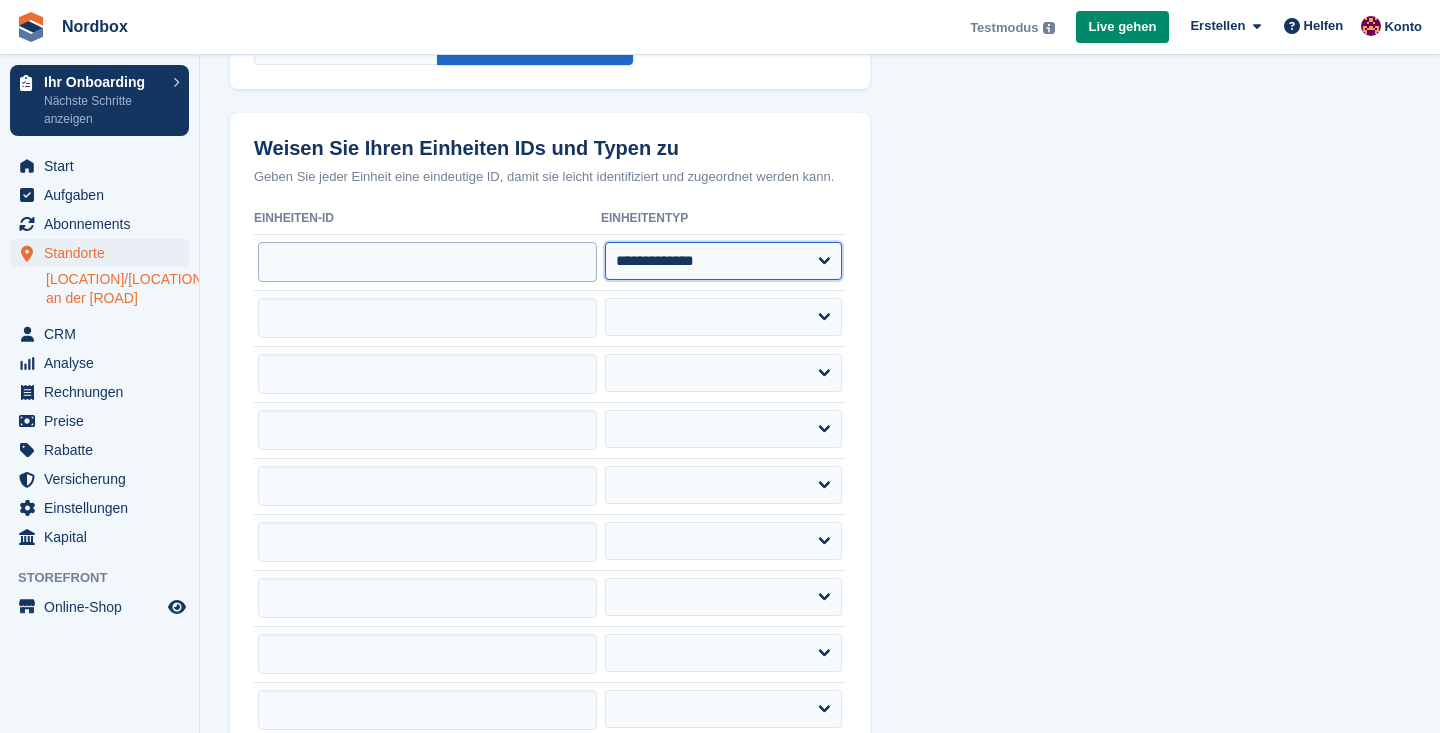 scroll, scrollTop: 252, scrollLeft: 0, axis: vertical 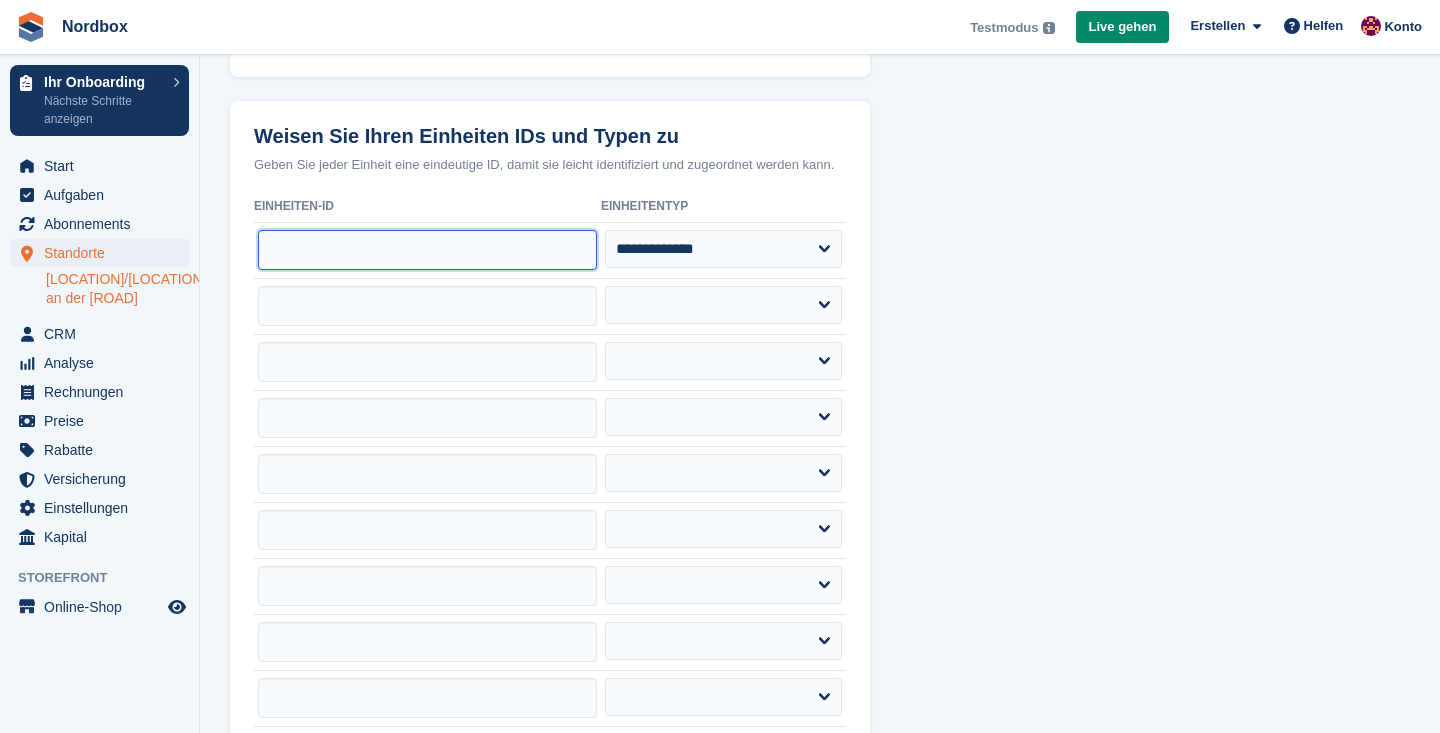 click at bounding box center [427, 250] 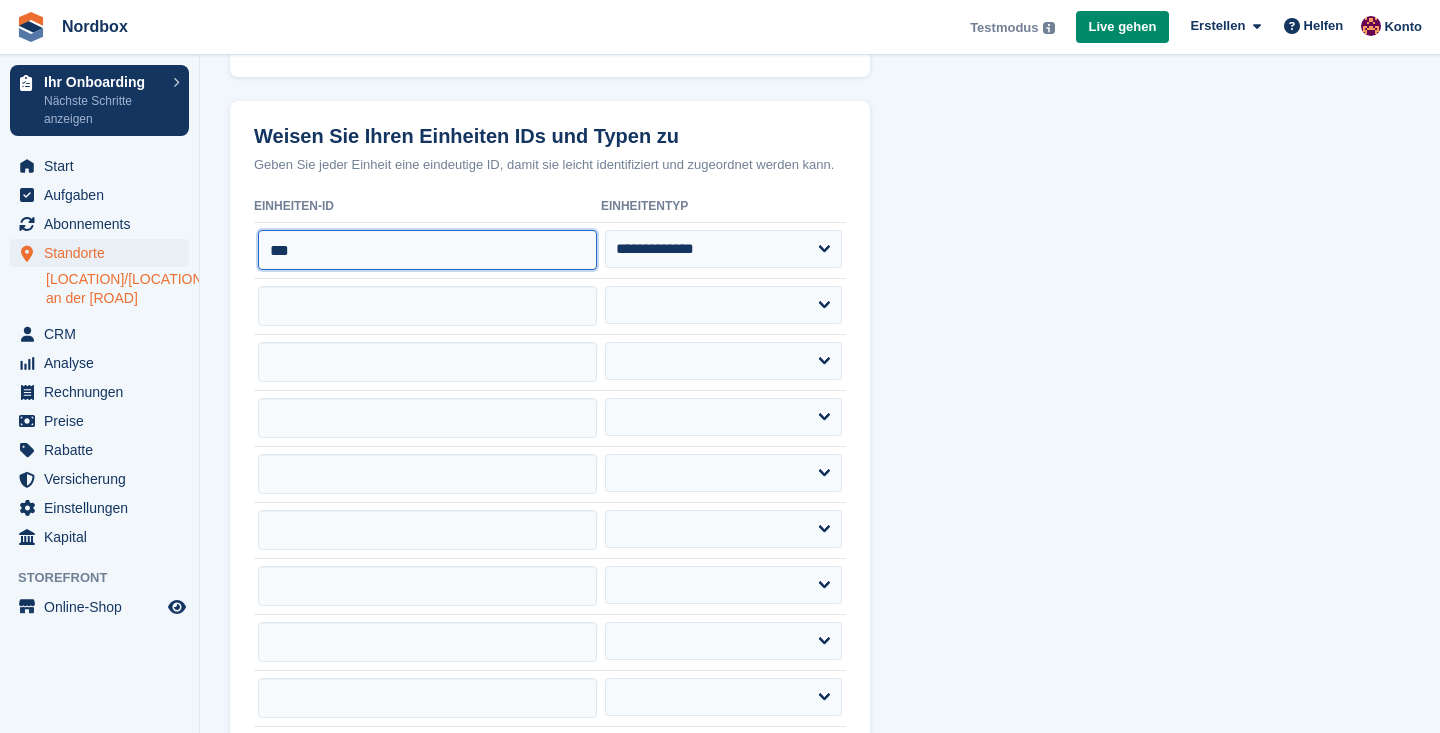 drag, startPoint x: 388, startPoint y: 264, endPoint x: 226, endPoint y: 264, distance: 162 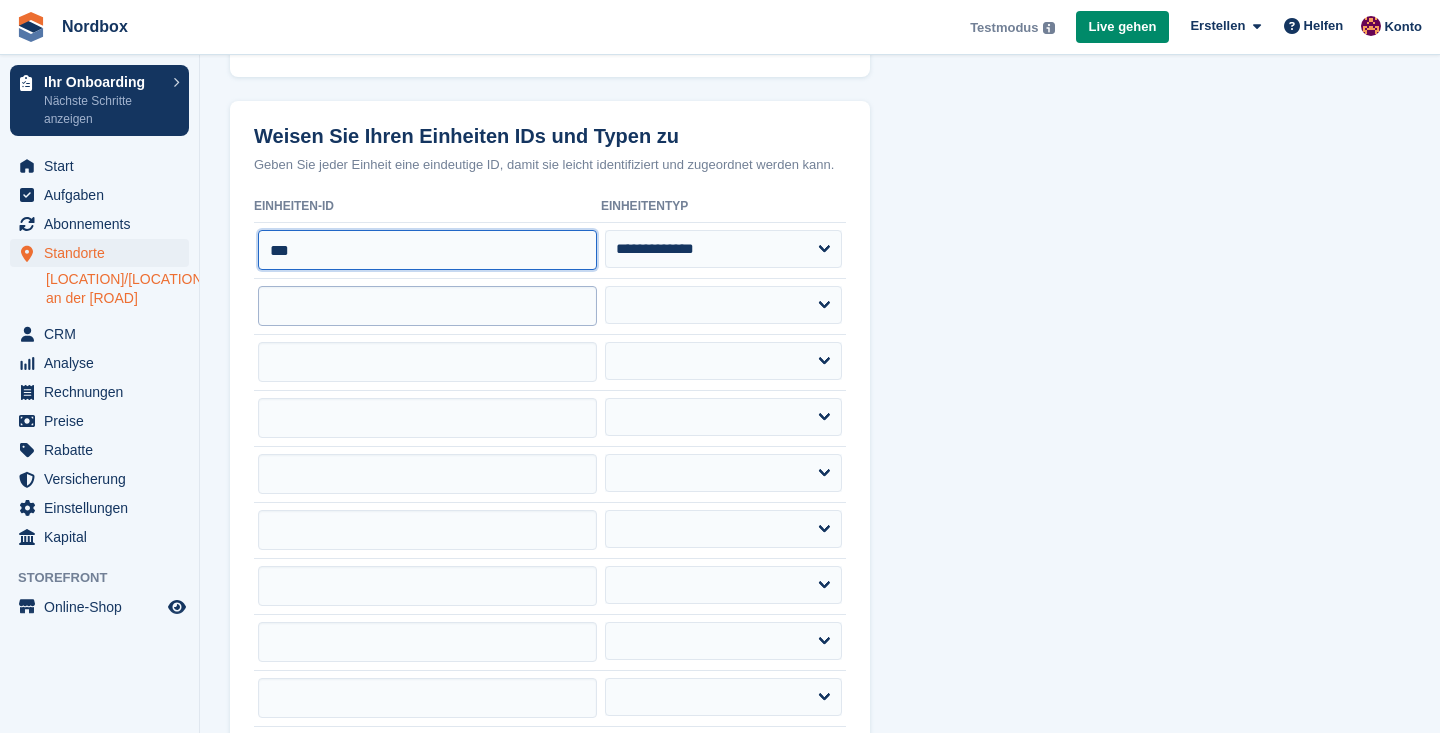 type on "***" 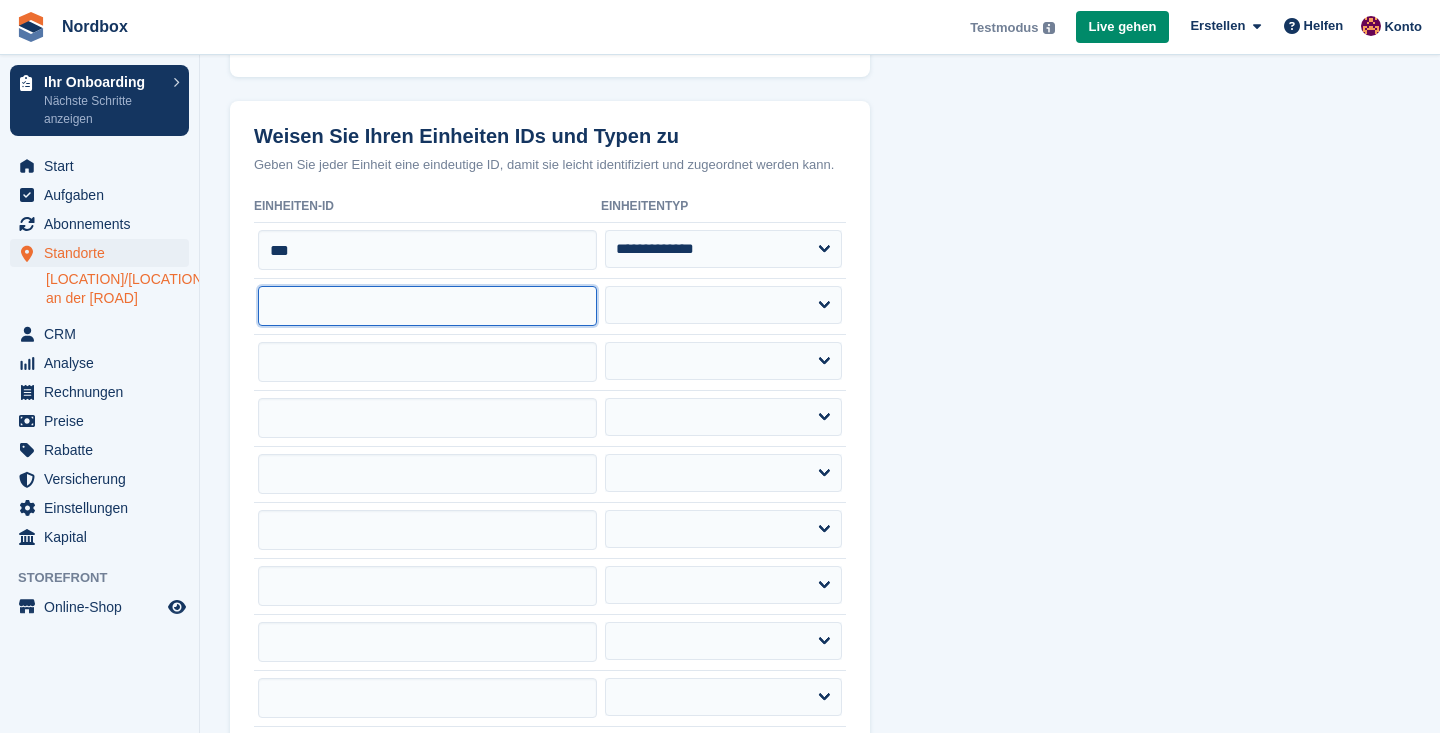click at bounding box center (427, 306) 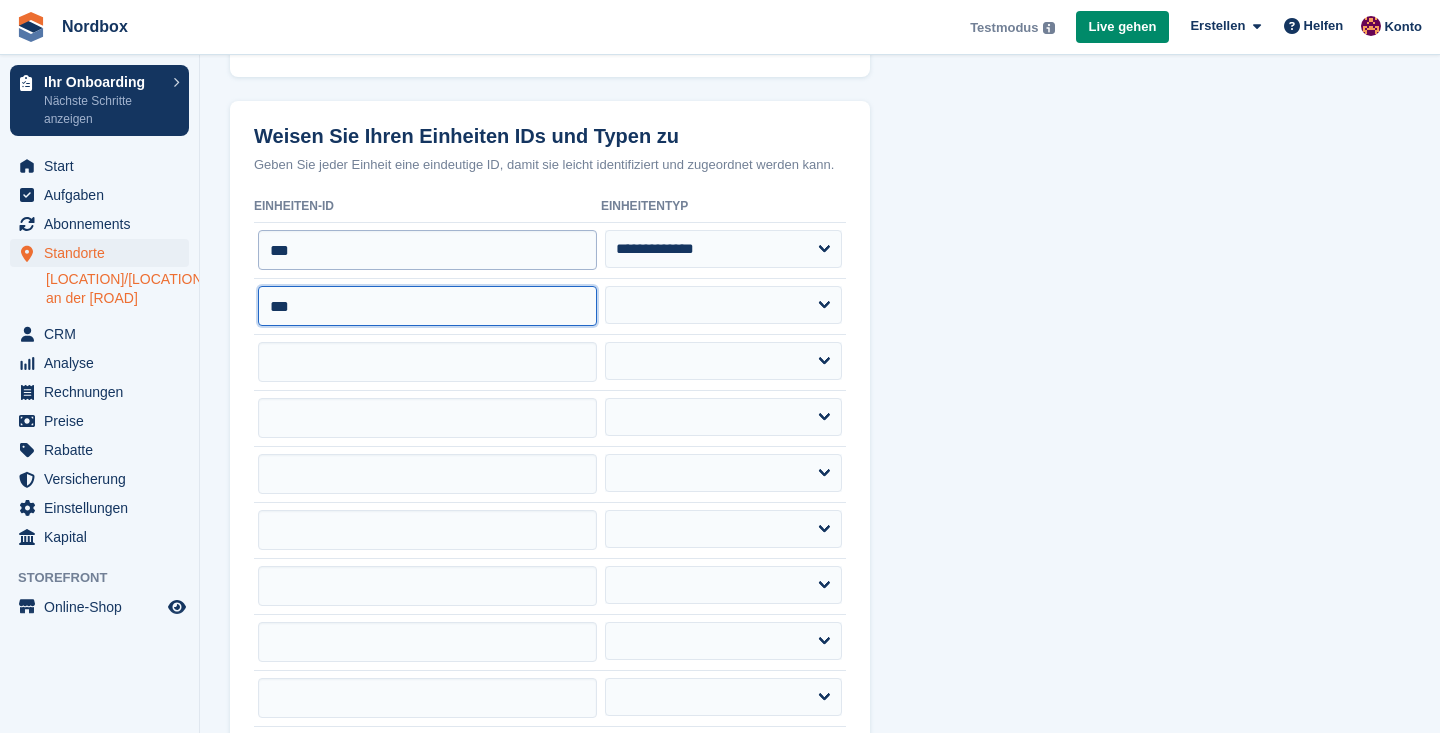 type on "***" 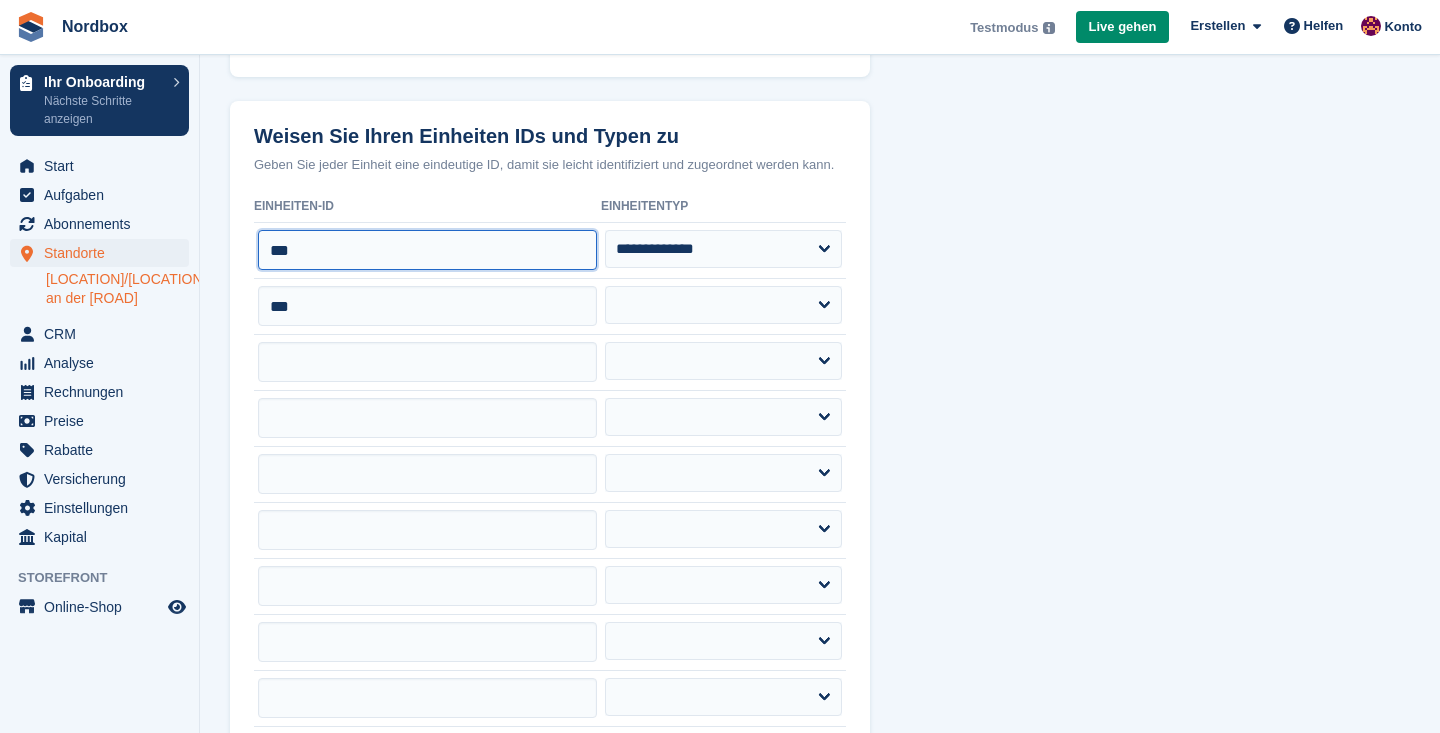 click on "***" at bounding box center [427, 250] 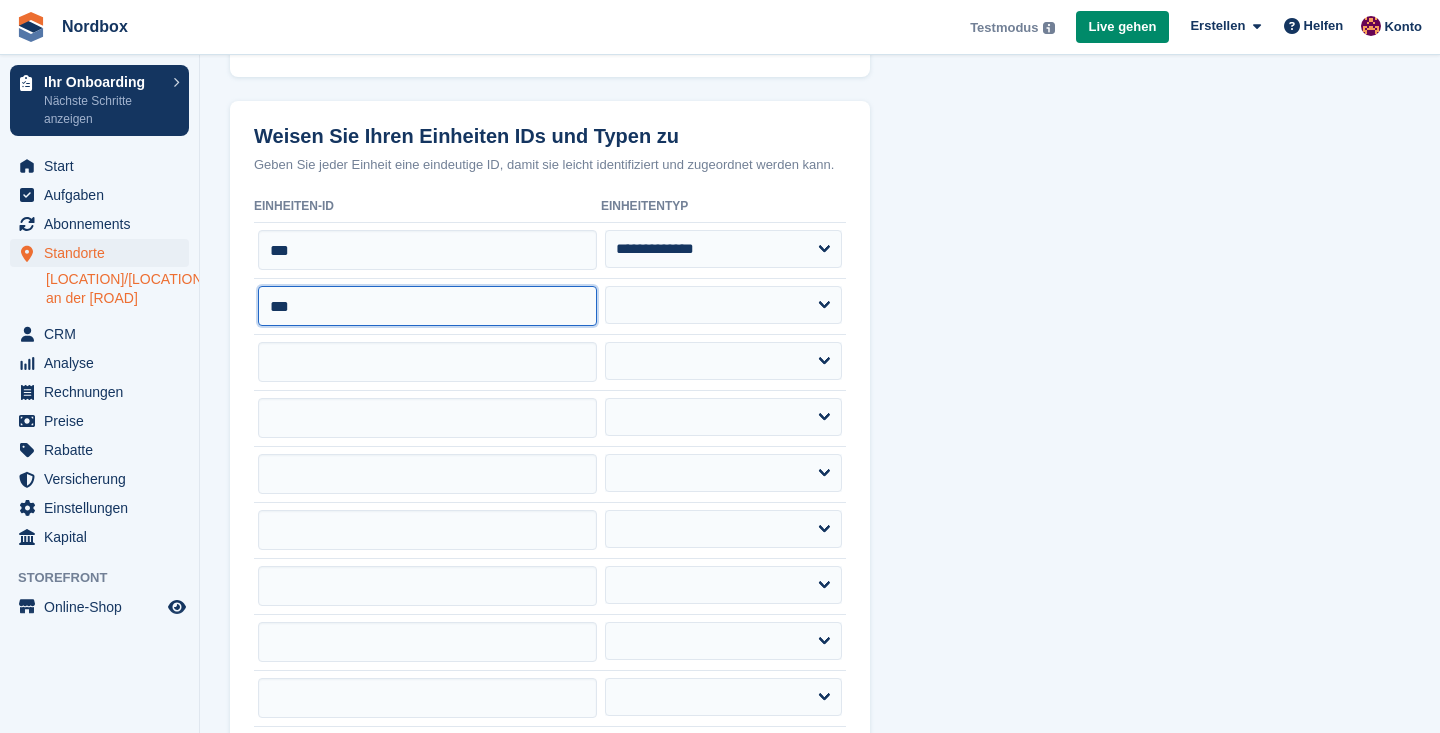click on "***" at bounding box center [427, 306] 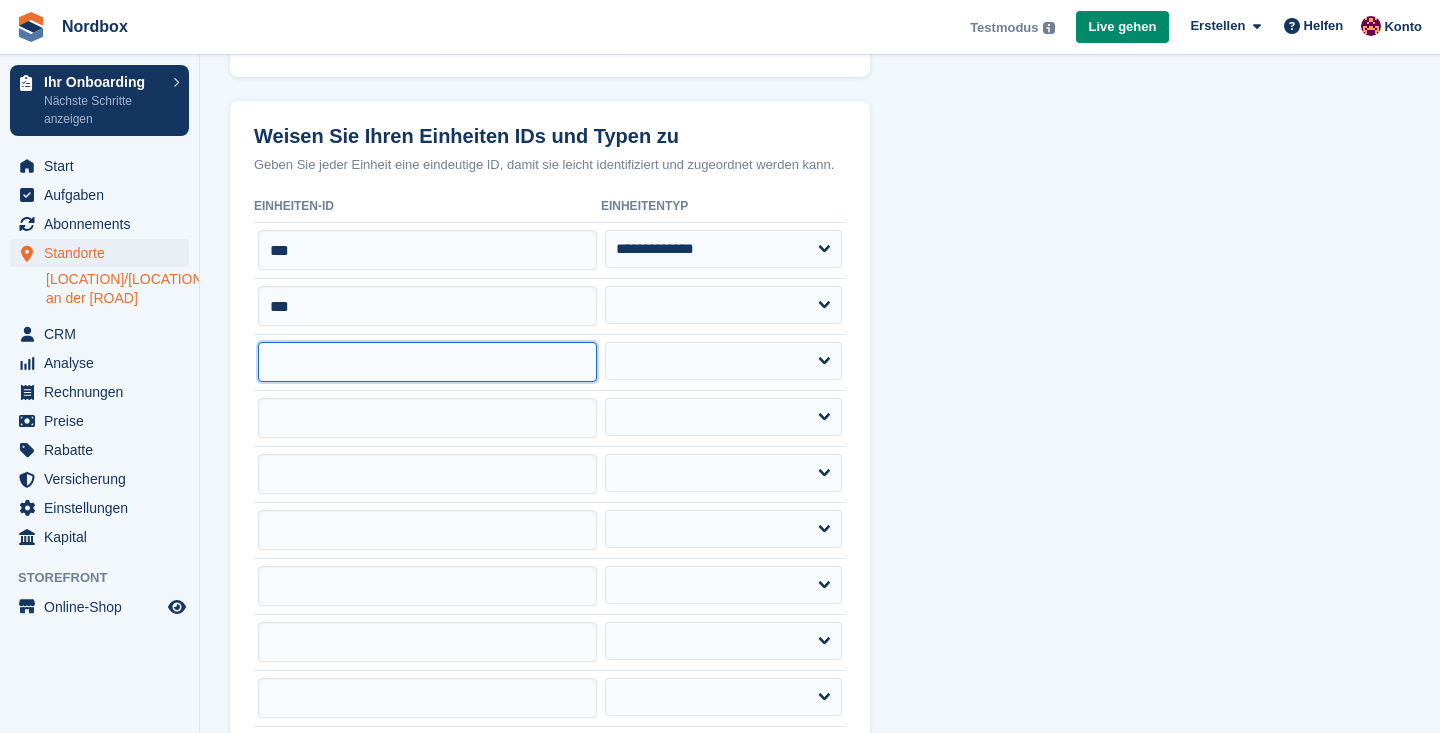 click at bounding box center [427, 362] 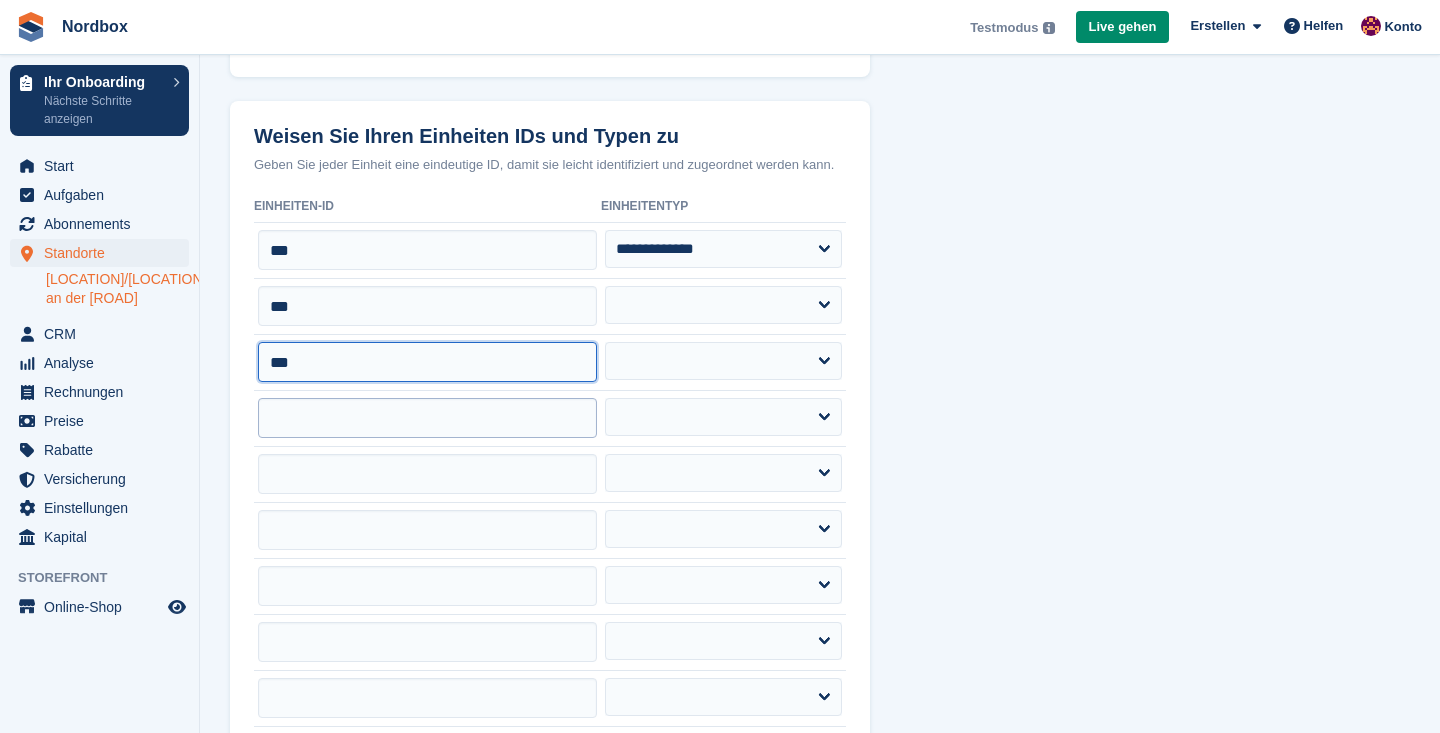 type on "***" 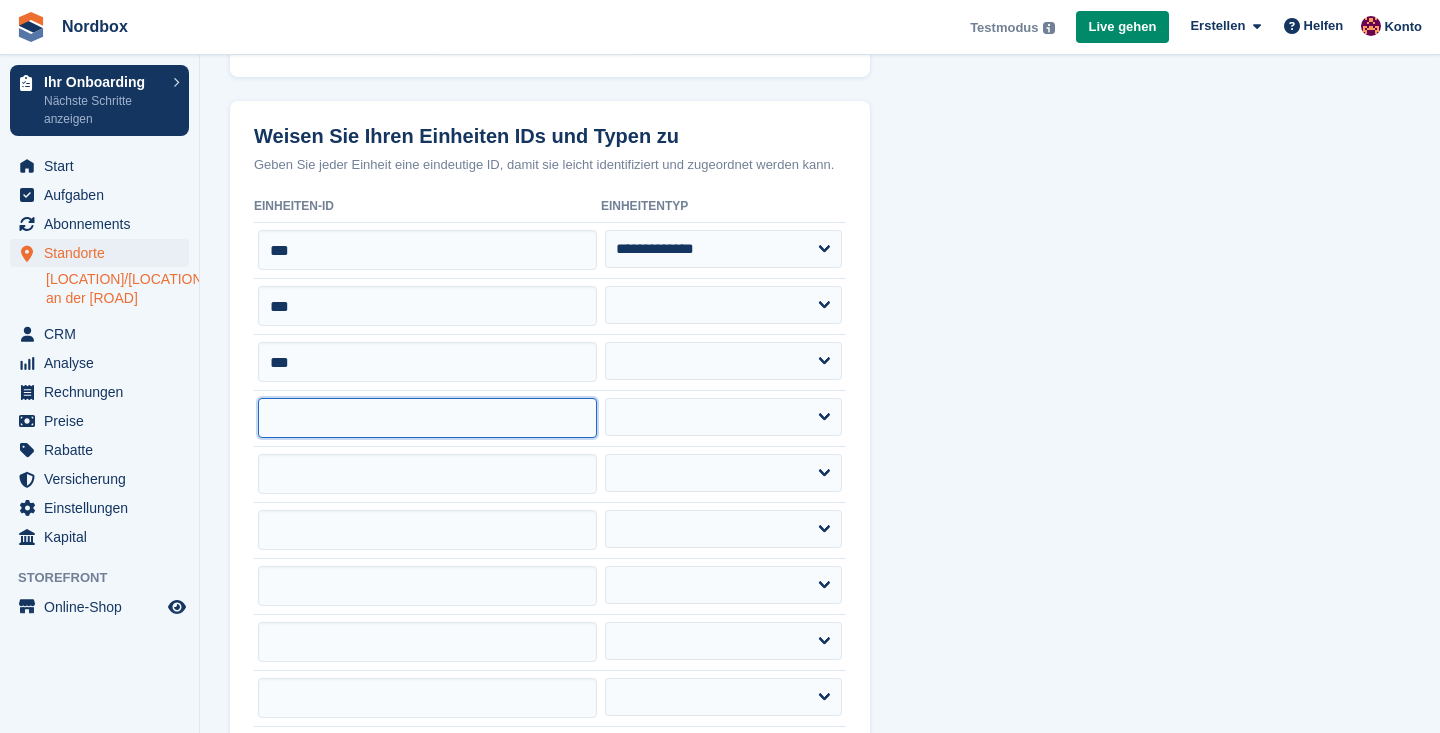 click at bounding box center (427, 418) 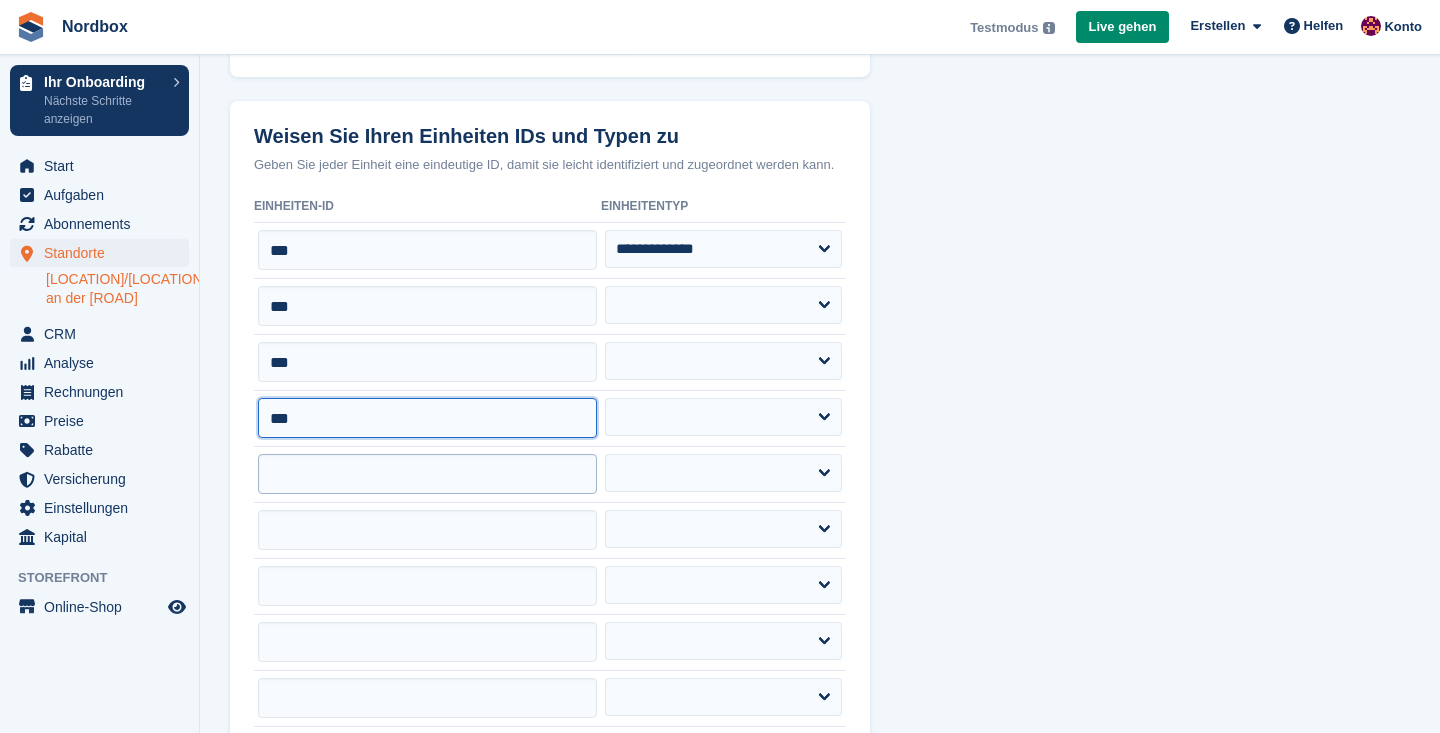 type on "***" 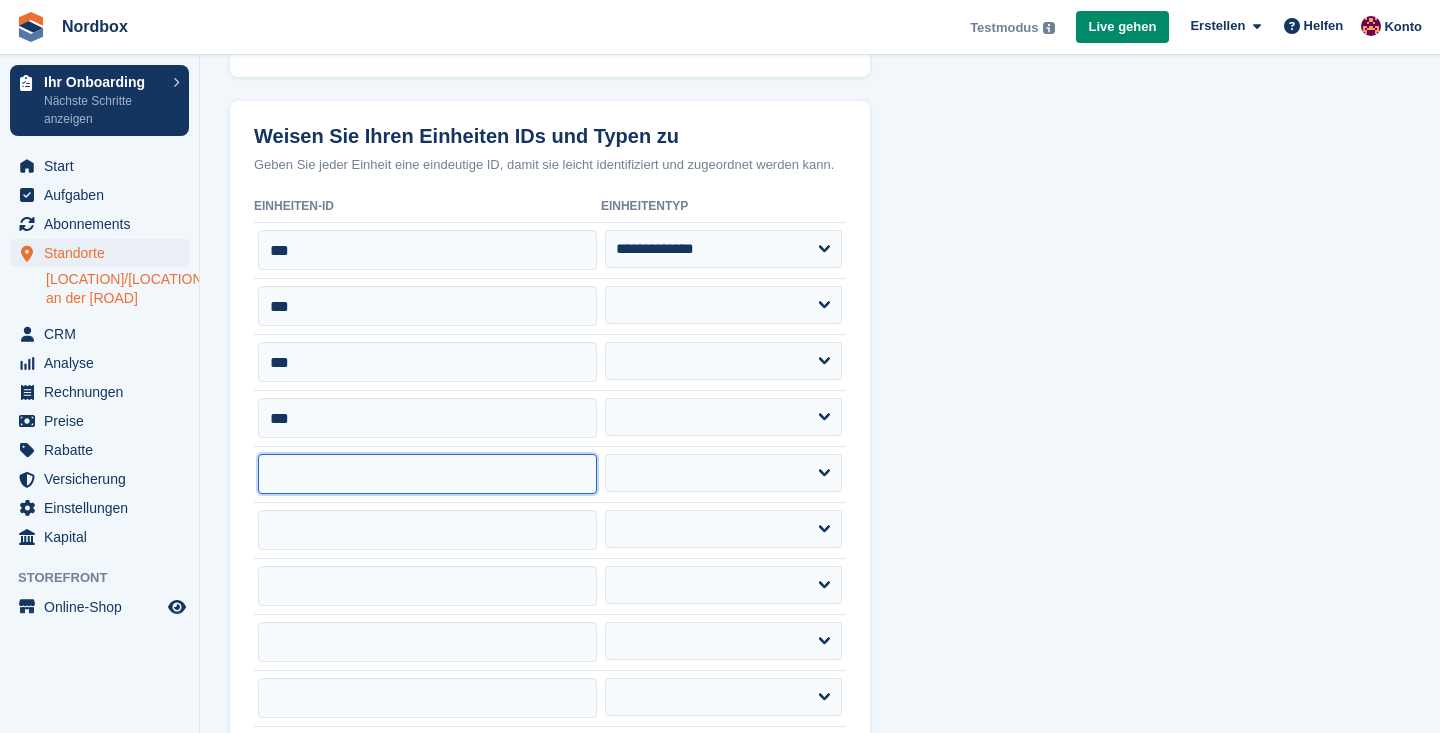 click at bounding box center [427, 474] 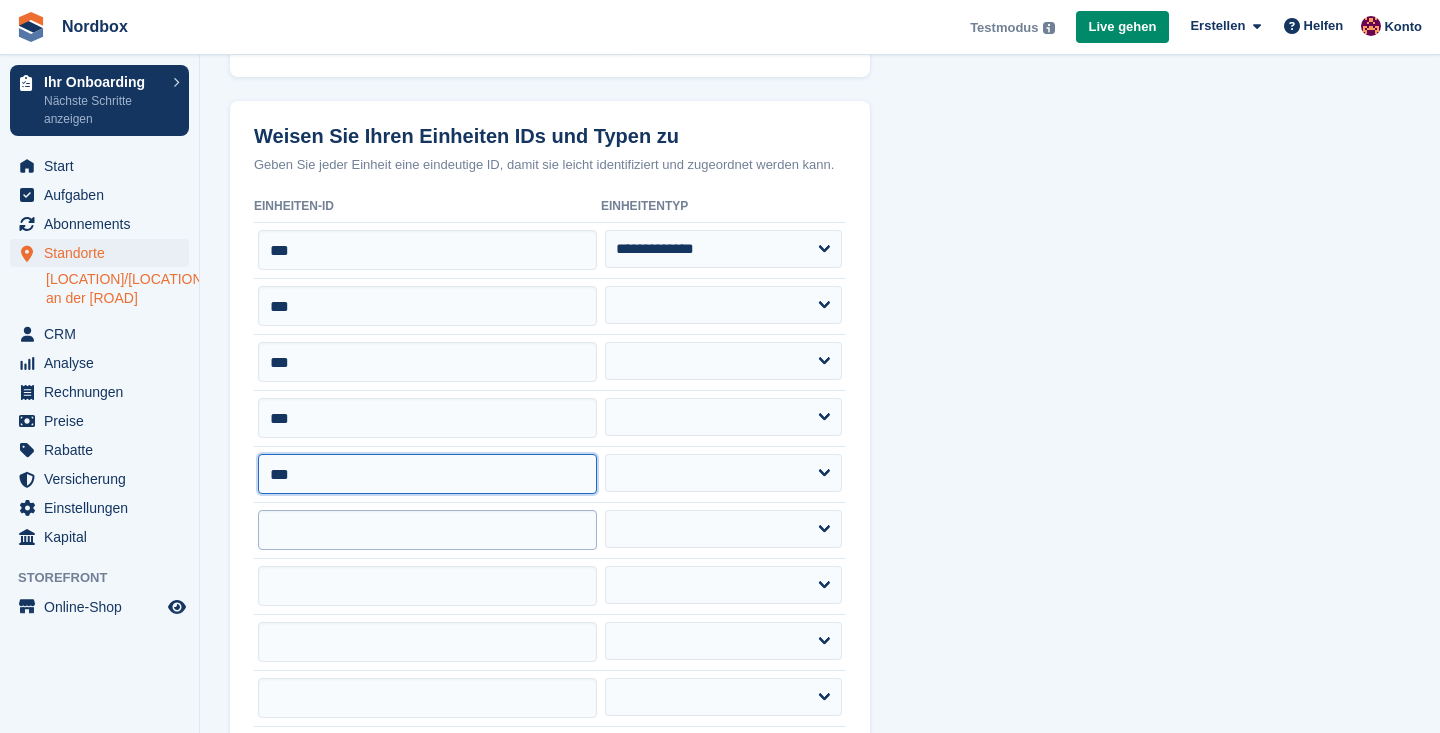 type on "***" 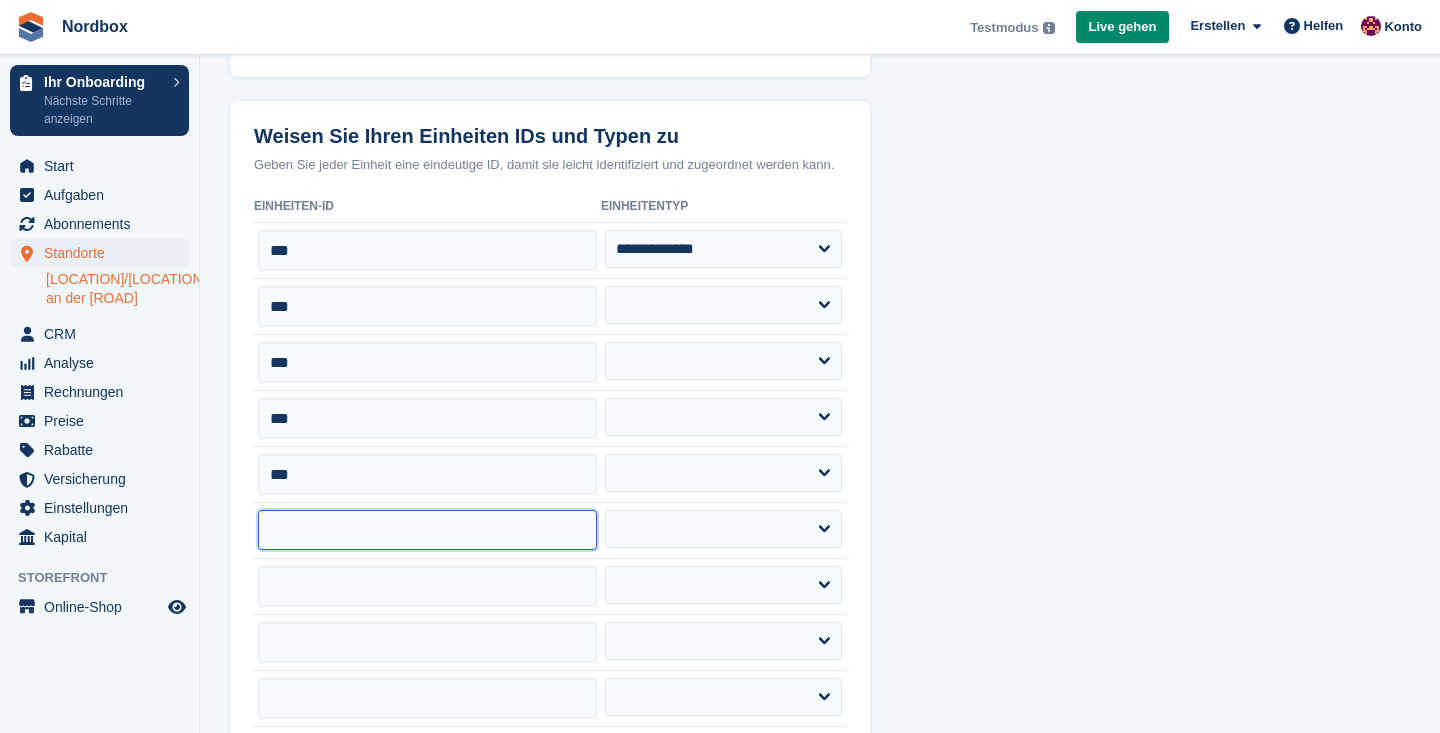 click at bounding box center (427, 530) 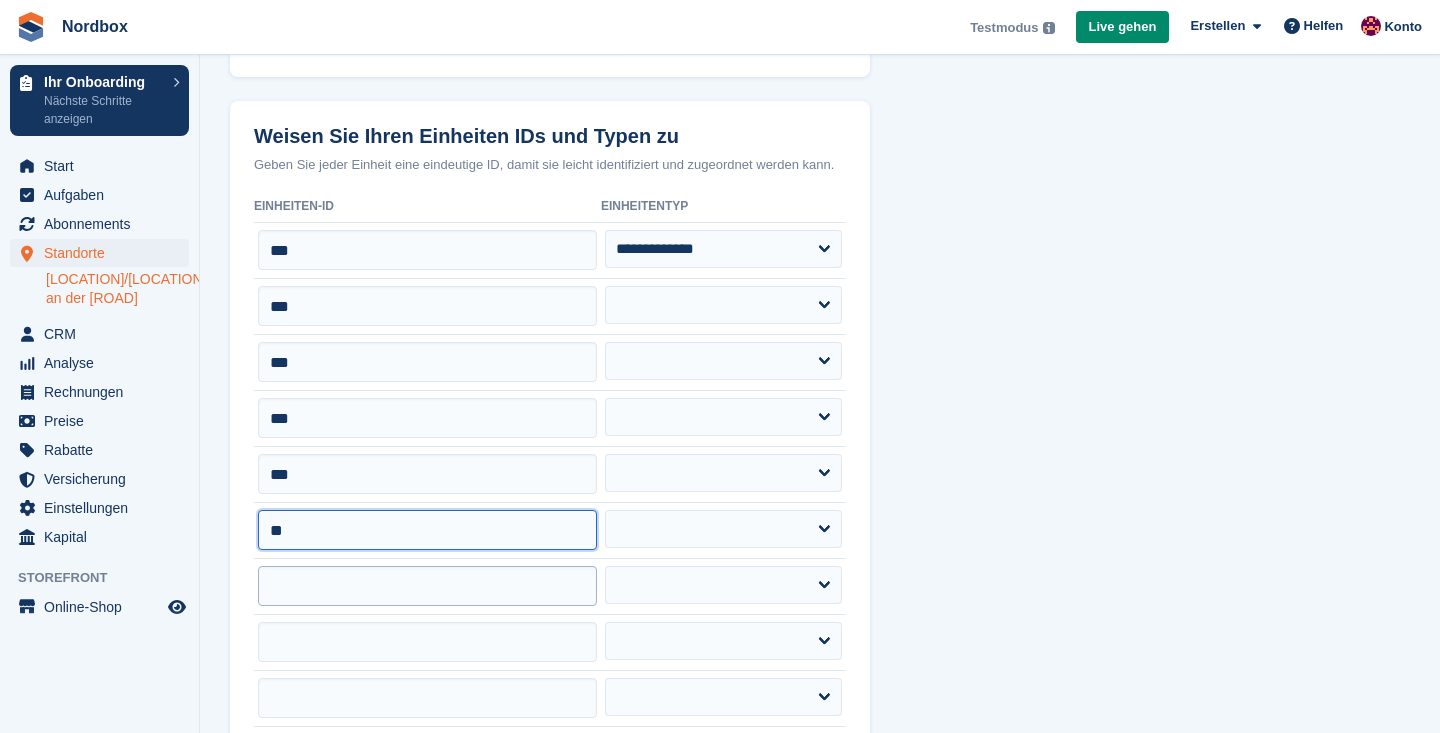 type on "**" 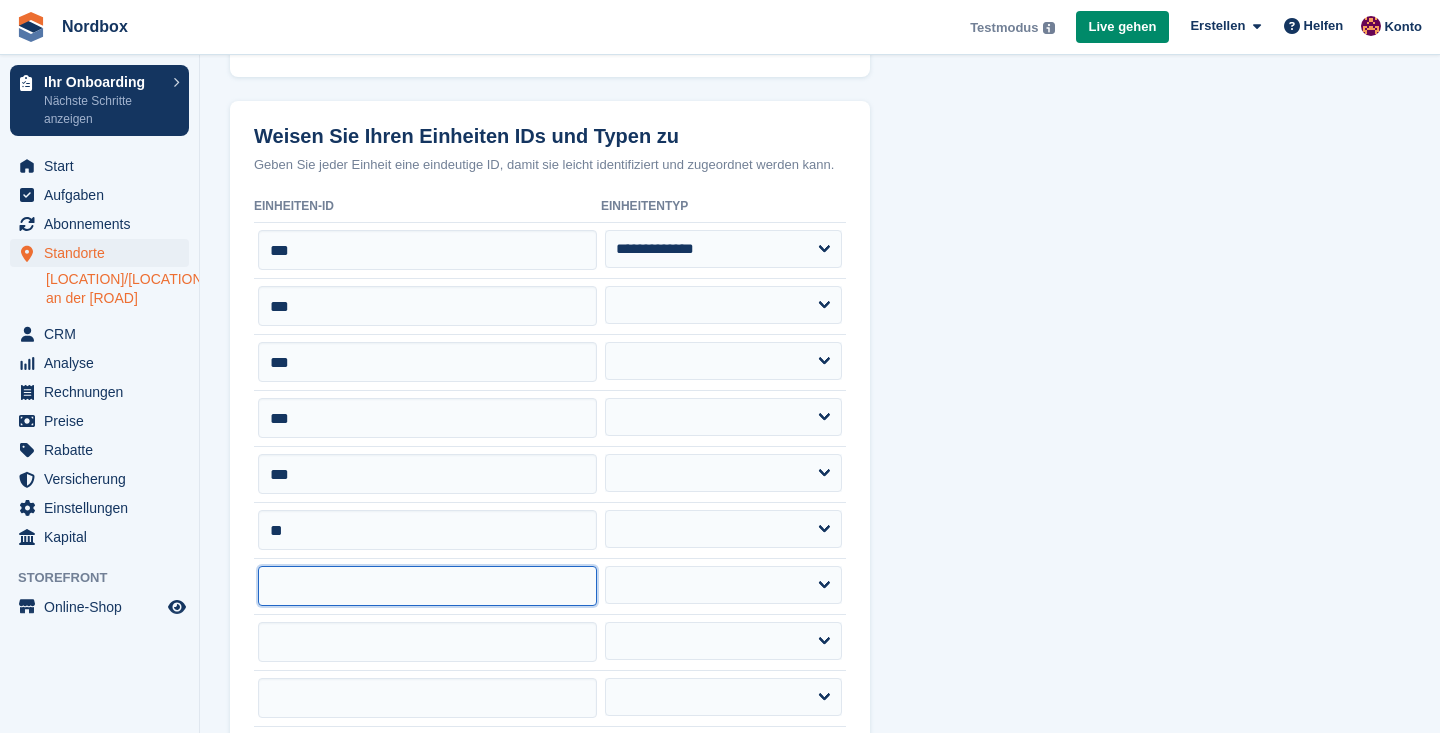 click at bounding box center [427, 586] 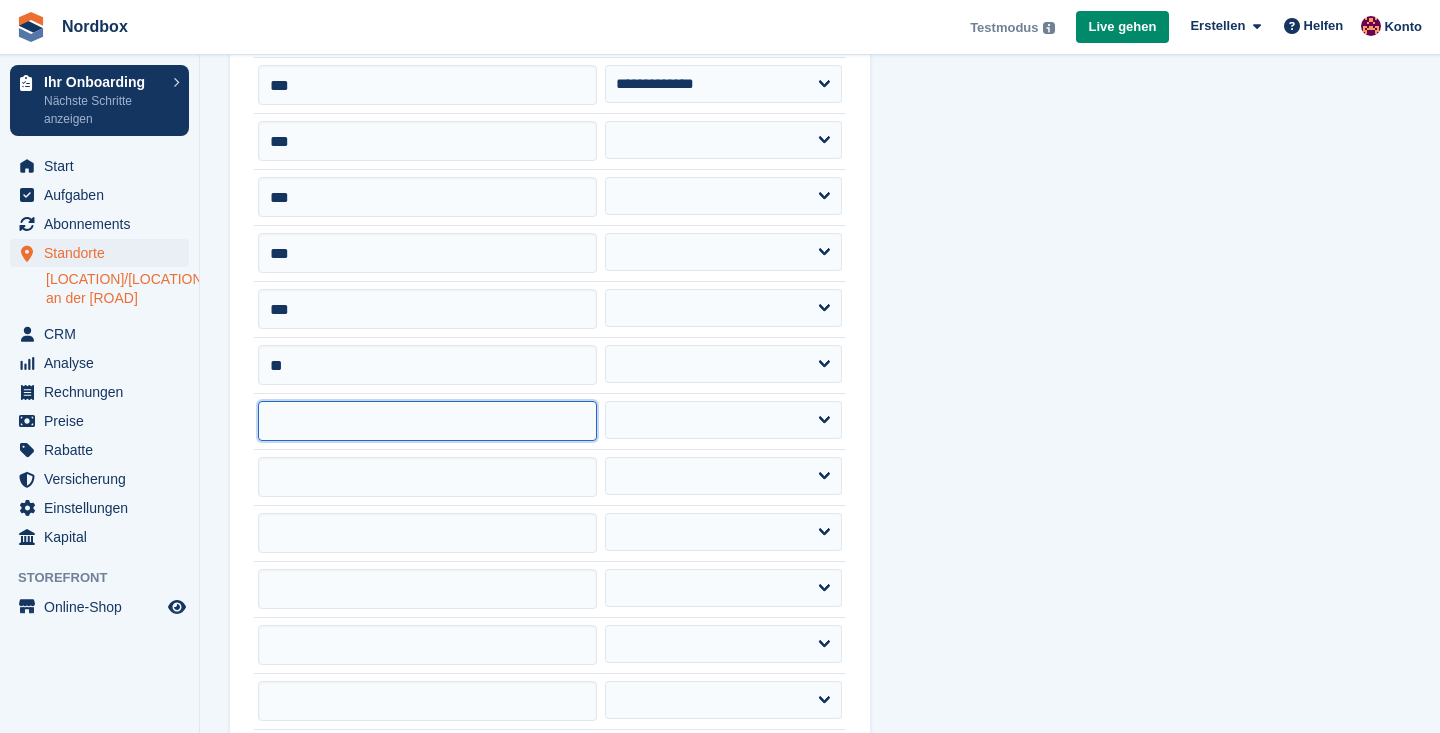 scroll, scrollTop: 424, scrollLeft: 0, axis: vertical 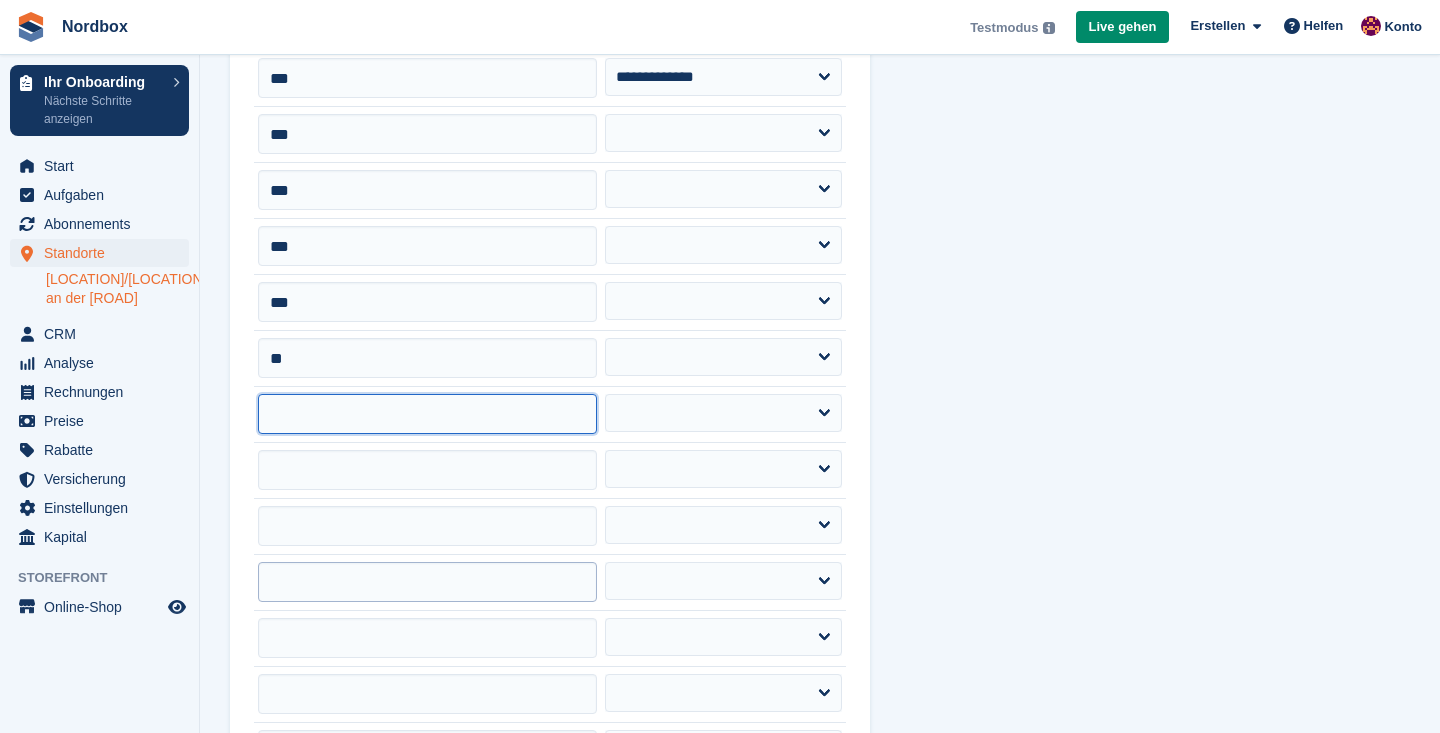 paste on "***" 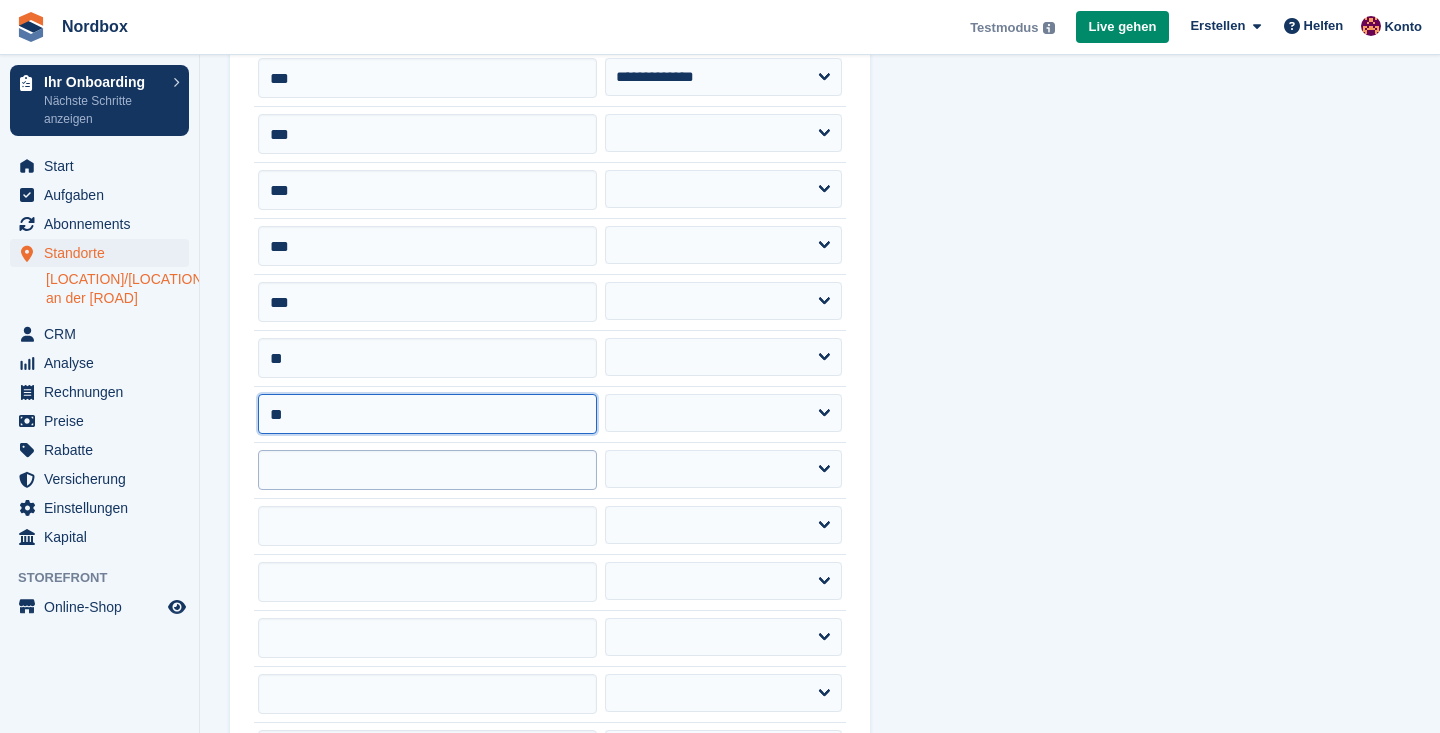 type on "**" 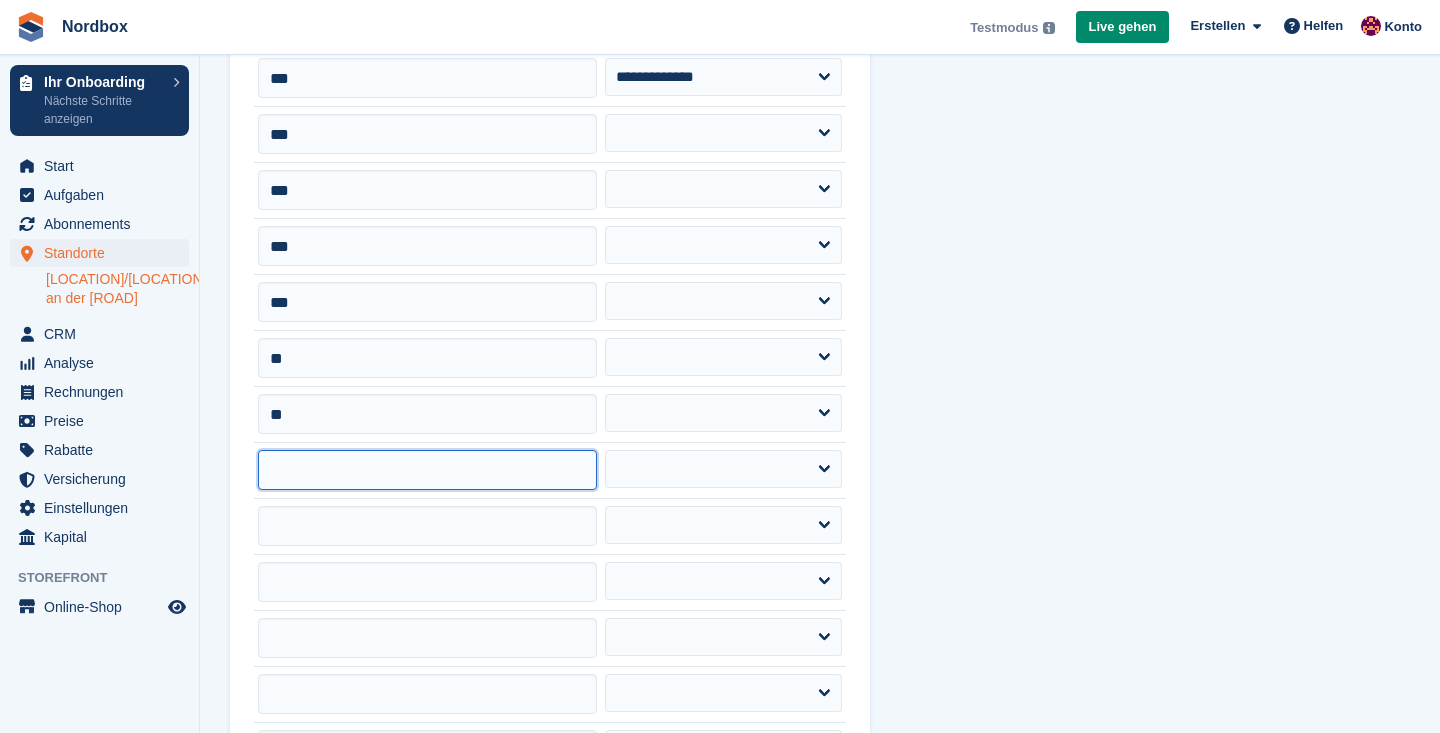 click at bounding box center (427, 470) 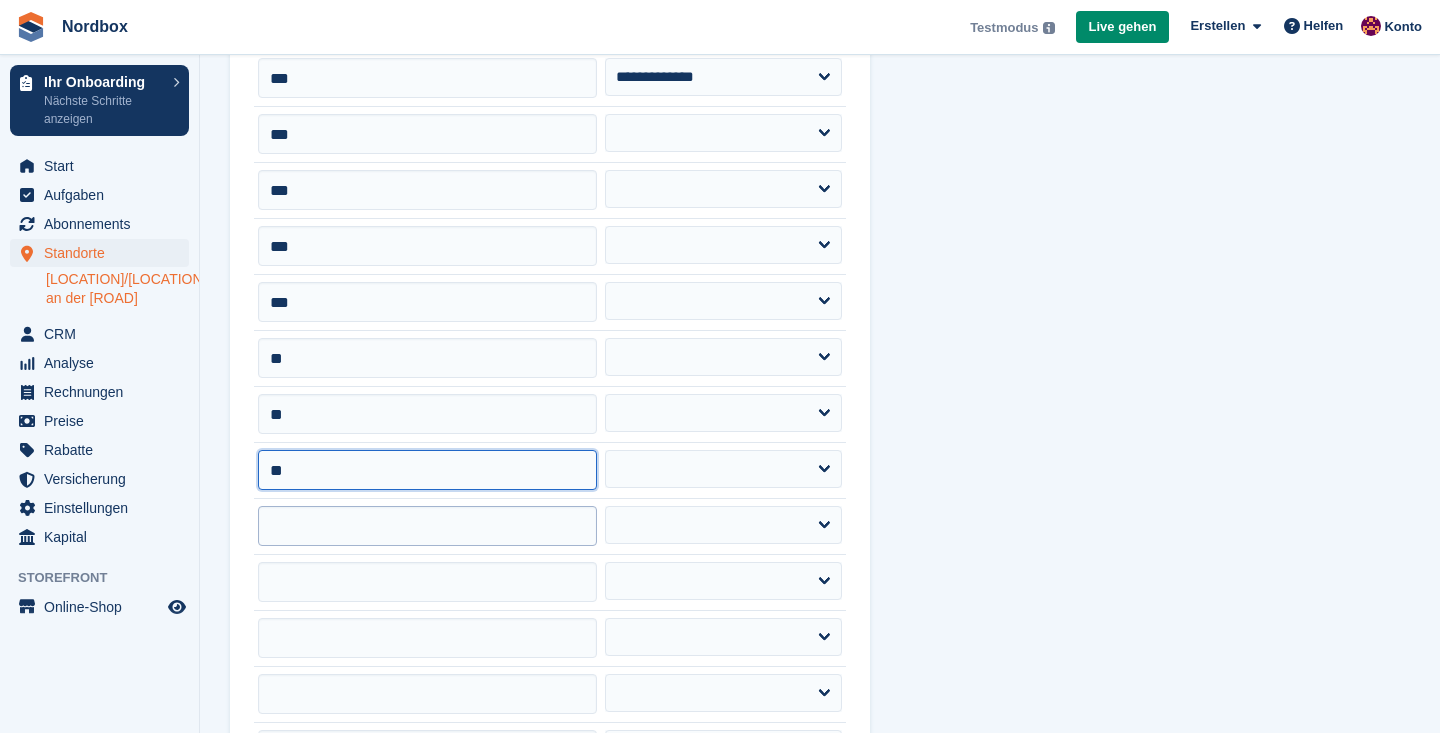type on "**" 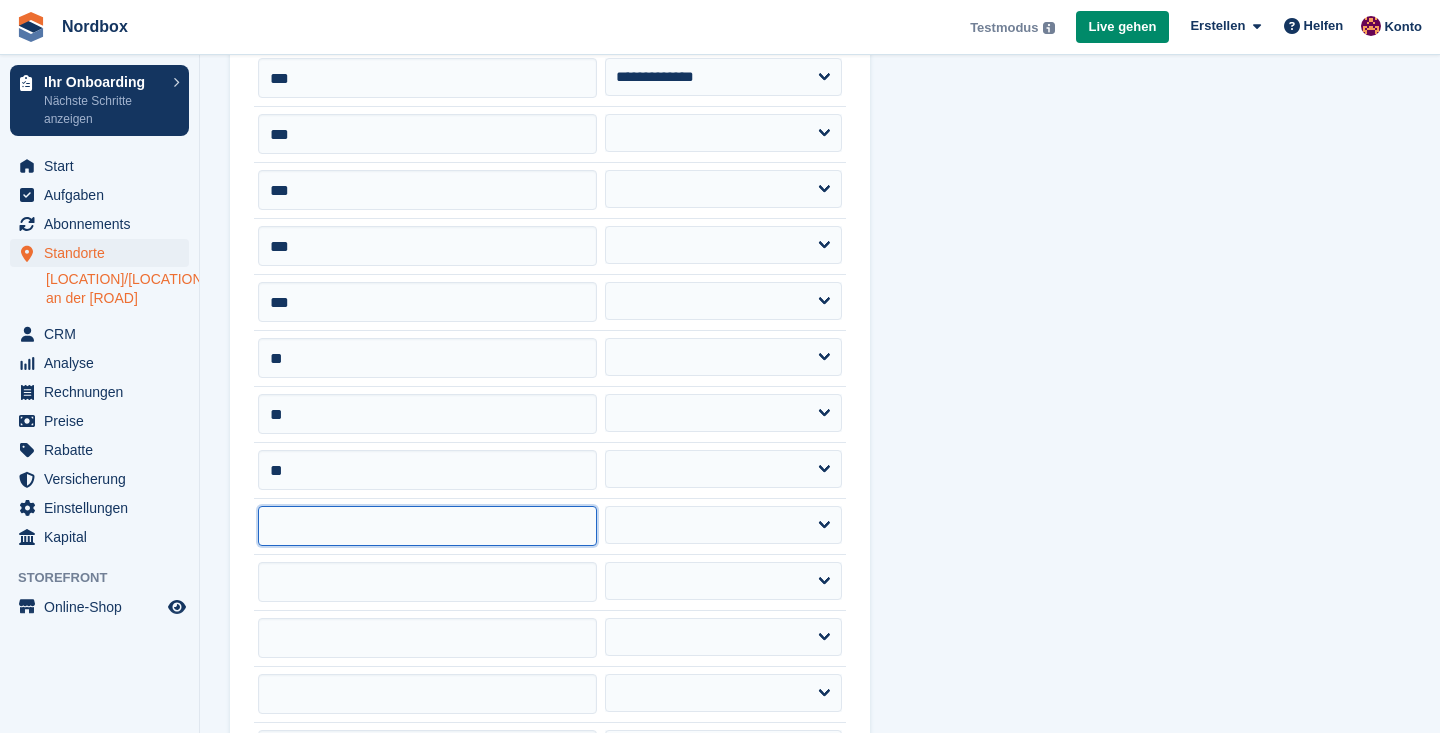 click at bounding box center (427, 526) 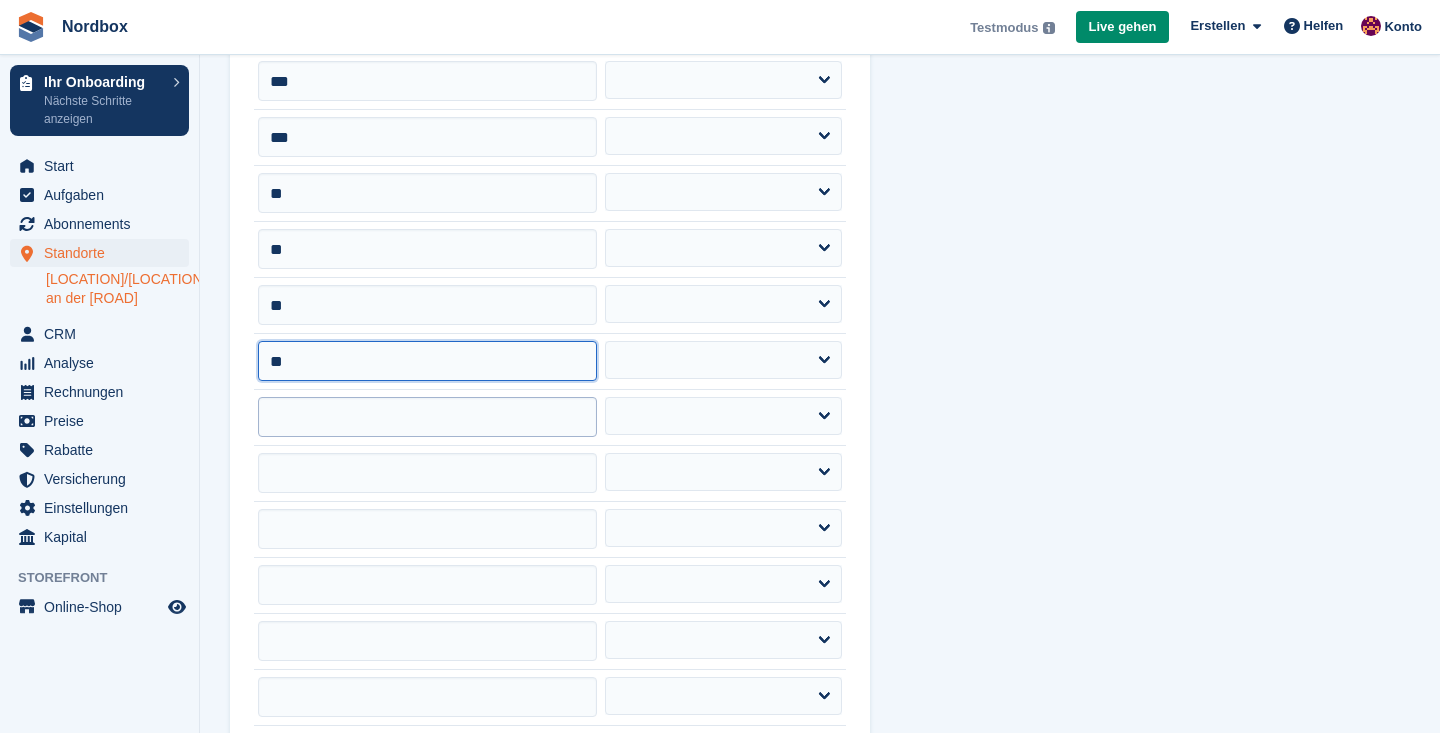 type on "**" 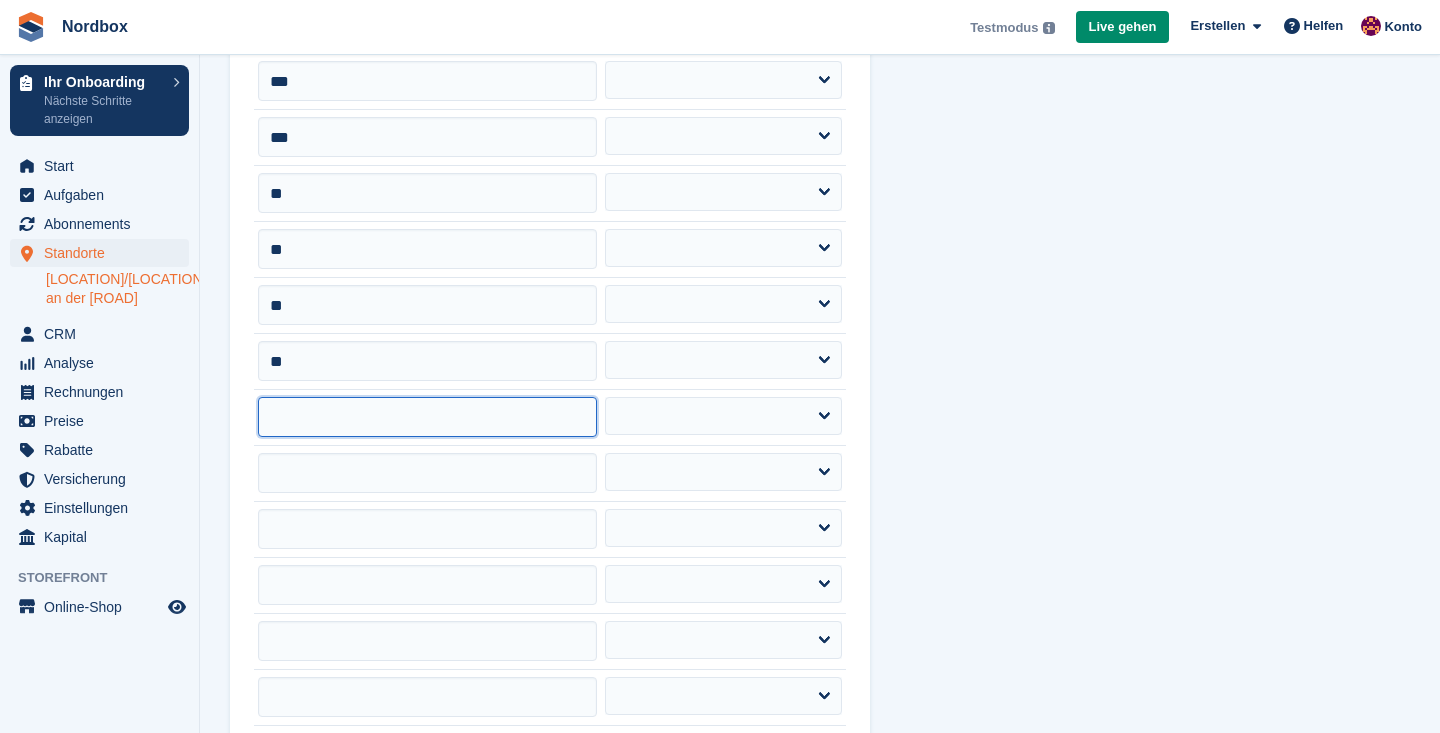 click at bounding box center (427, 417) 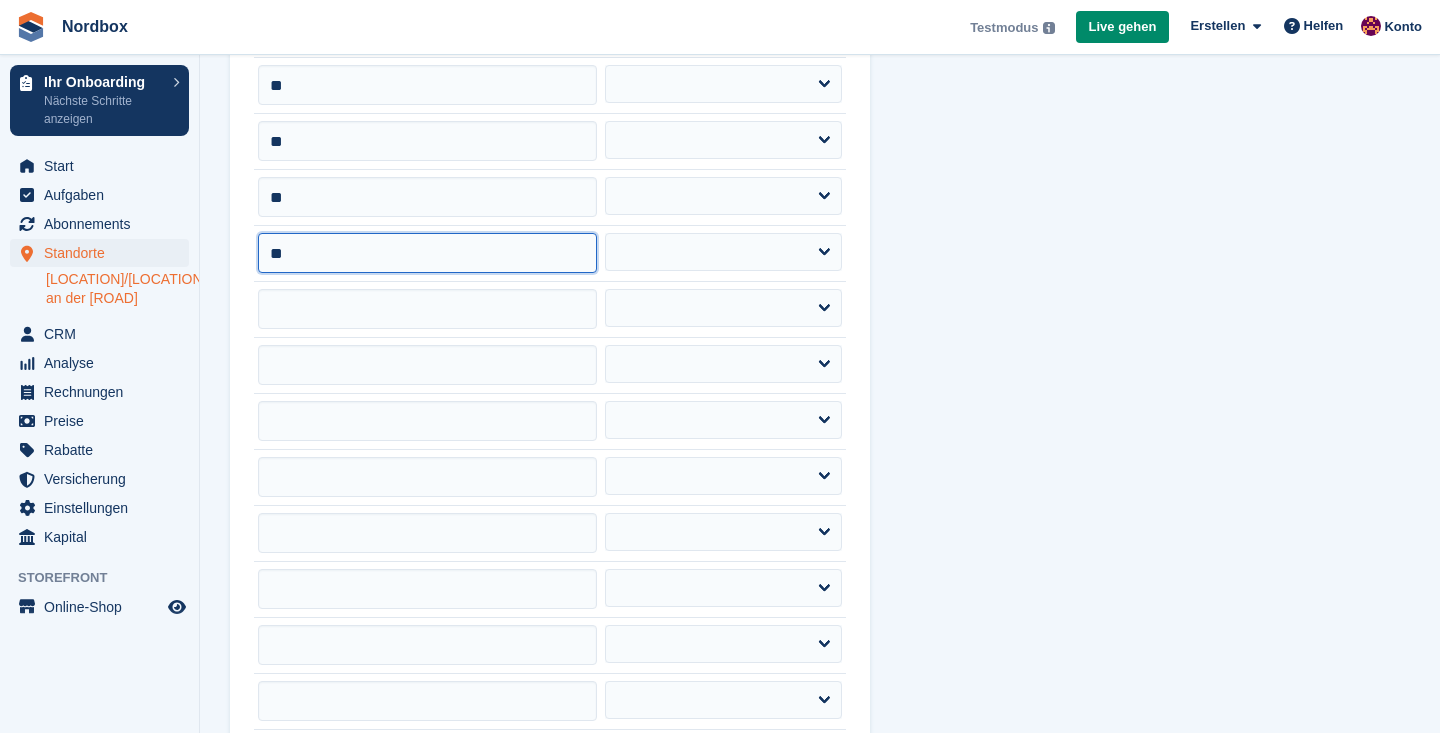 scroll, scrollTop: 756, scrollLeft: 0, axis: vertical 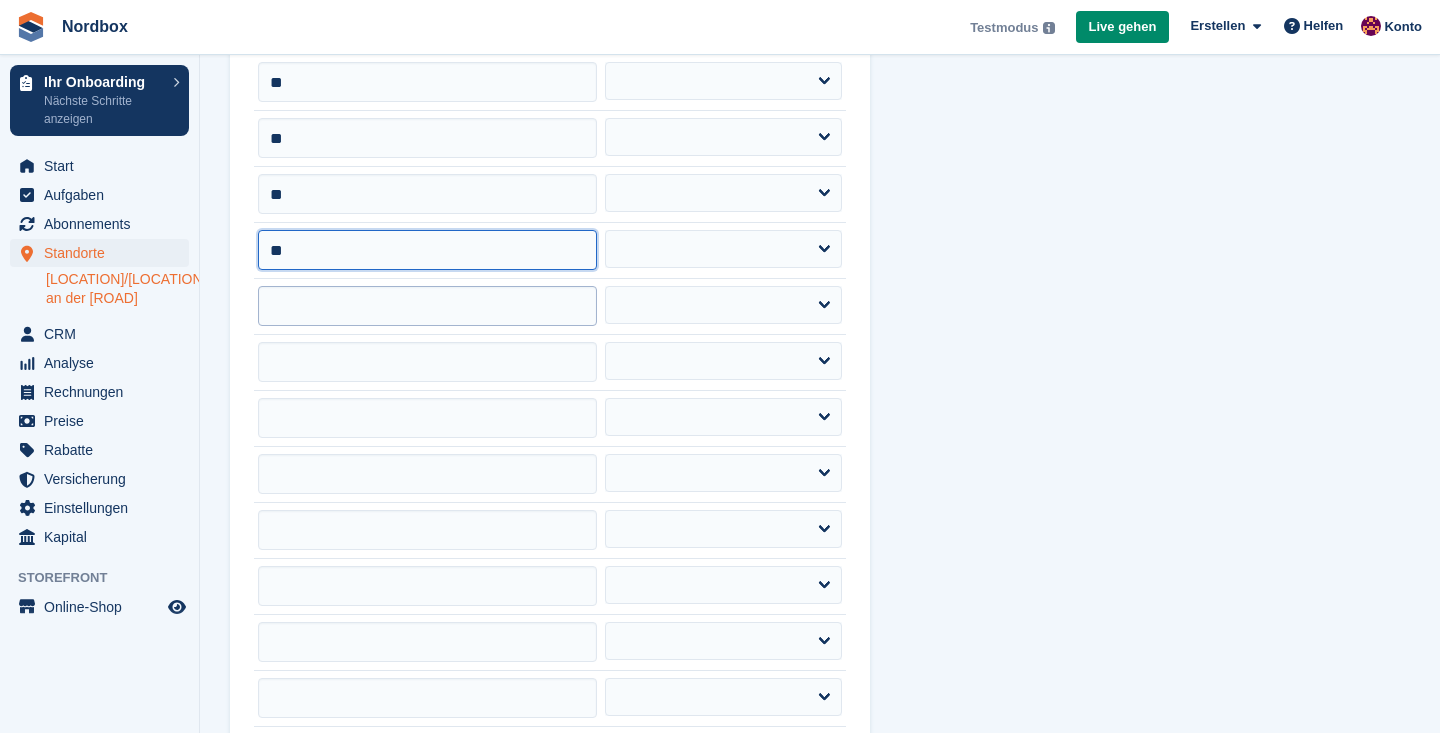 type on "**" 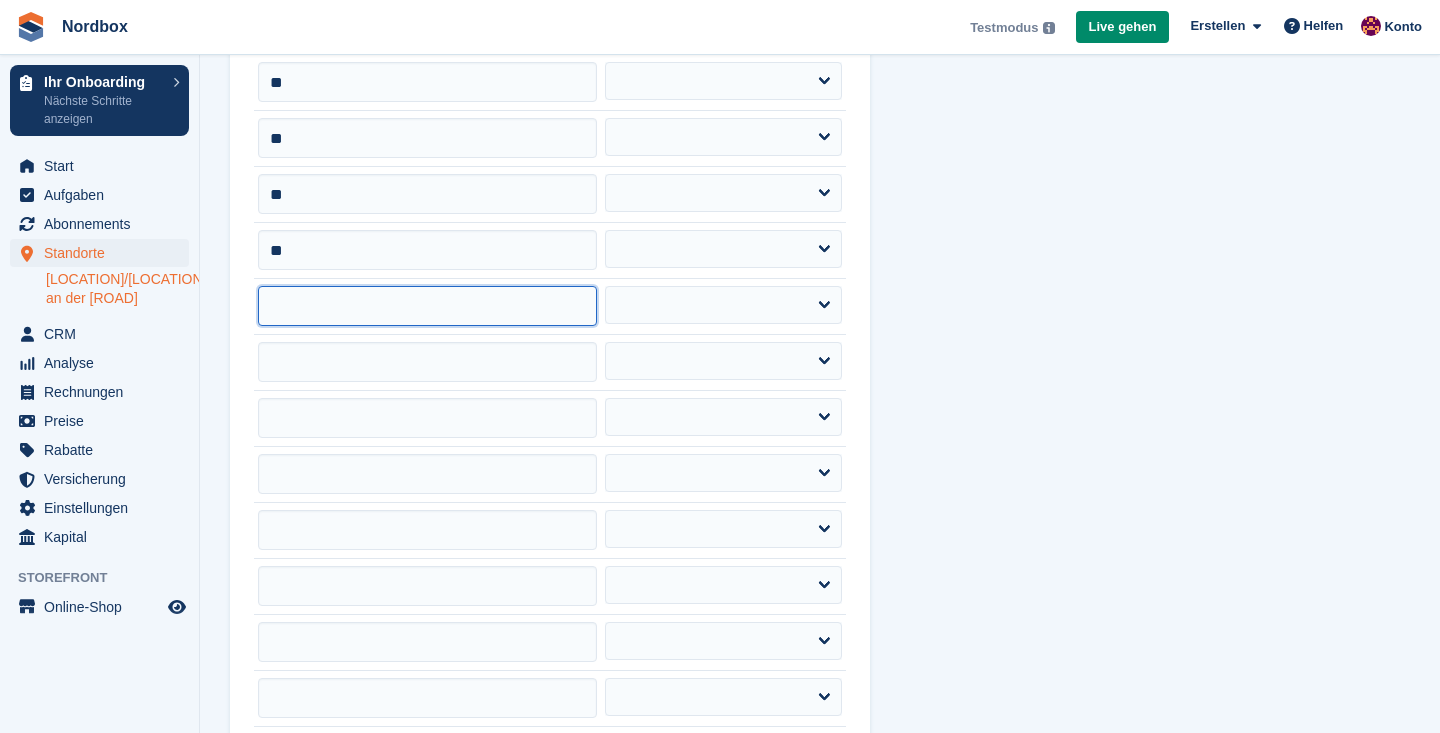 click at bounding box center (427, 306) 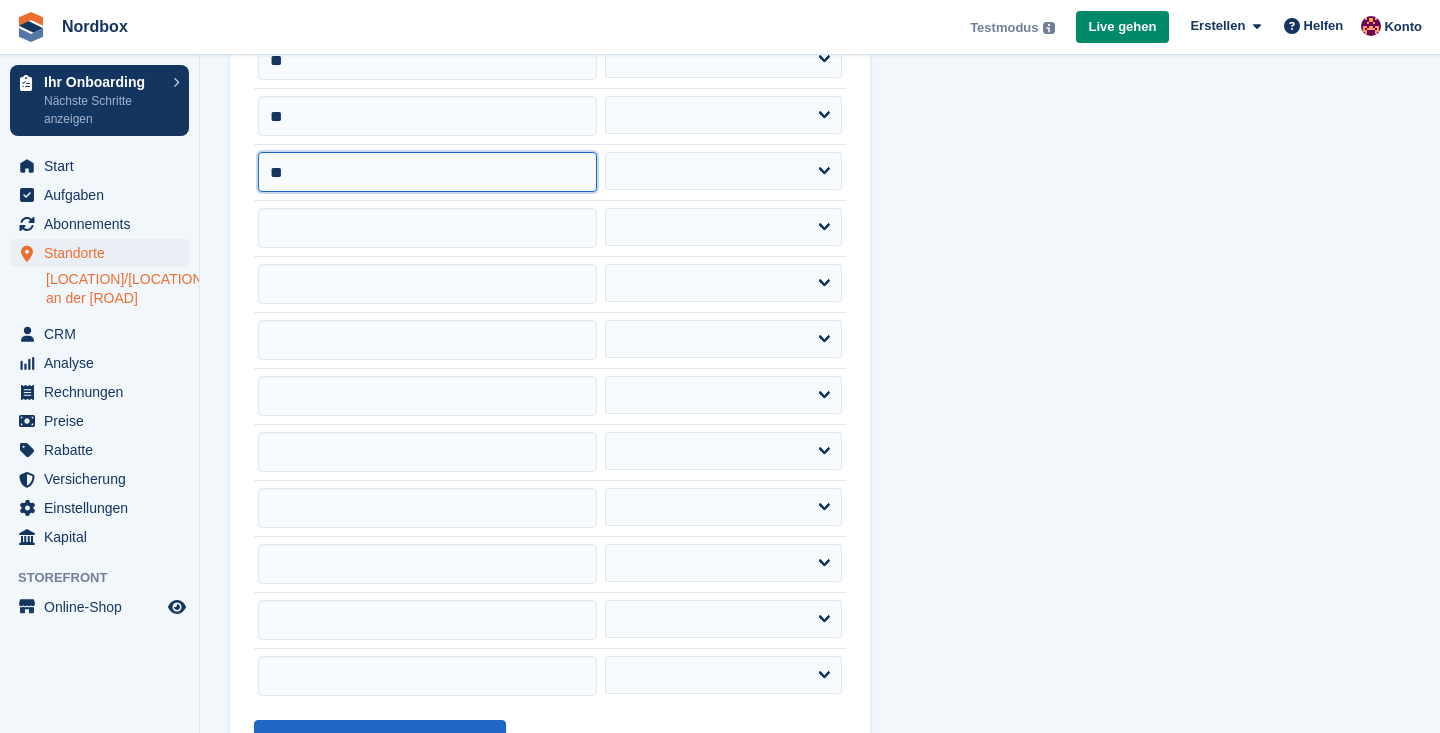 scroll, scrollTop: 909, scrollLeft: 0, axis: vertical 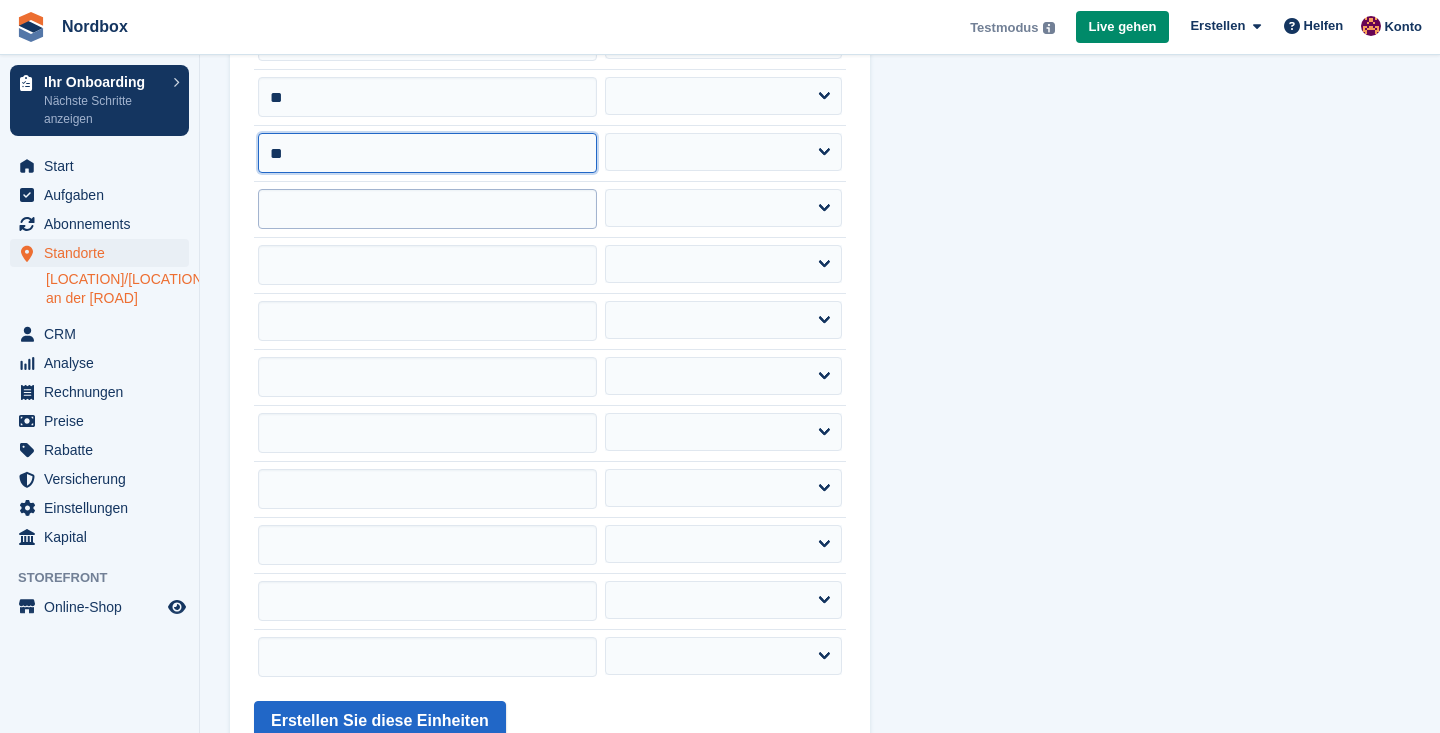 type on "**" 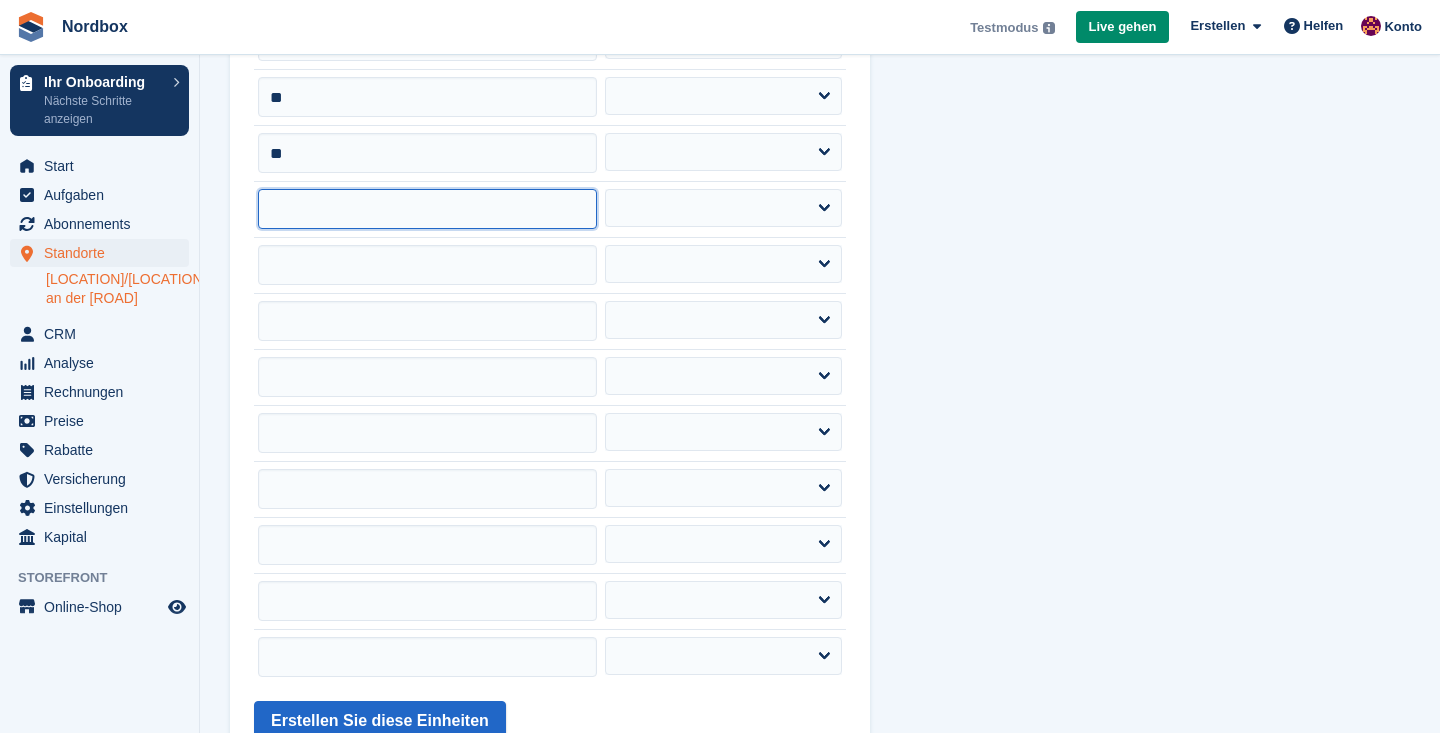 click at bounding box center [427, 209] 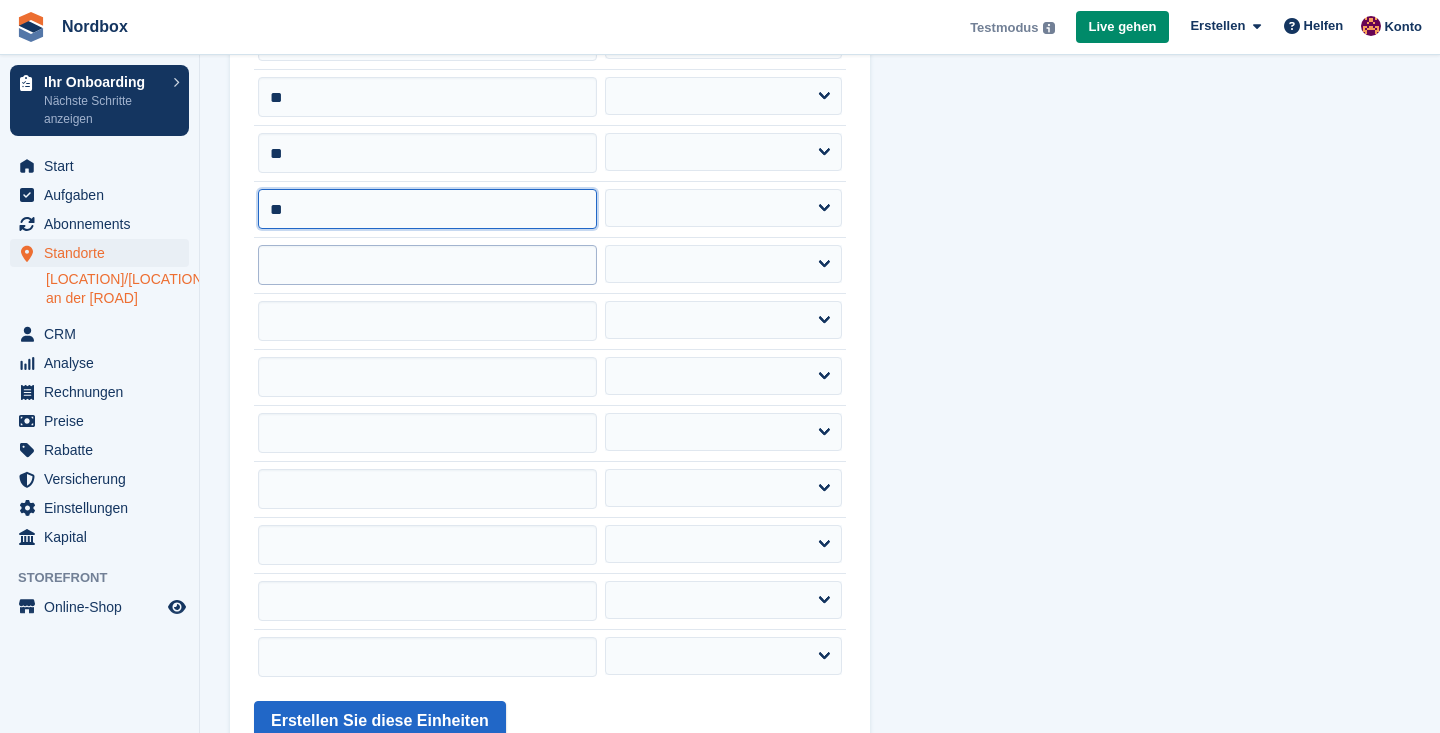 type on "**" 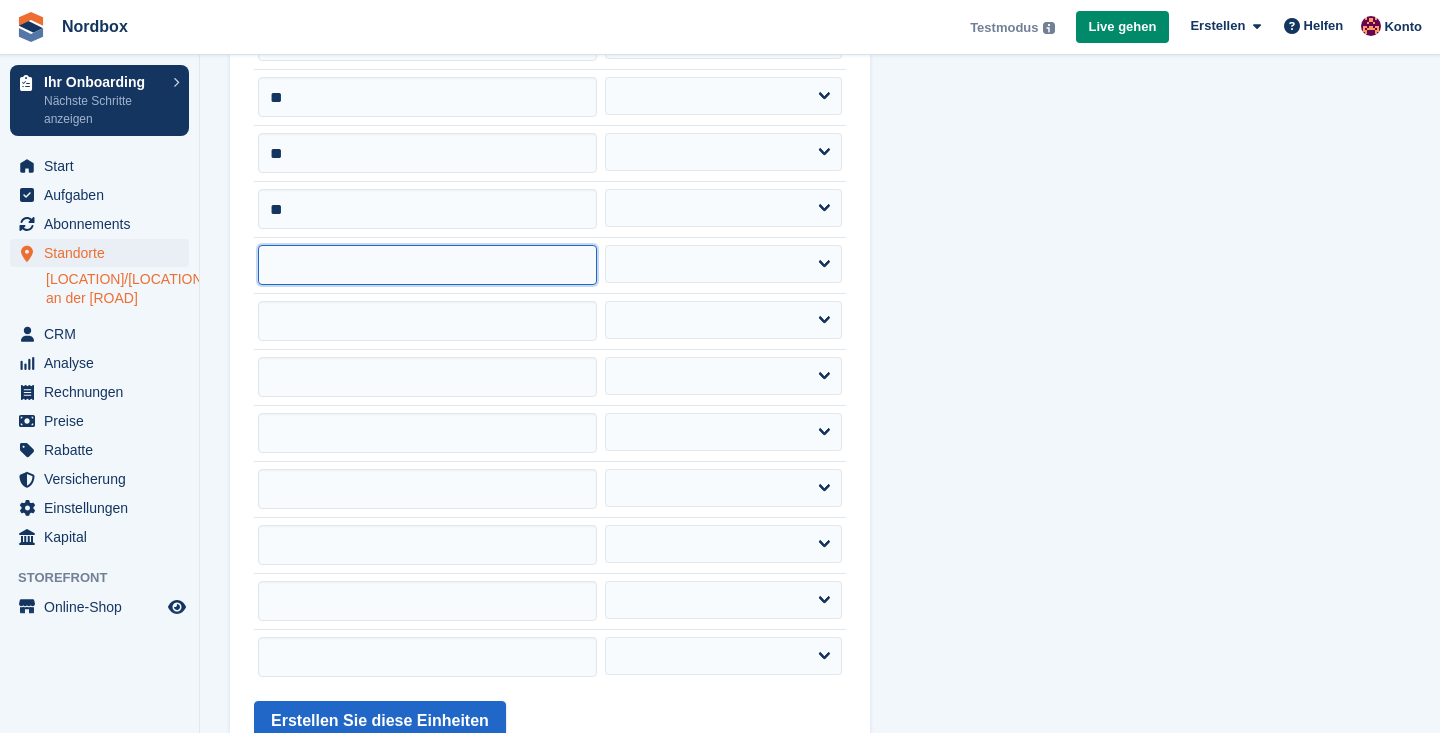 click at bounding box center (427, 265) 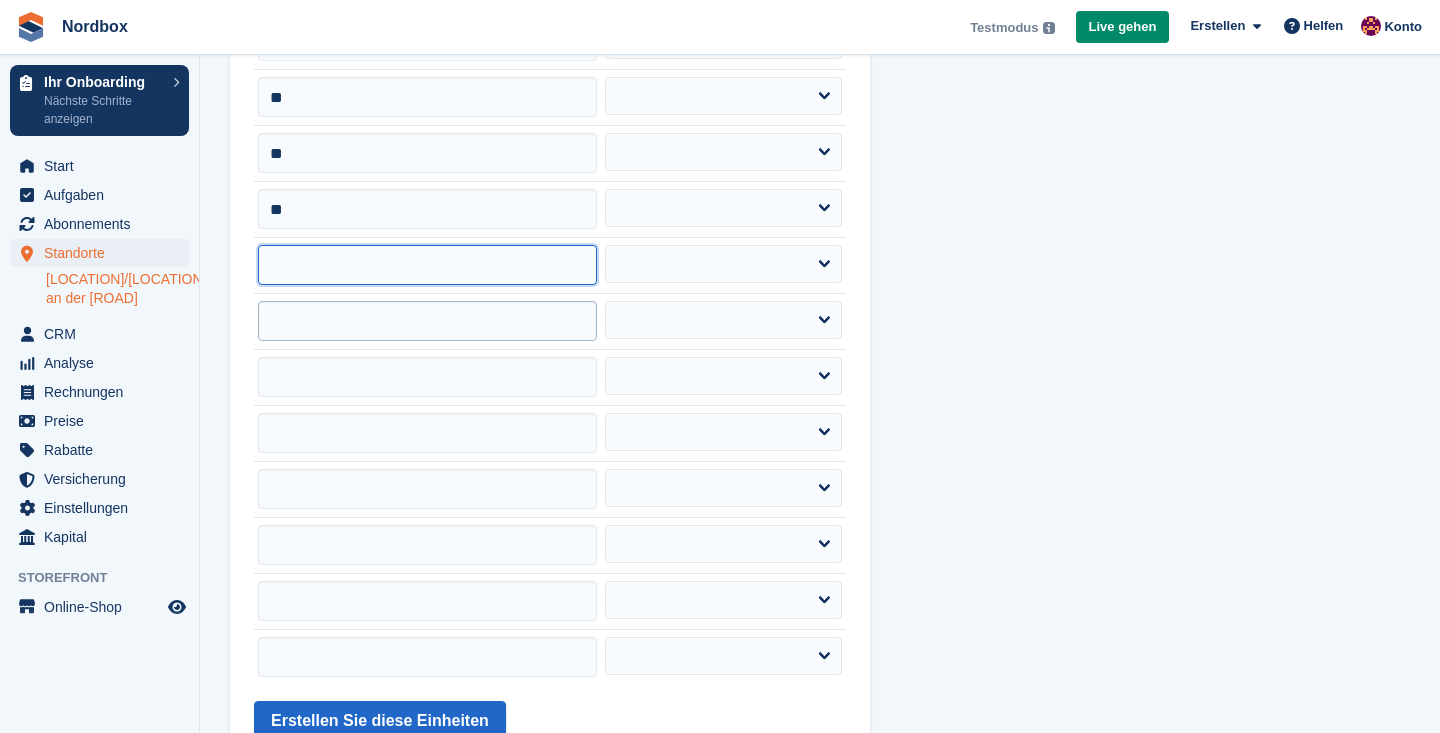paste on "**" 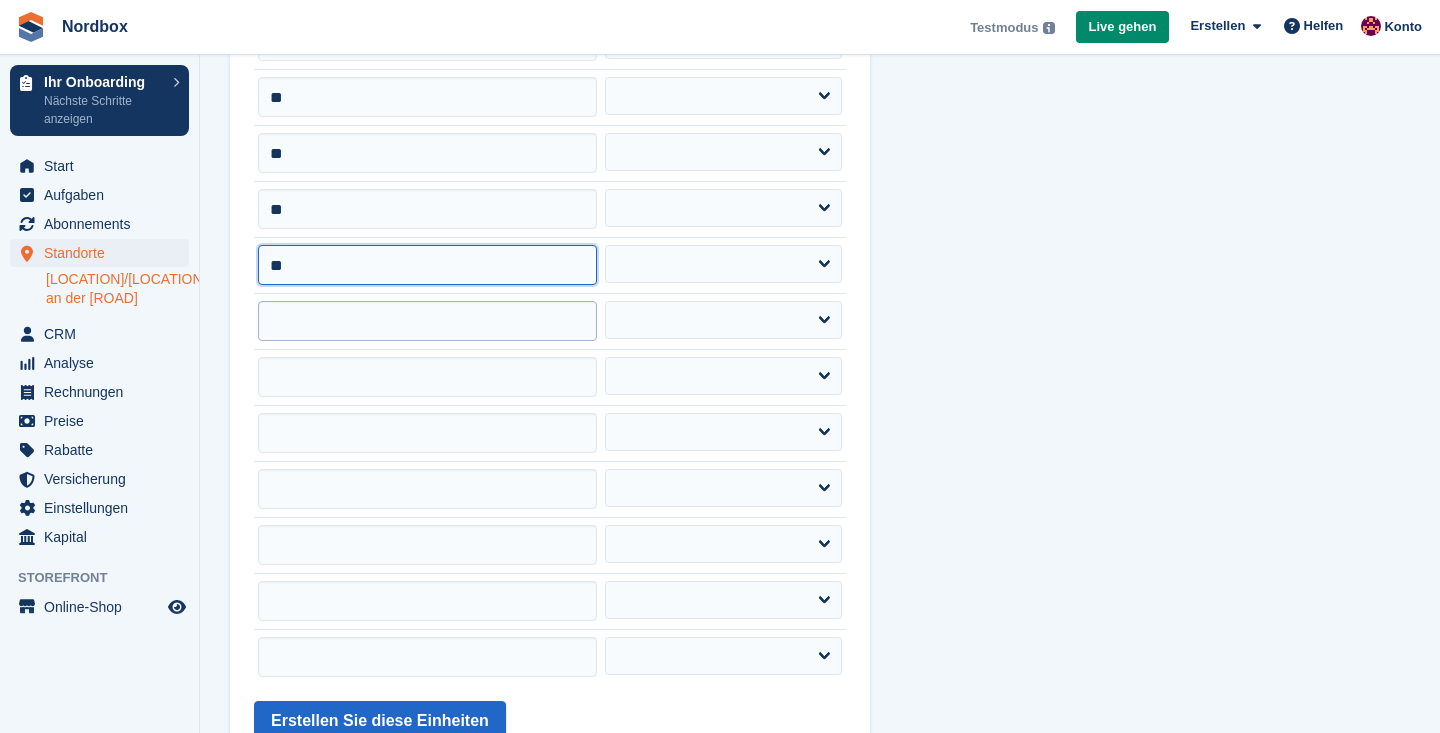 type on "**" 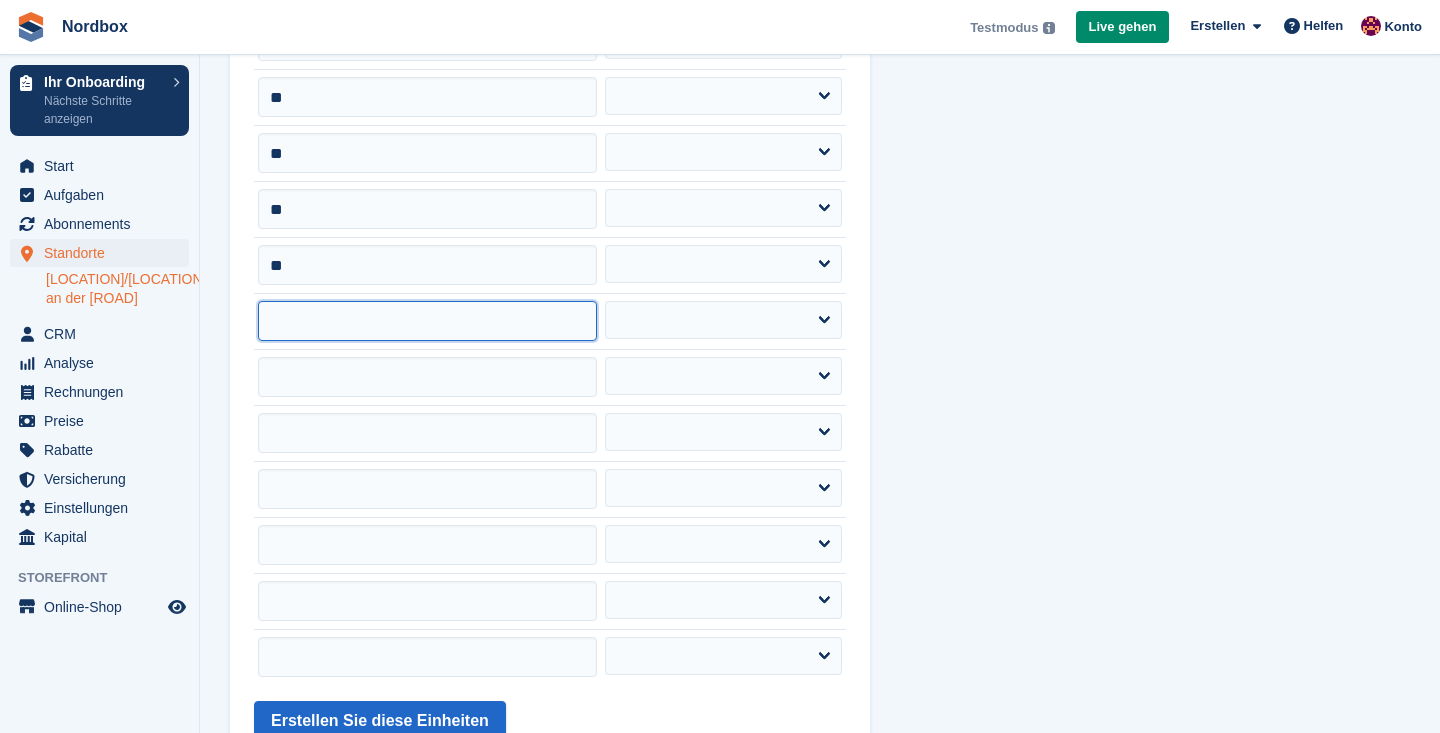 click at bounding box center (427, 321) 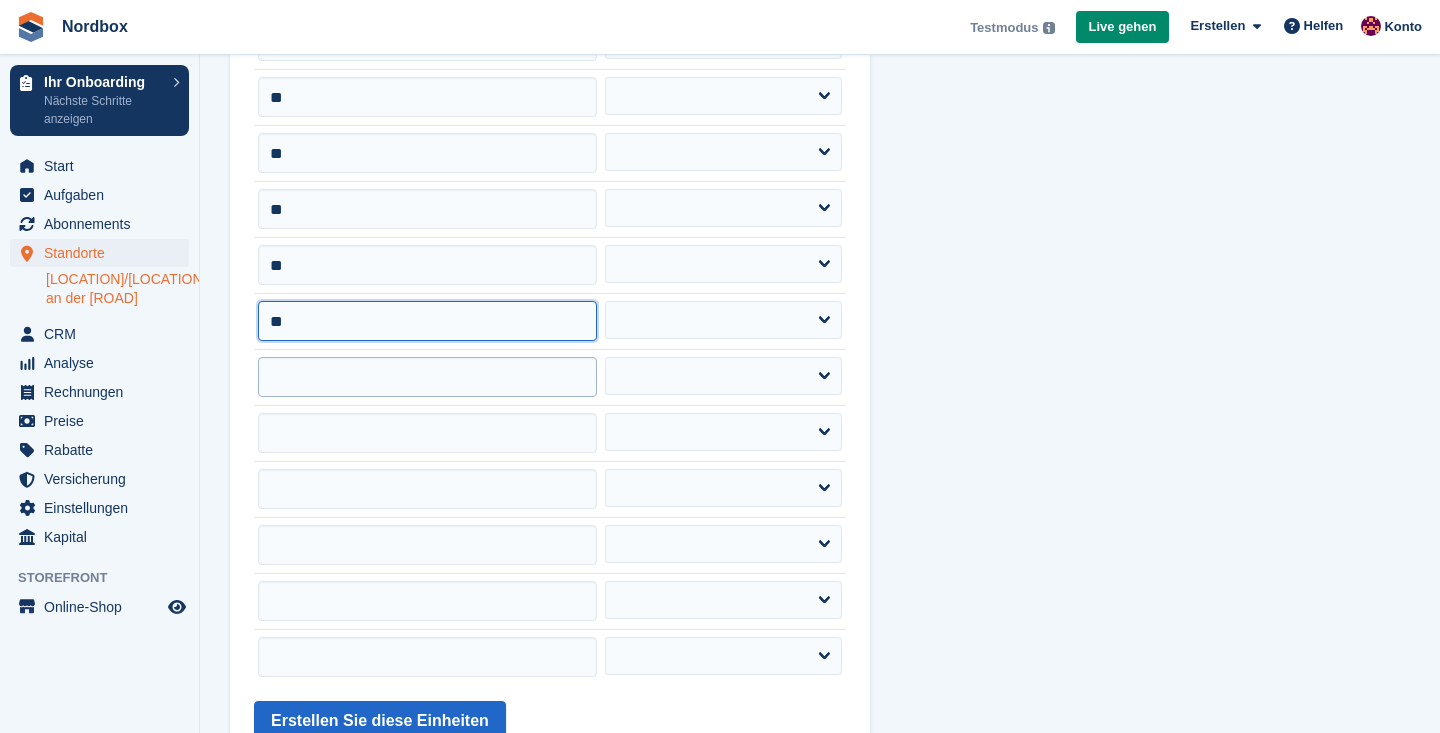type on "**" 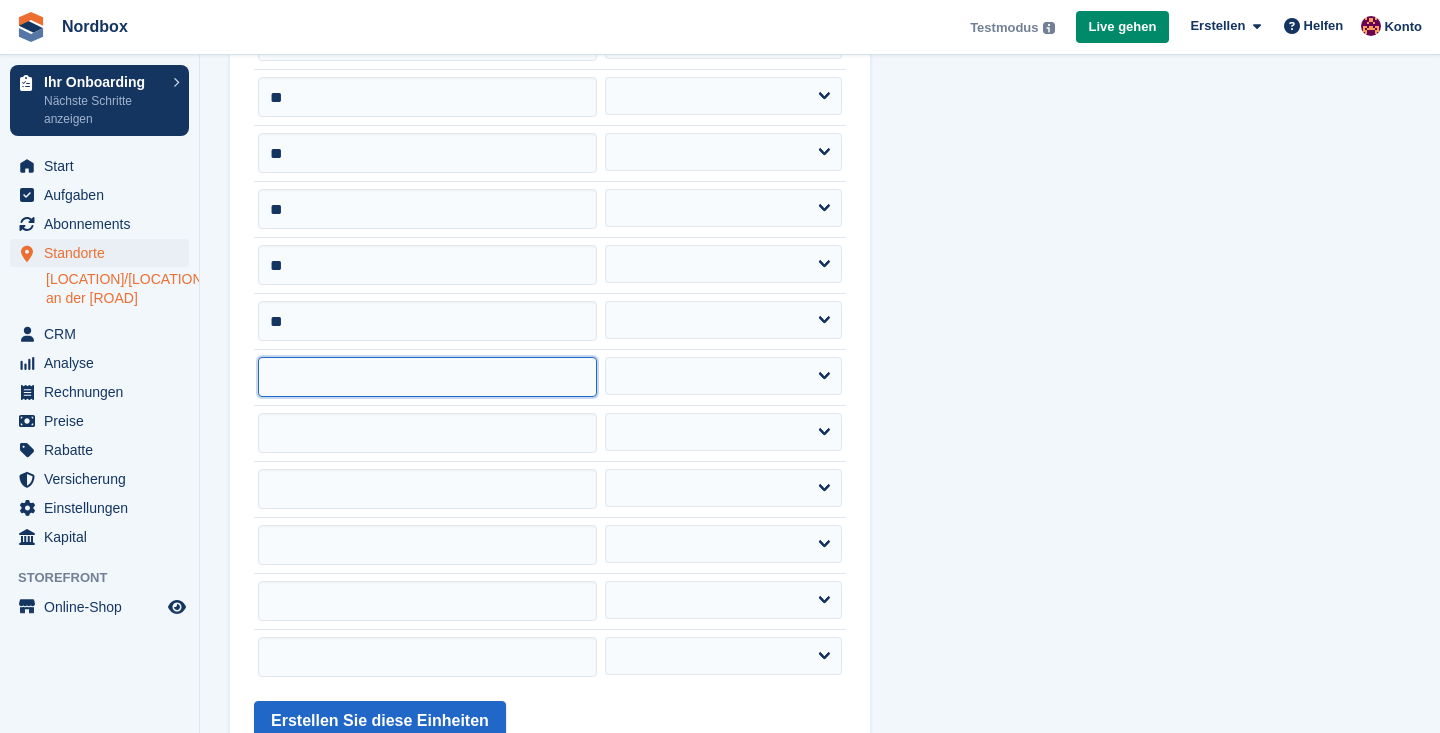 click at bounding box center (427, 377) 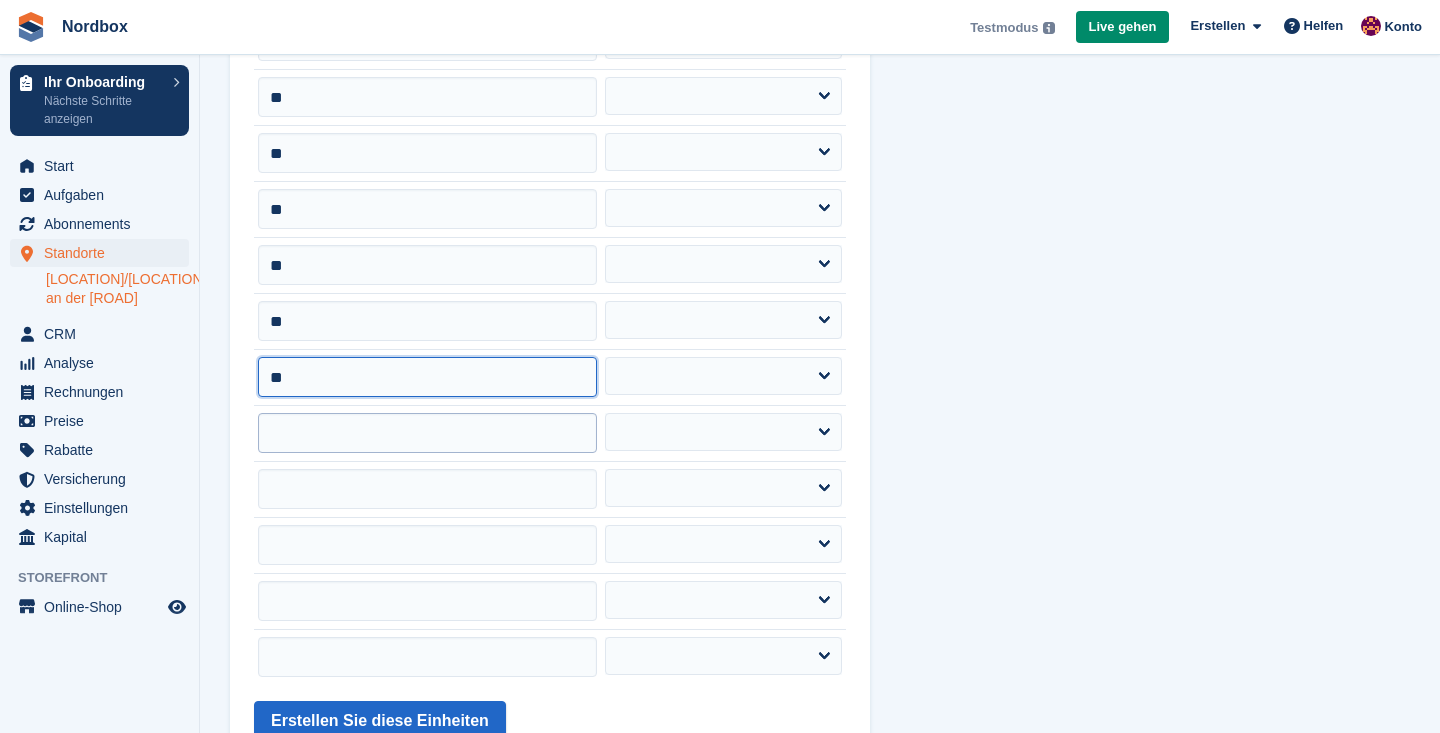 type on "**" 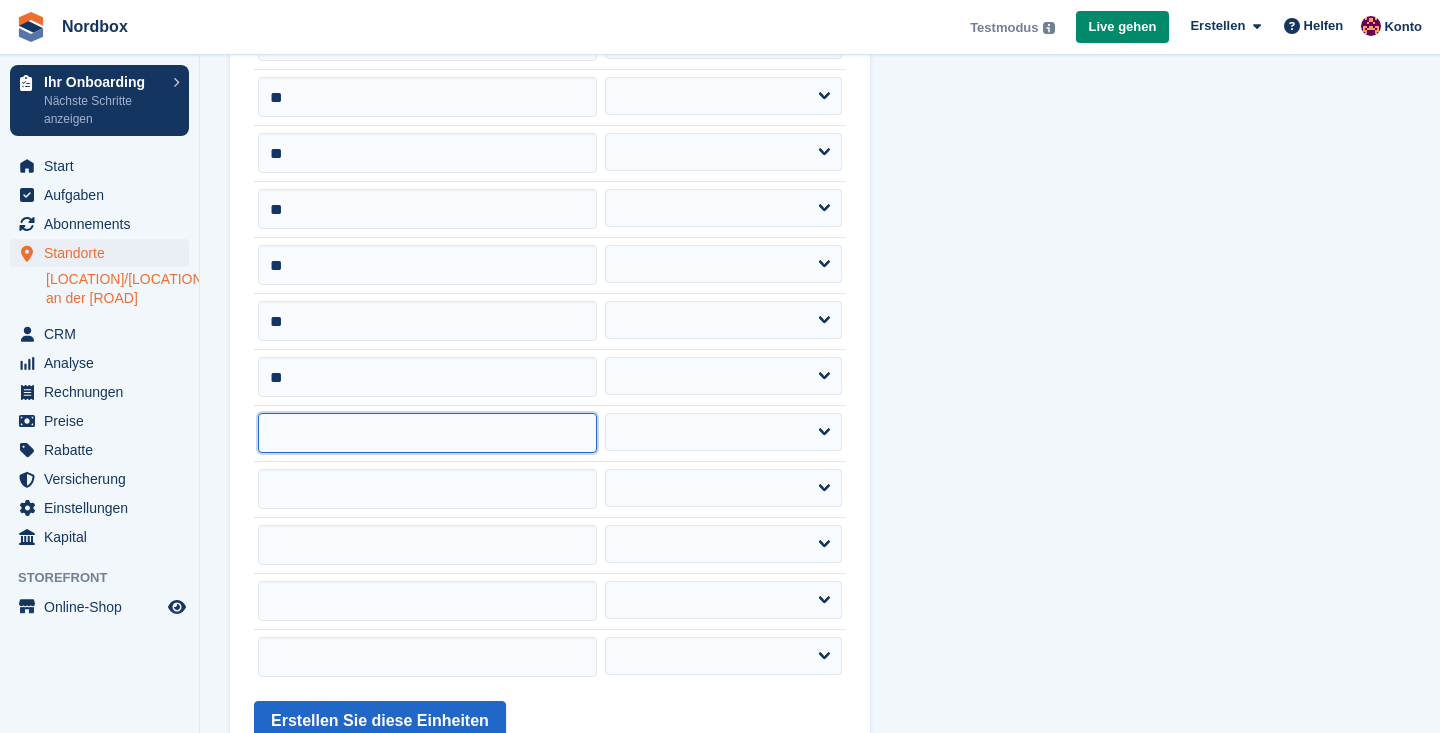 click at bounding box center (427, 433) 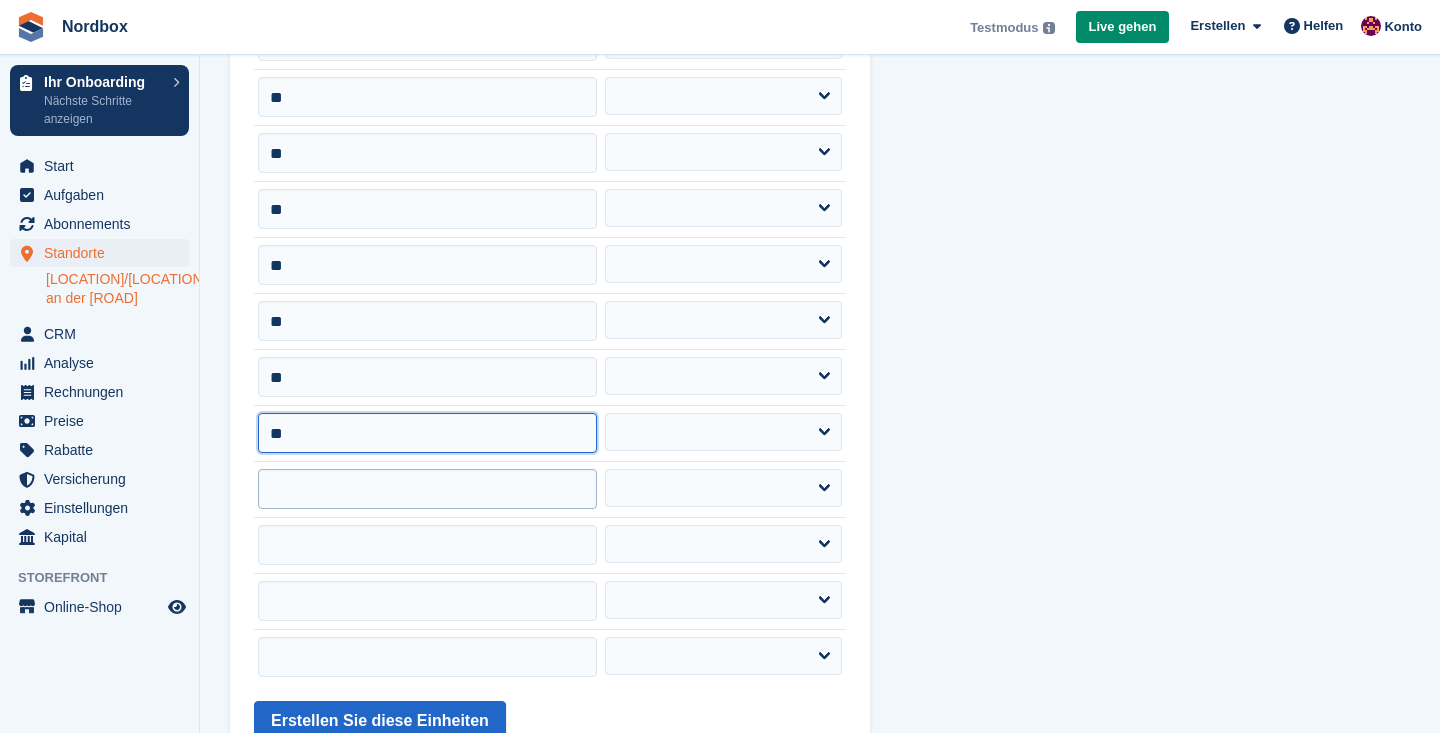 type on "**" 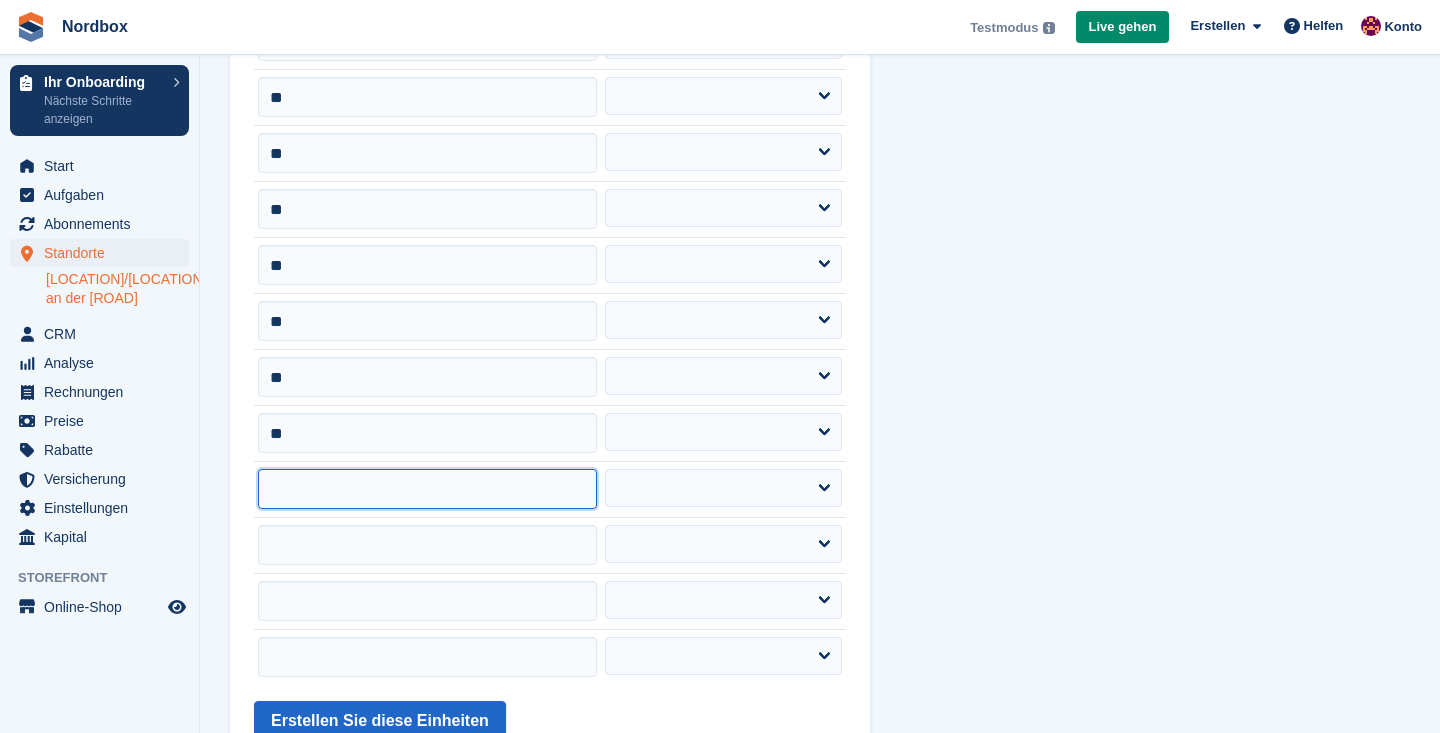 click at bounding box center (427, 489) 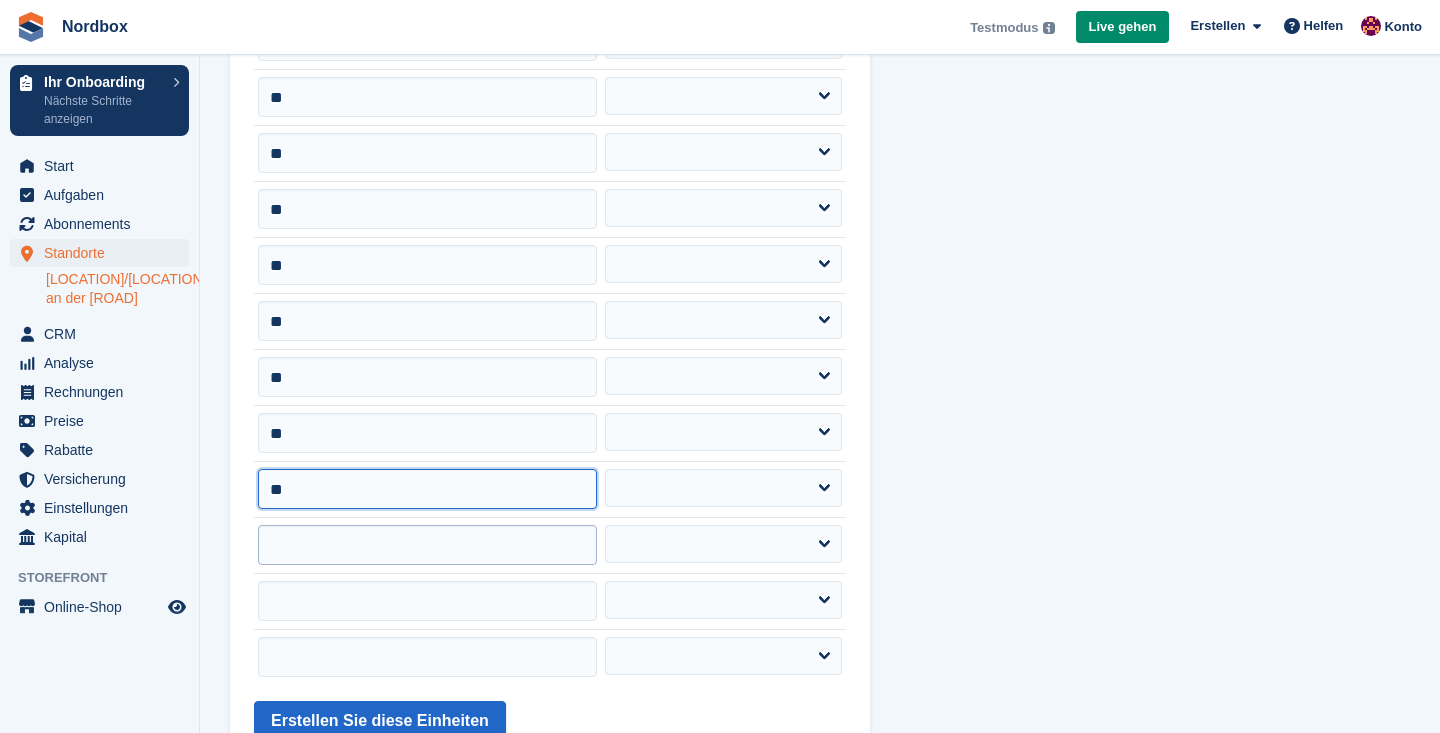 type on "**" 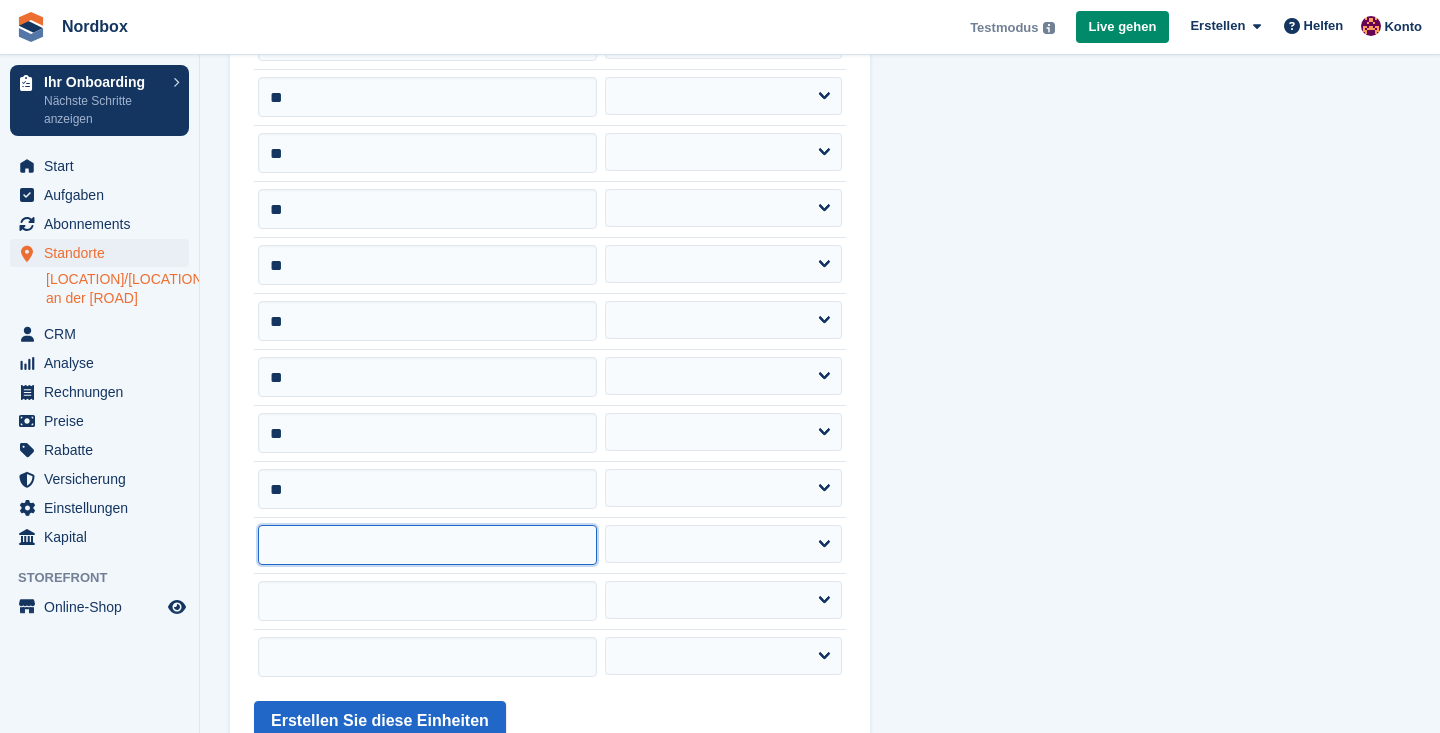 click at bounding box center [427, 545] 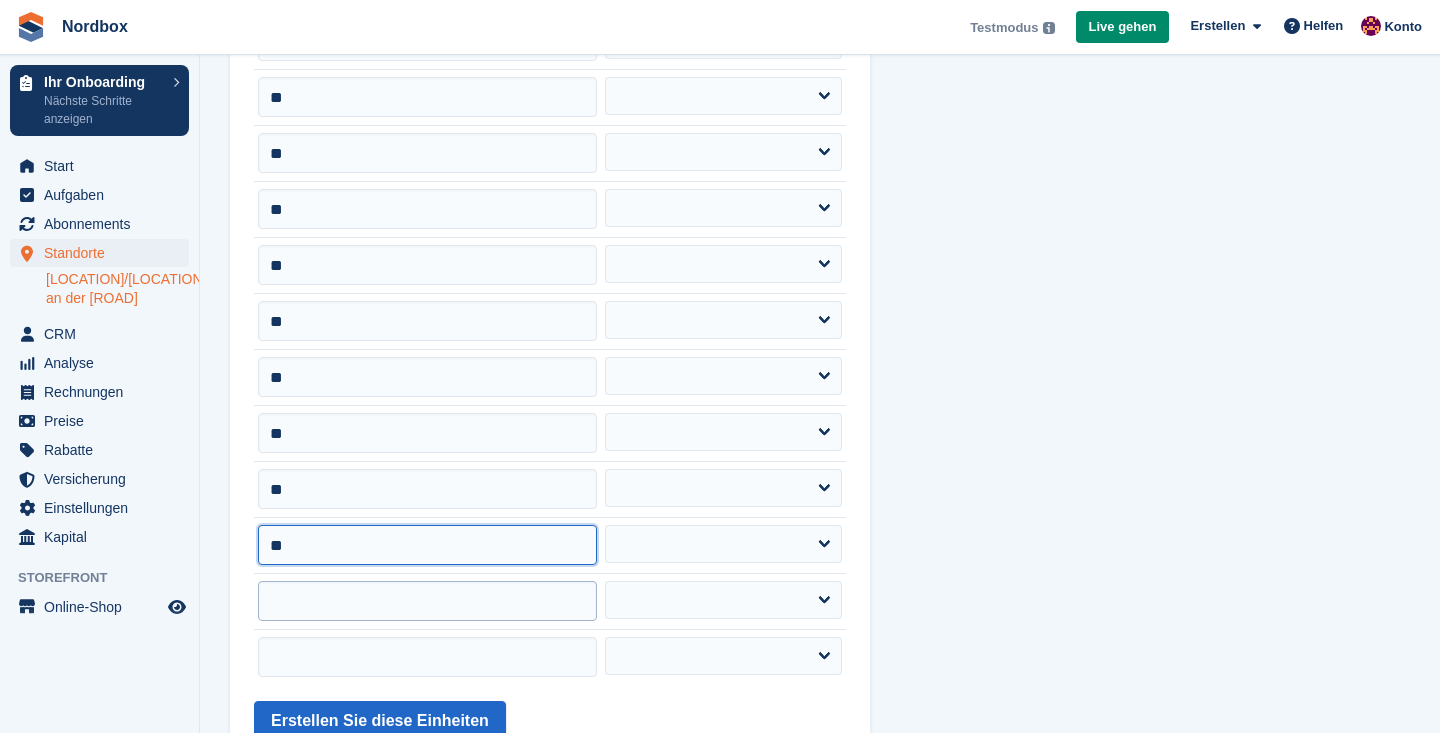 type on "**" 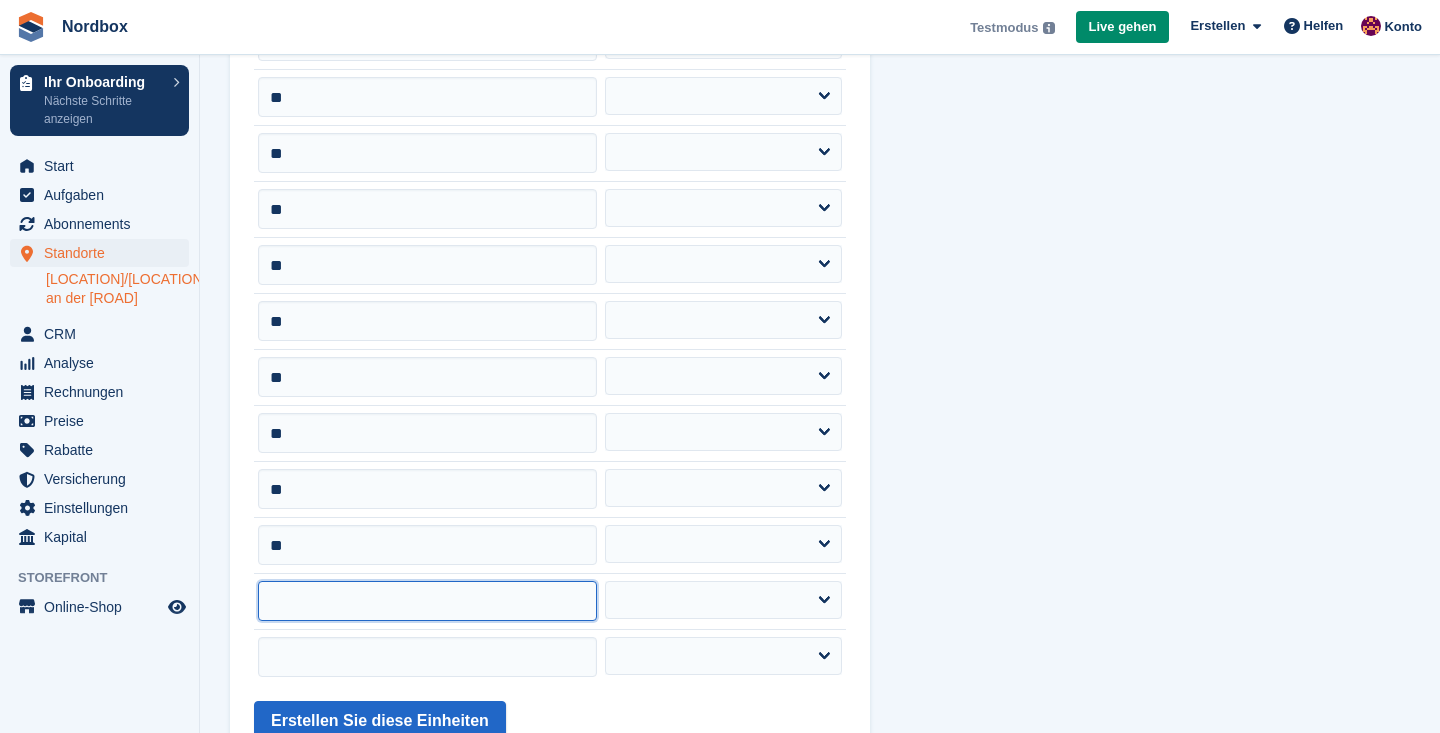 click at bounding box center (427, 601) 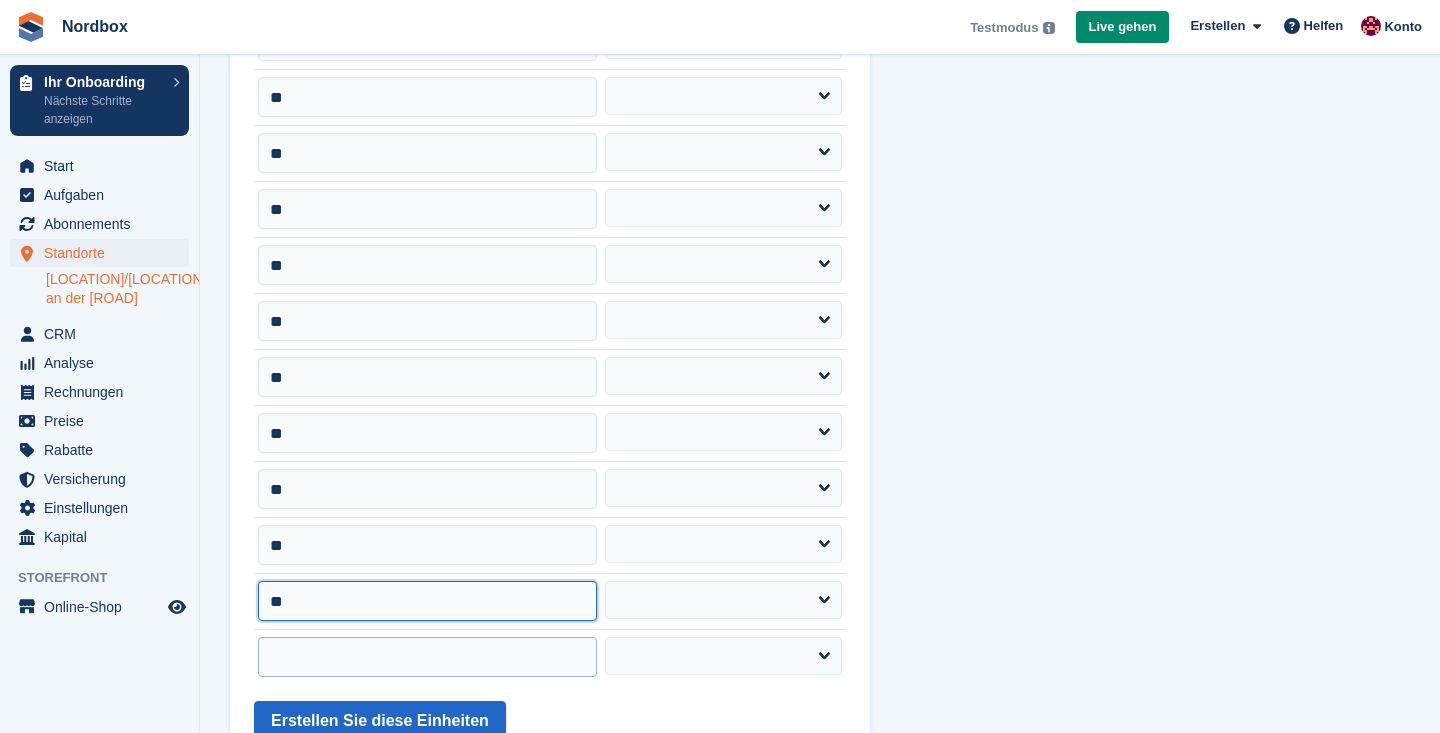 type on "**" 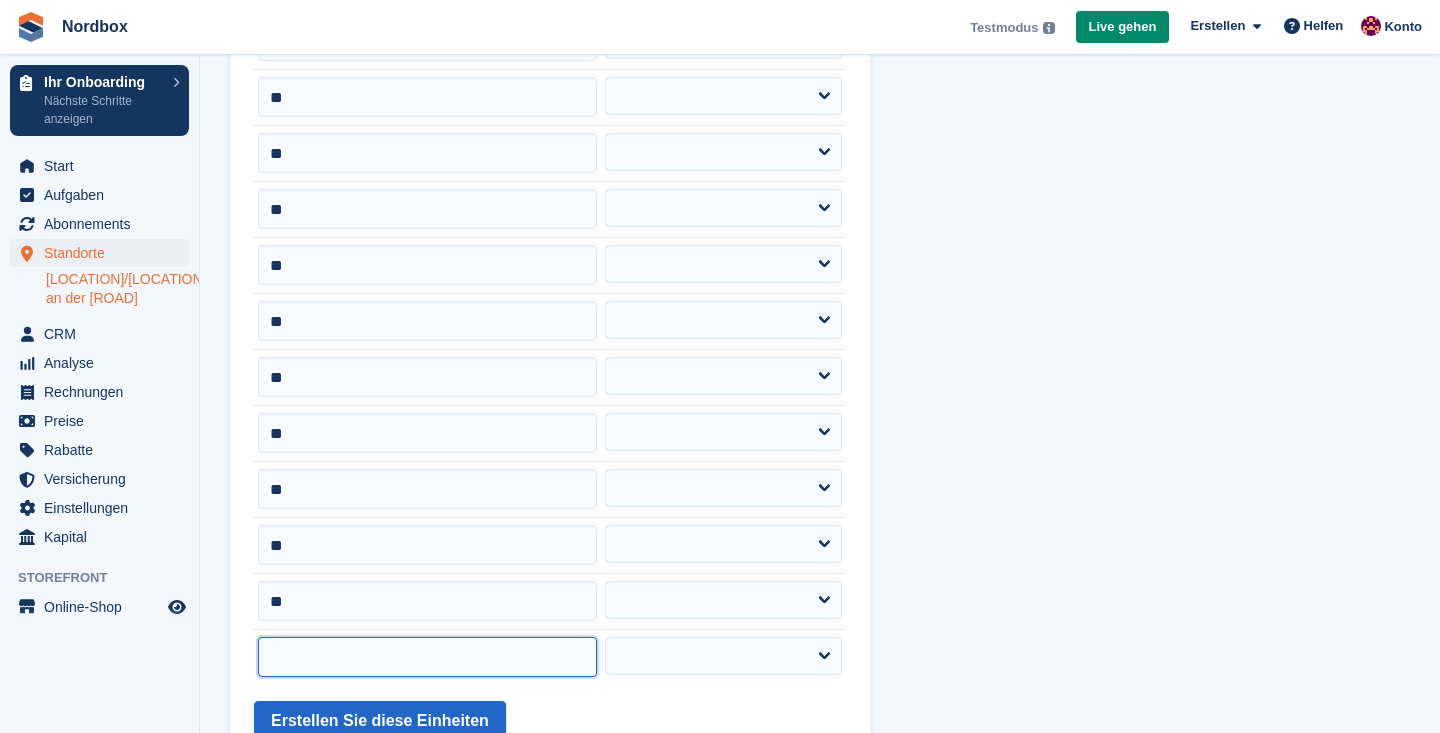 click at bounding box center (427, 657) 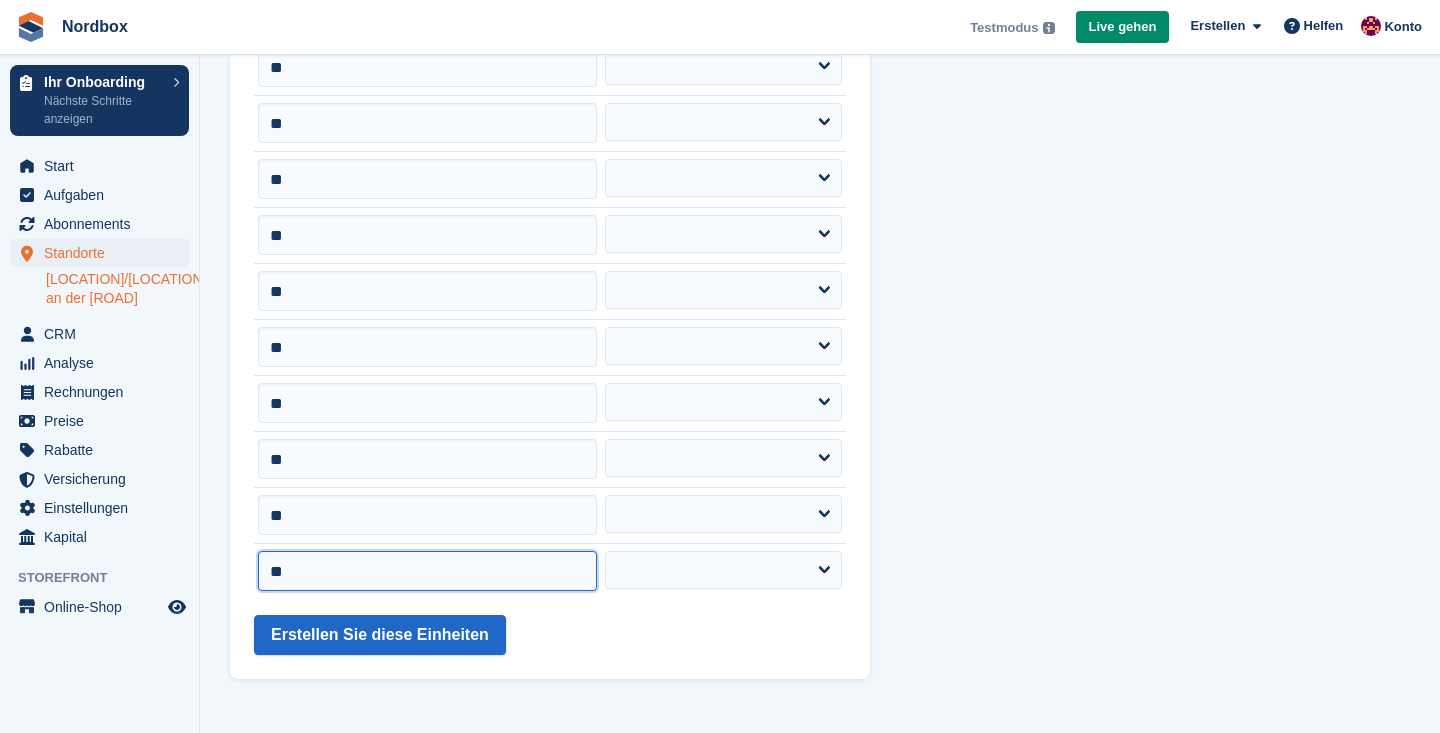 scroll, scrollTop: 1011, scrollLeft: 0, axis: vertical 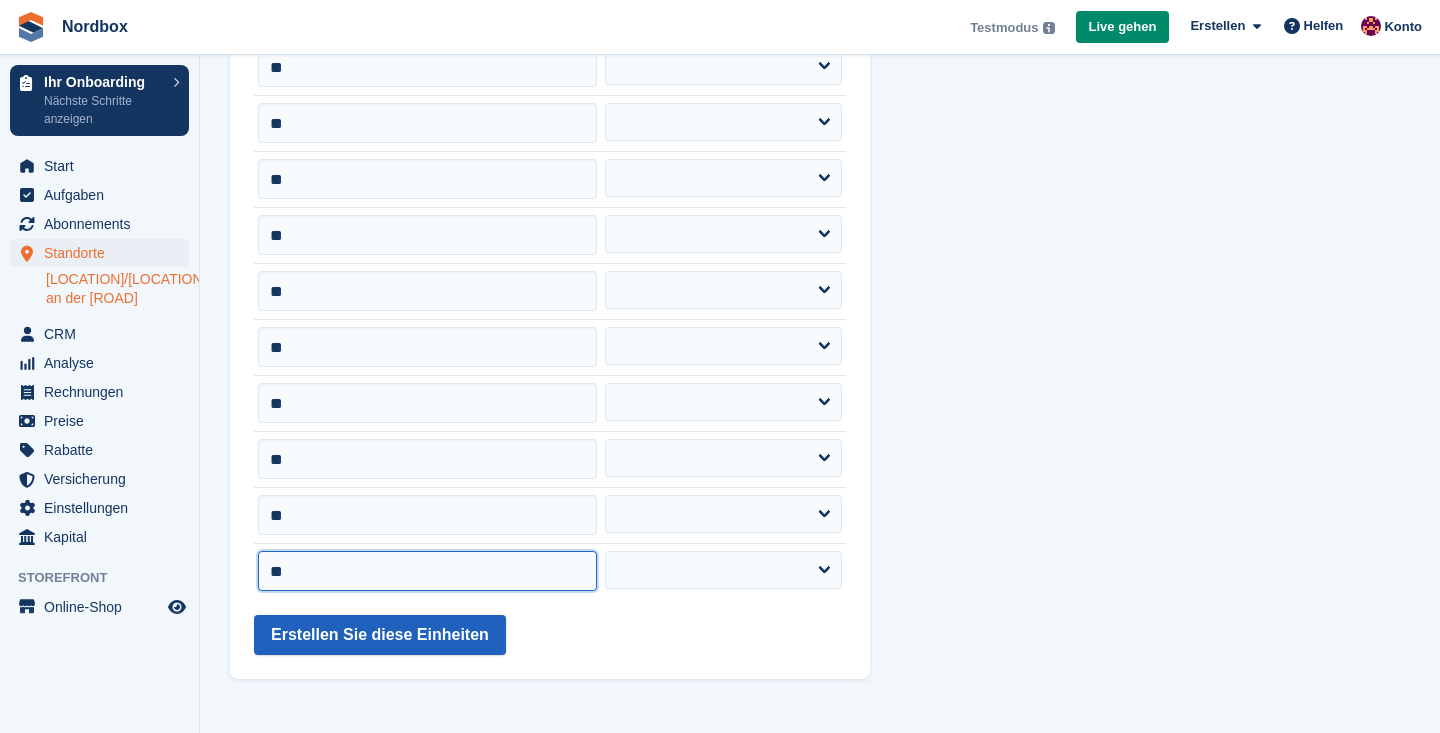 type on "**" 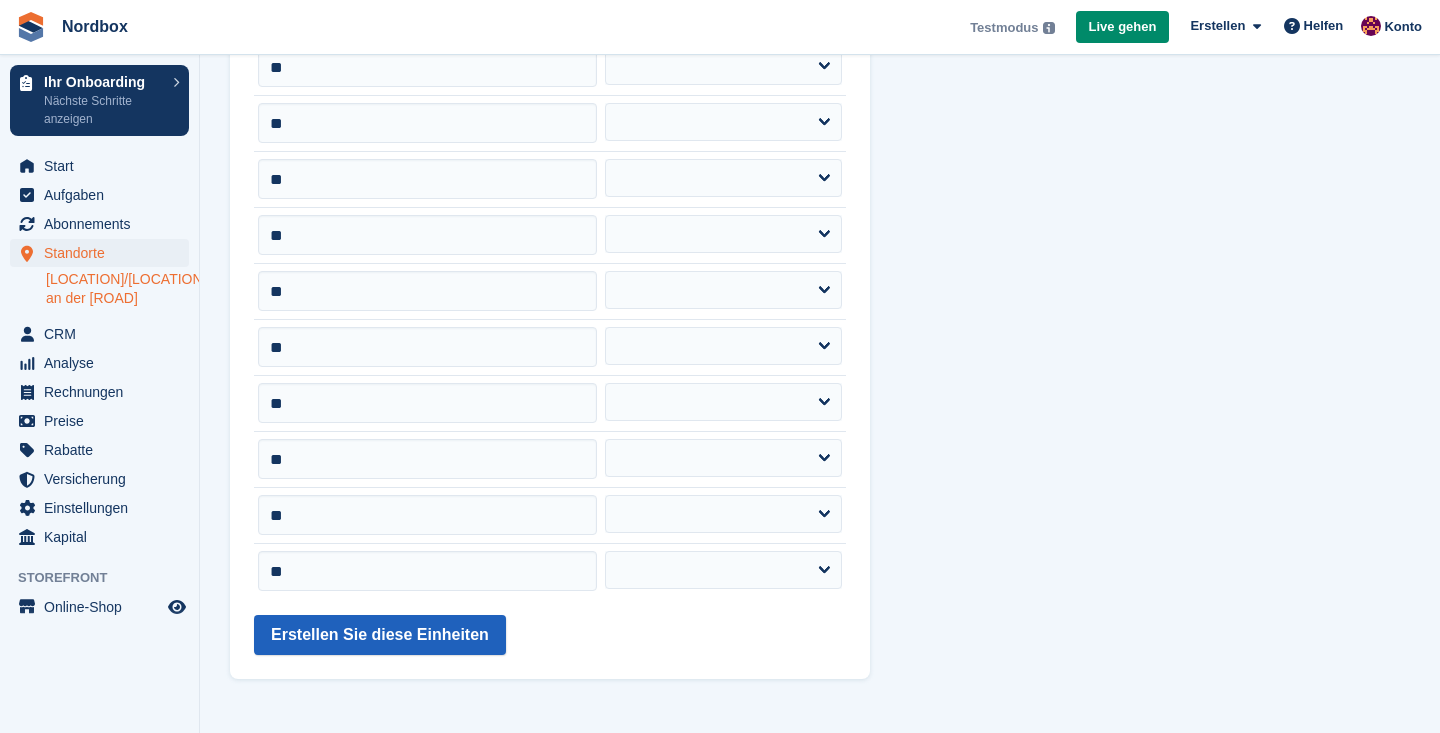 click on "Erstellen Sie diese Einheiten" at bounding box center (380, 635) 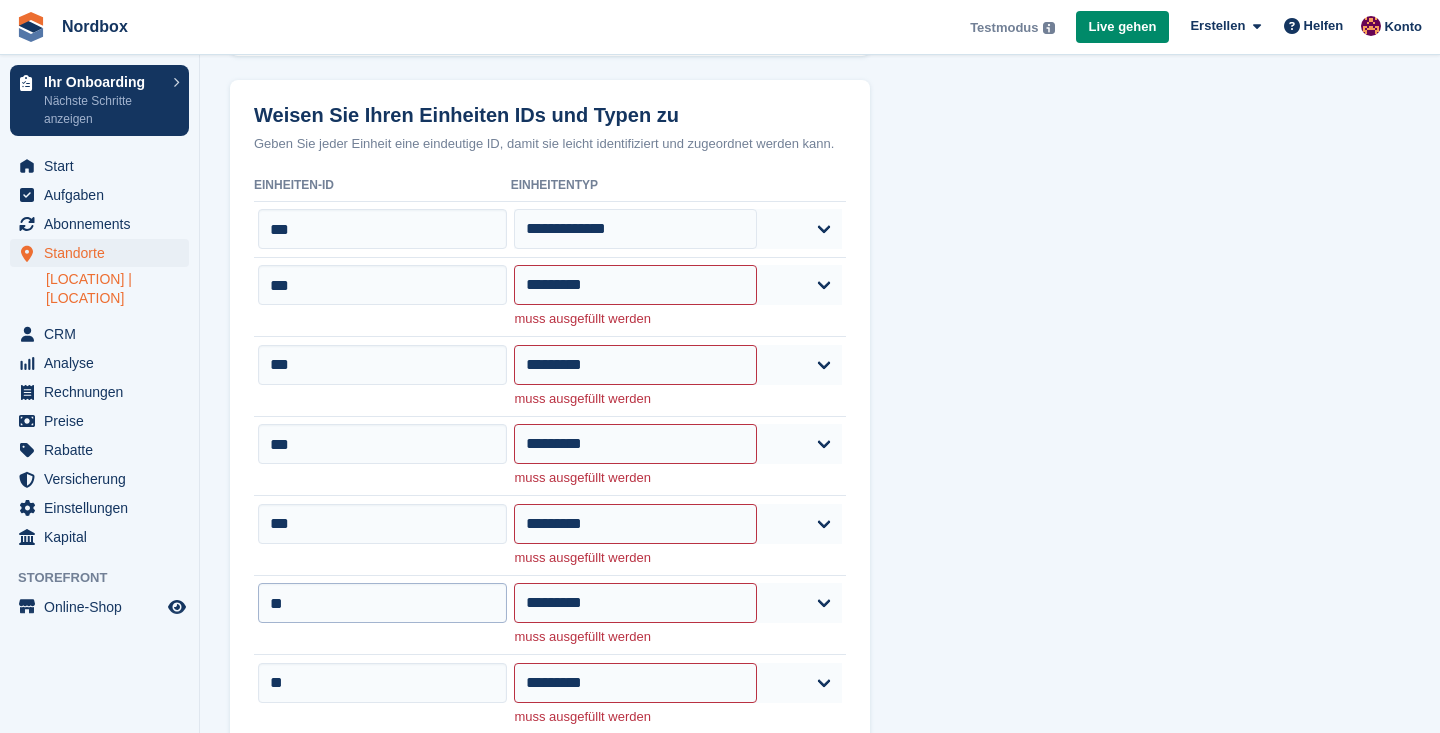 scroll, scrollTop: 278, scrollLeft: 0, axis: vertical 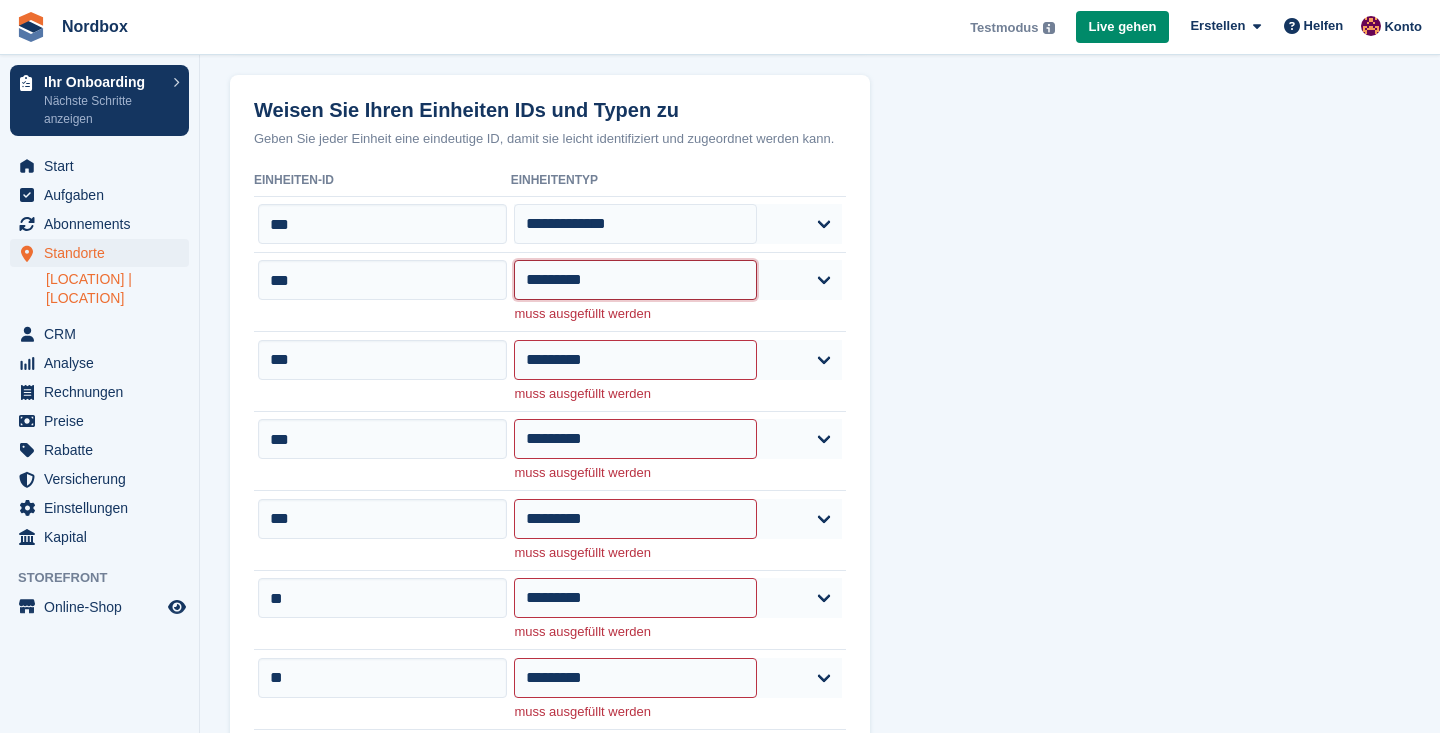 select on "*****" 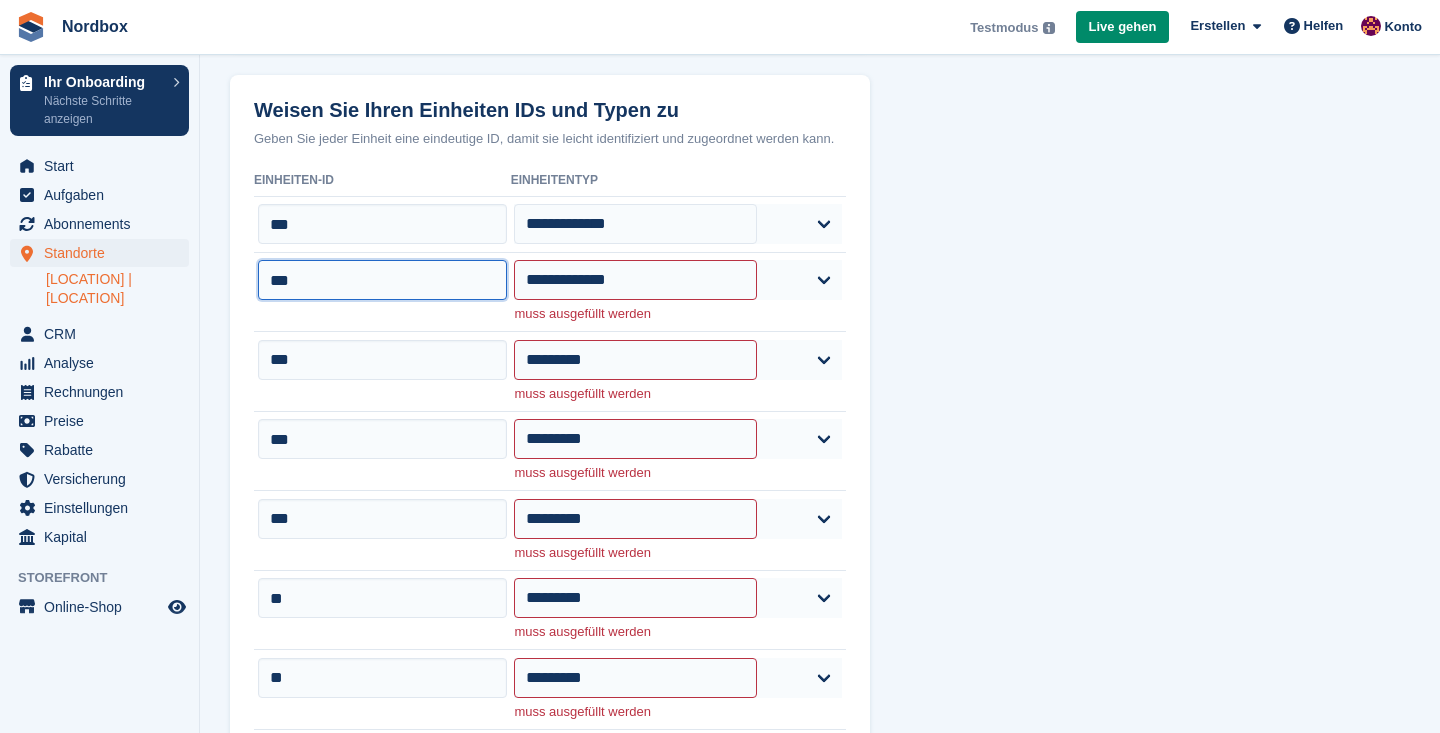 click on "***" at bounding box center [382, 280] 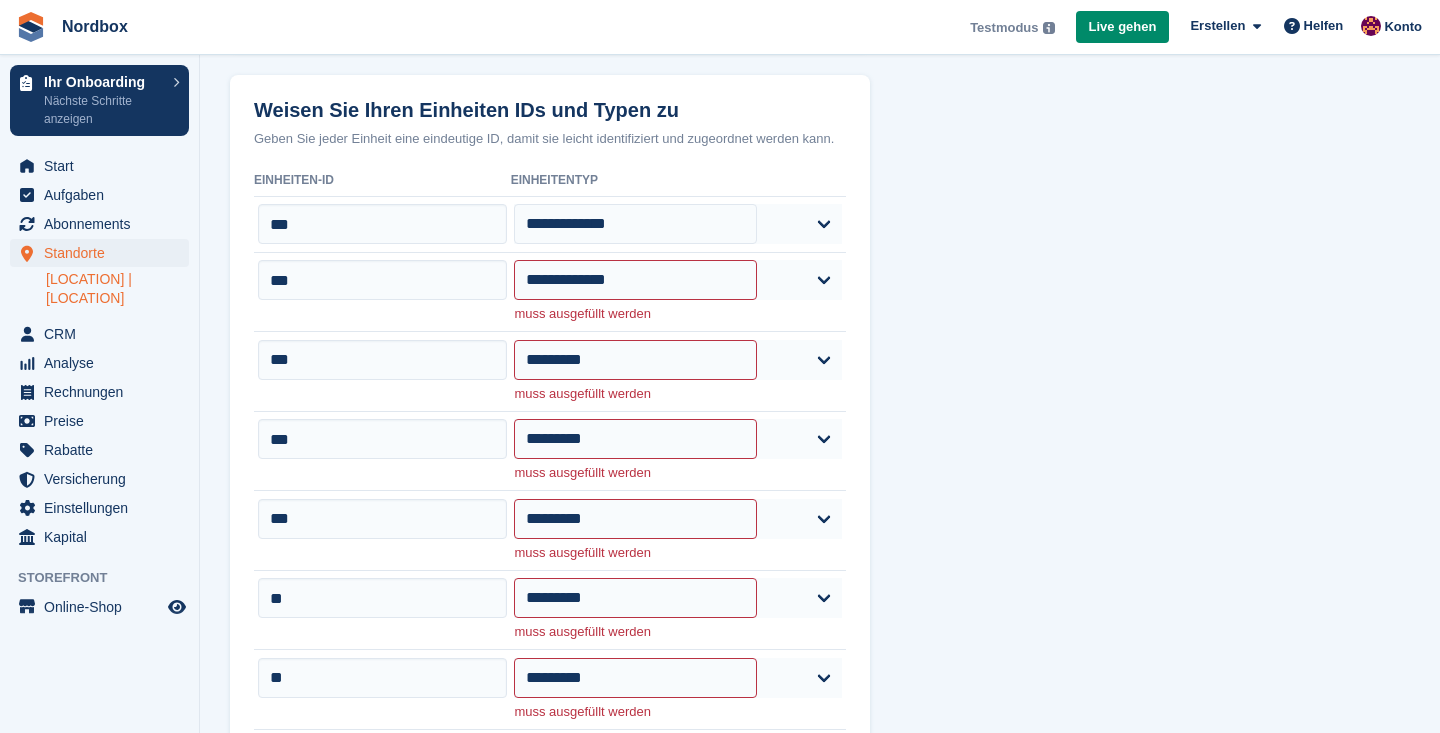 click on "***" at bounding box center (382, 224) 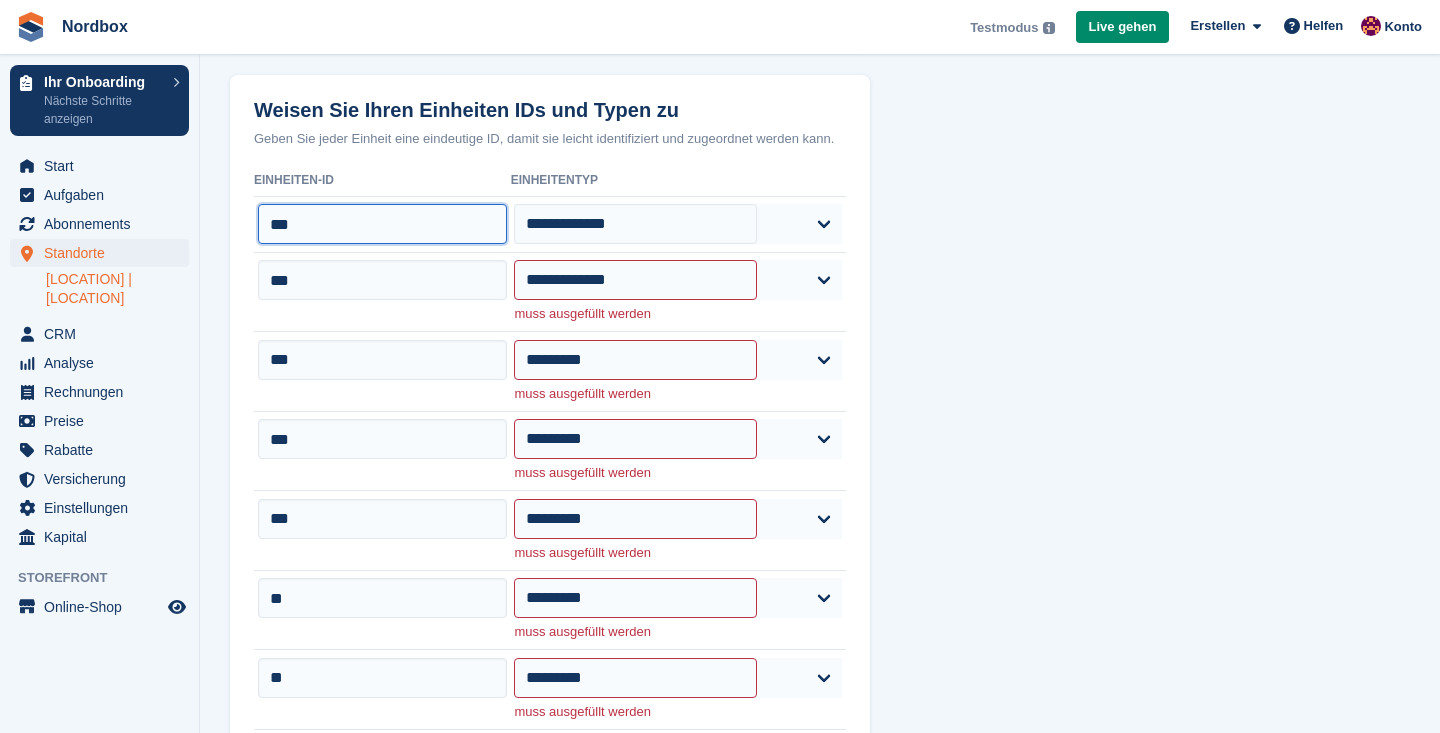 click on "***" at bounding box center (382, 224) 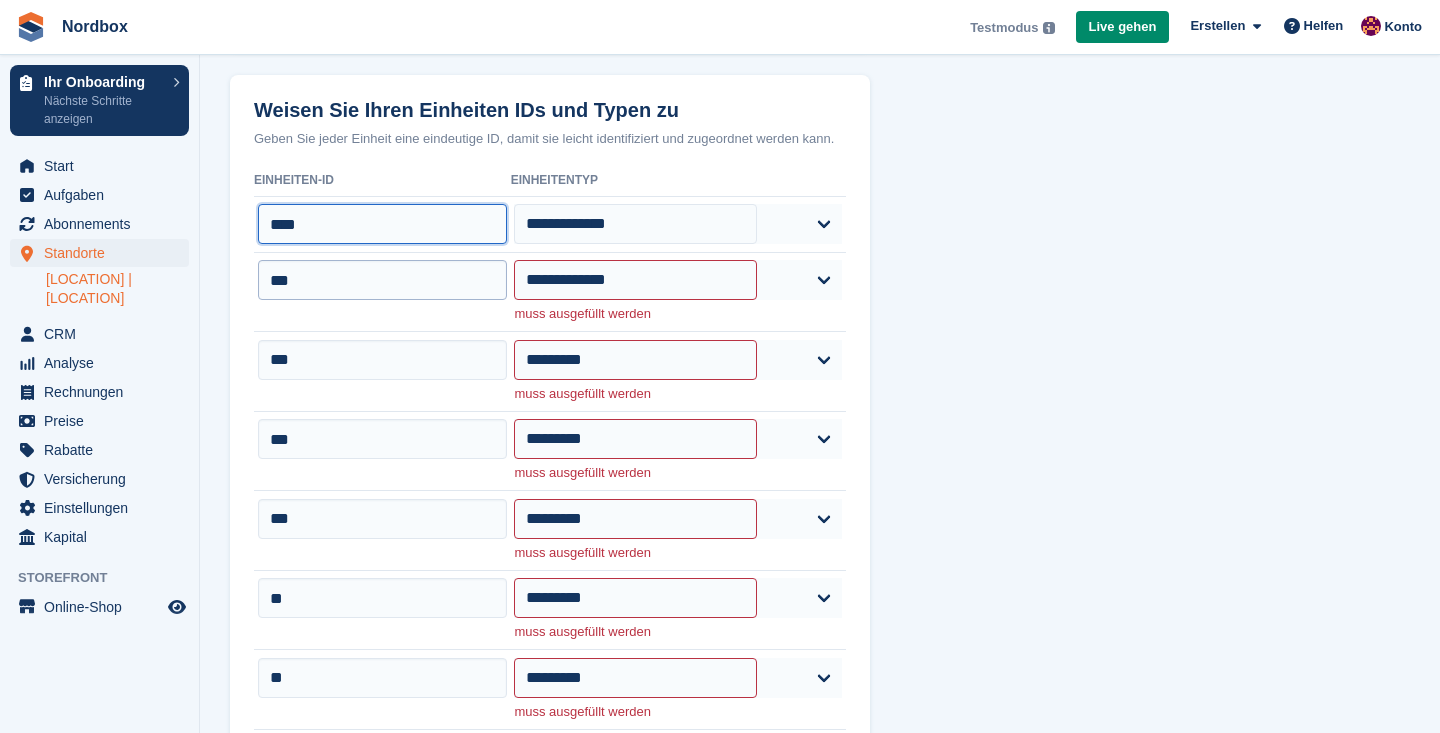 type on "****" 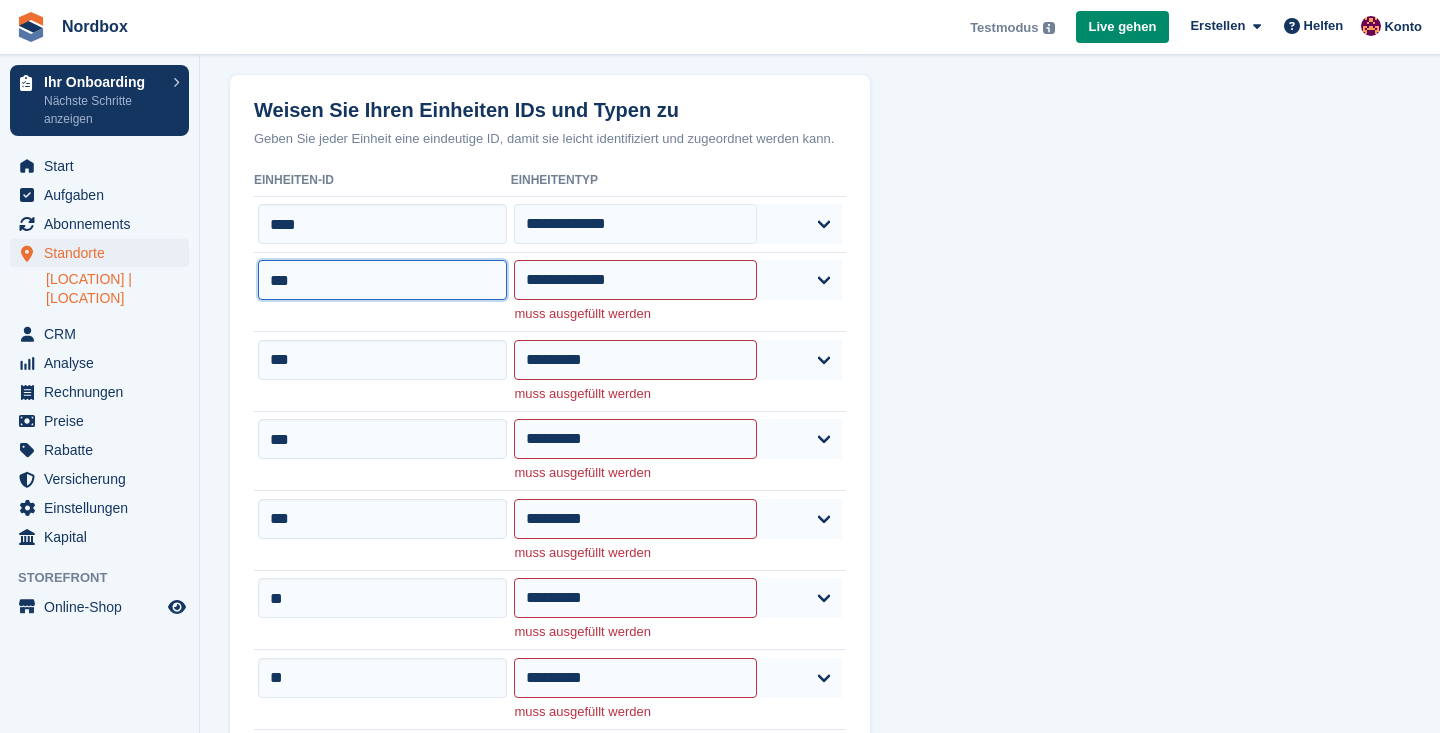 click on "***" at bounding box center [382, 280] 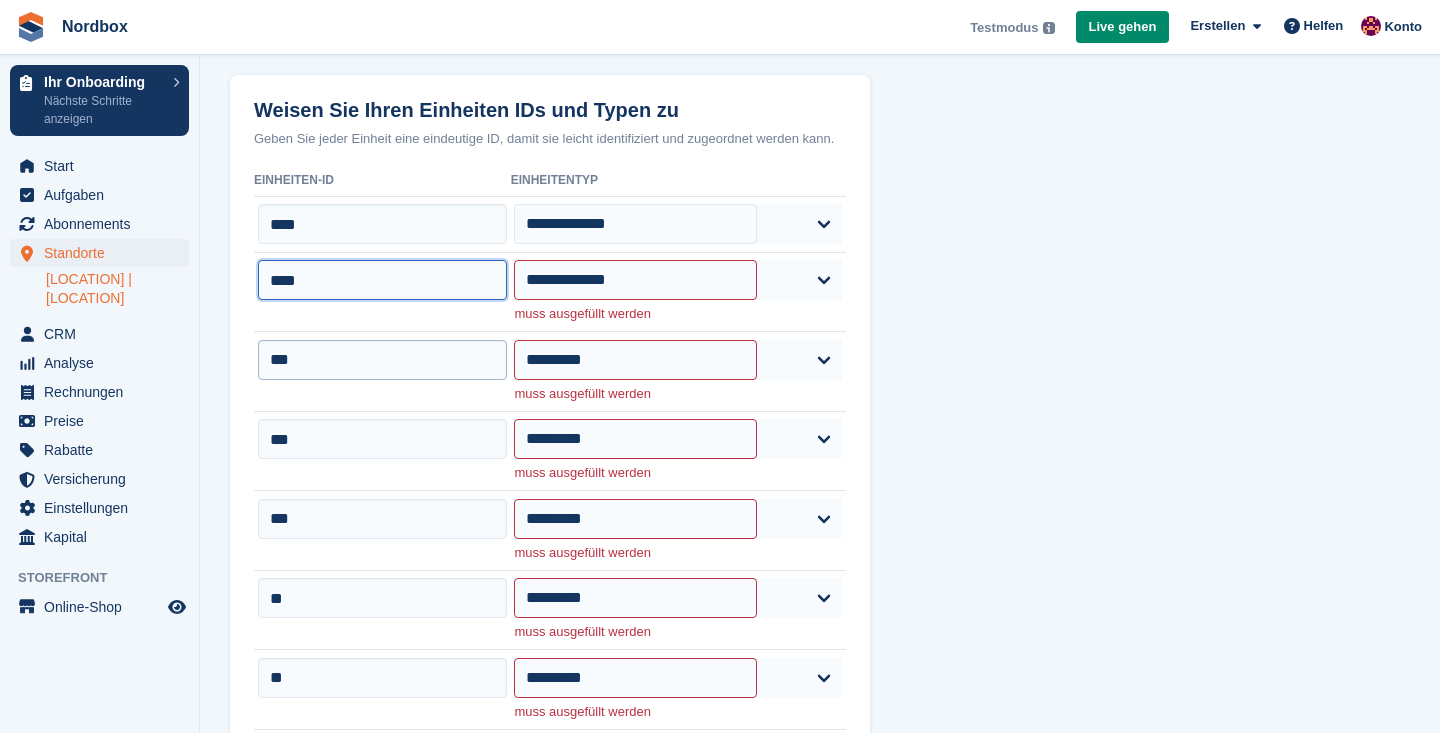 type on "****" 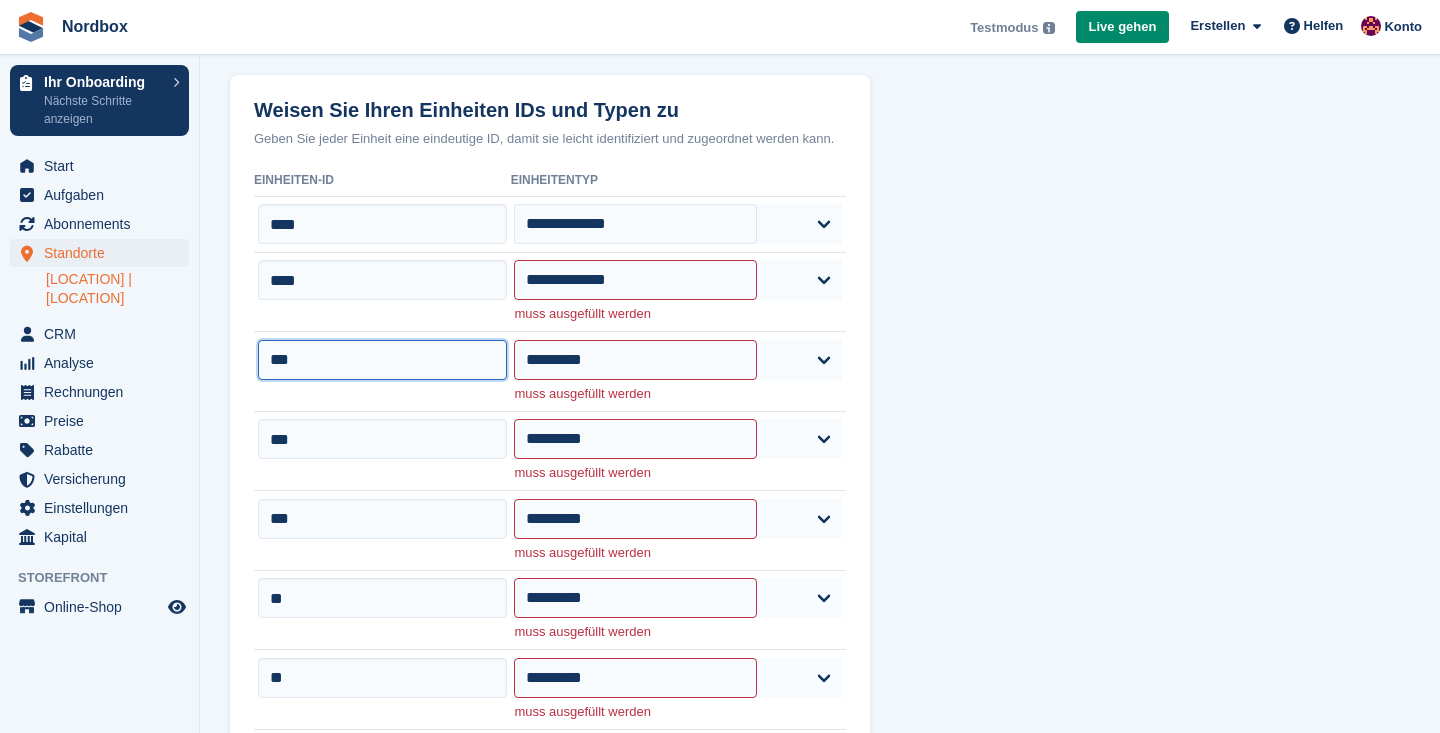click on "***" at bounding box center (382, 360) 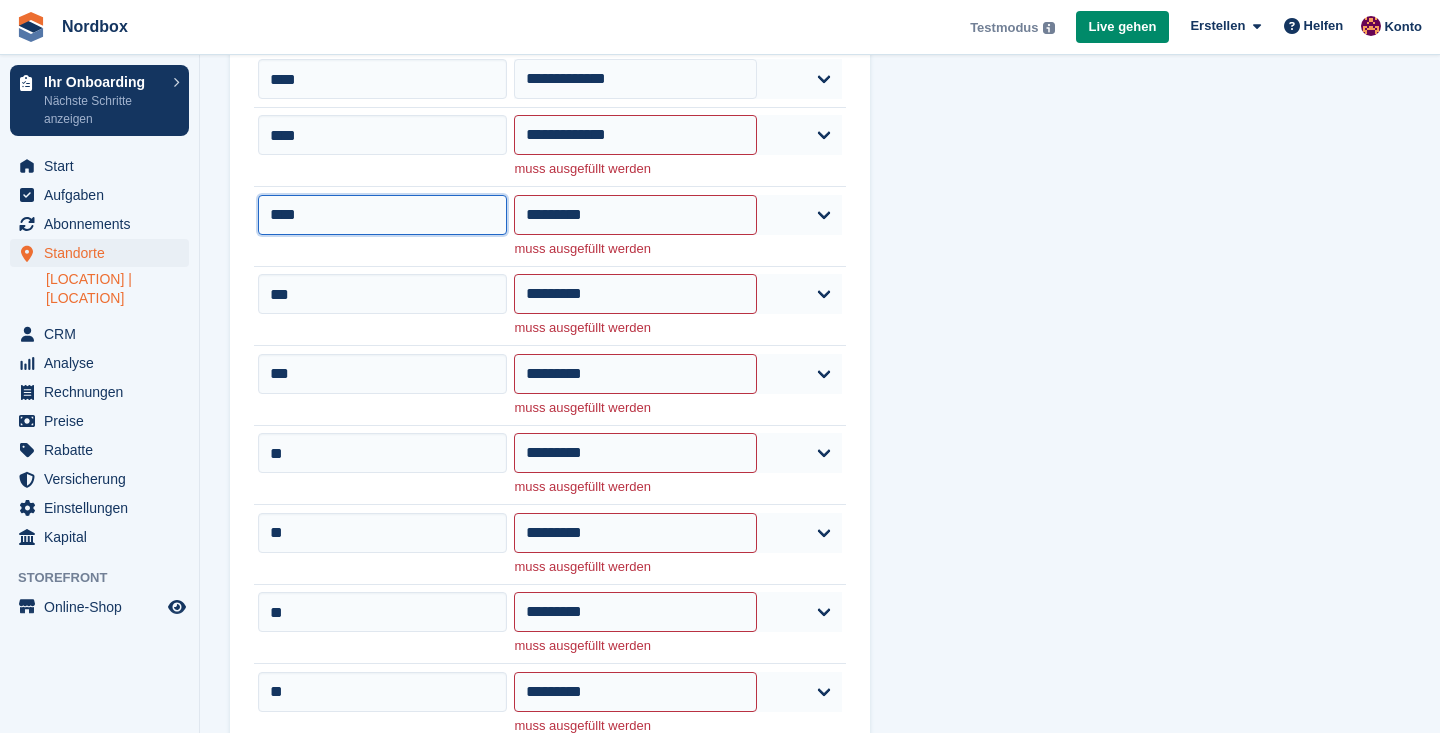 scroll, scrollTop: 424, scrollLeft: 0, axis: vertical 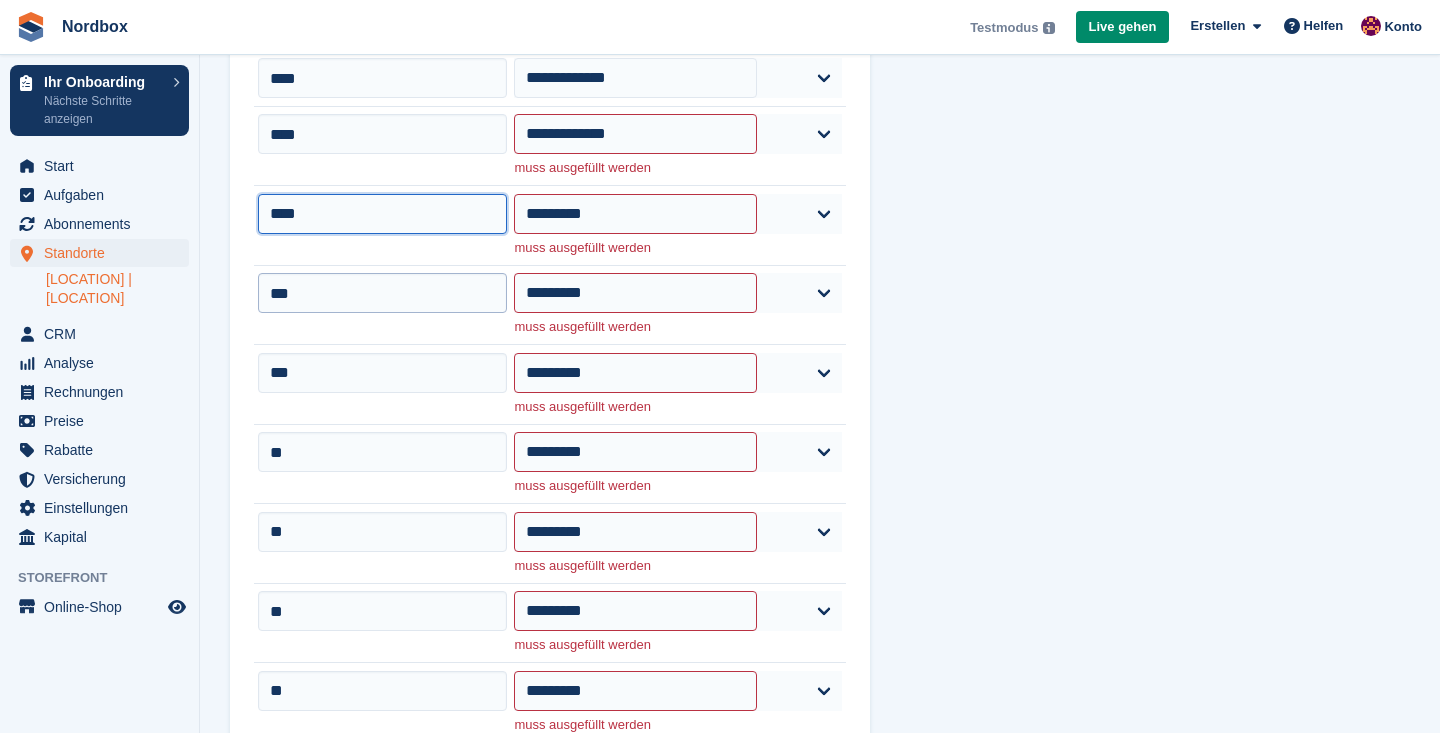 type on "****" 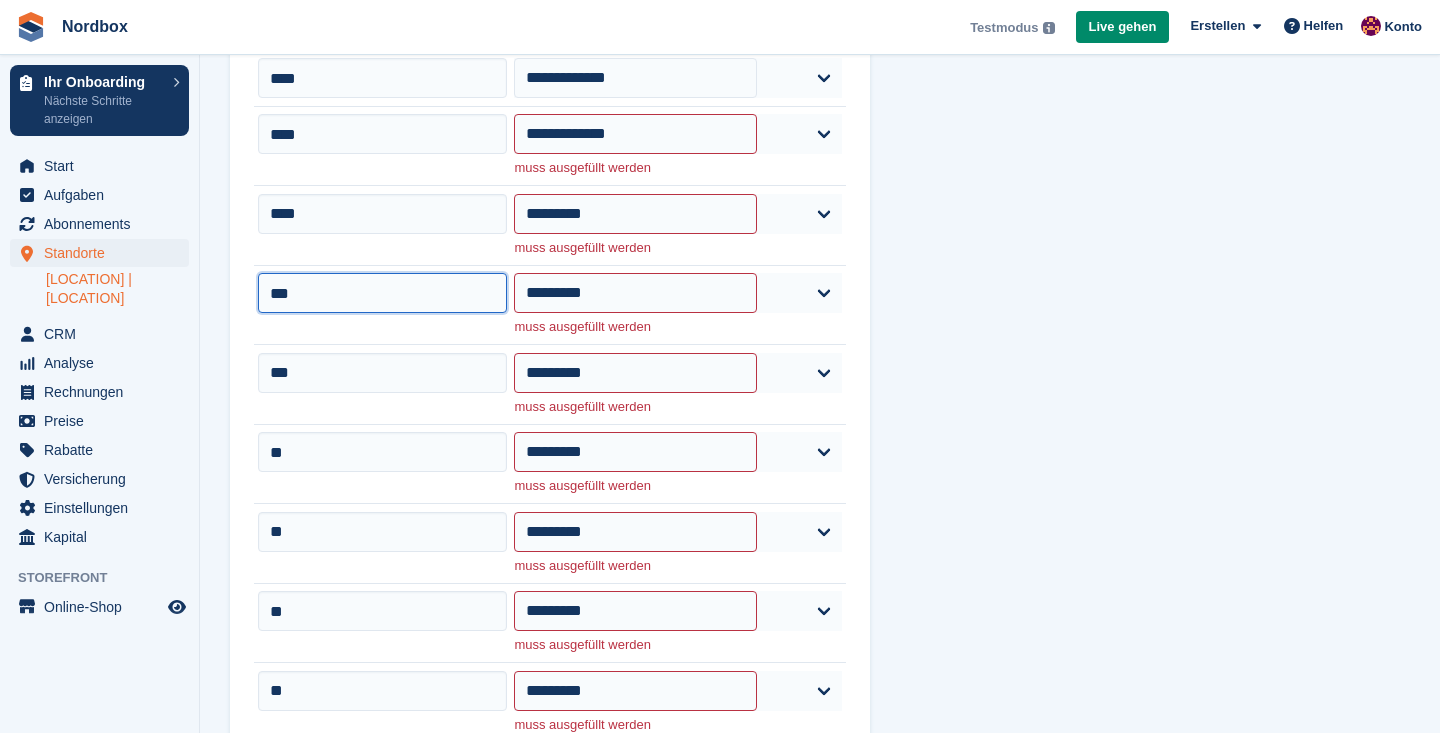click on "***" at bounding box center (382, 293) 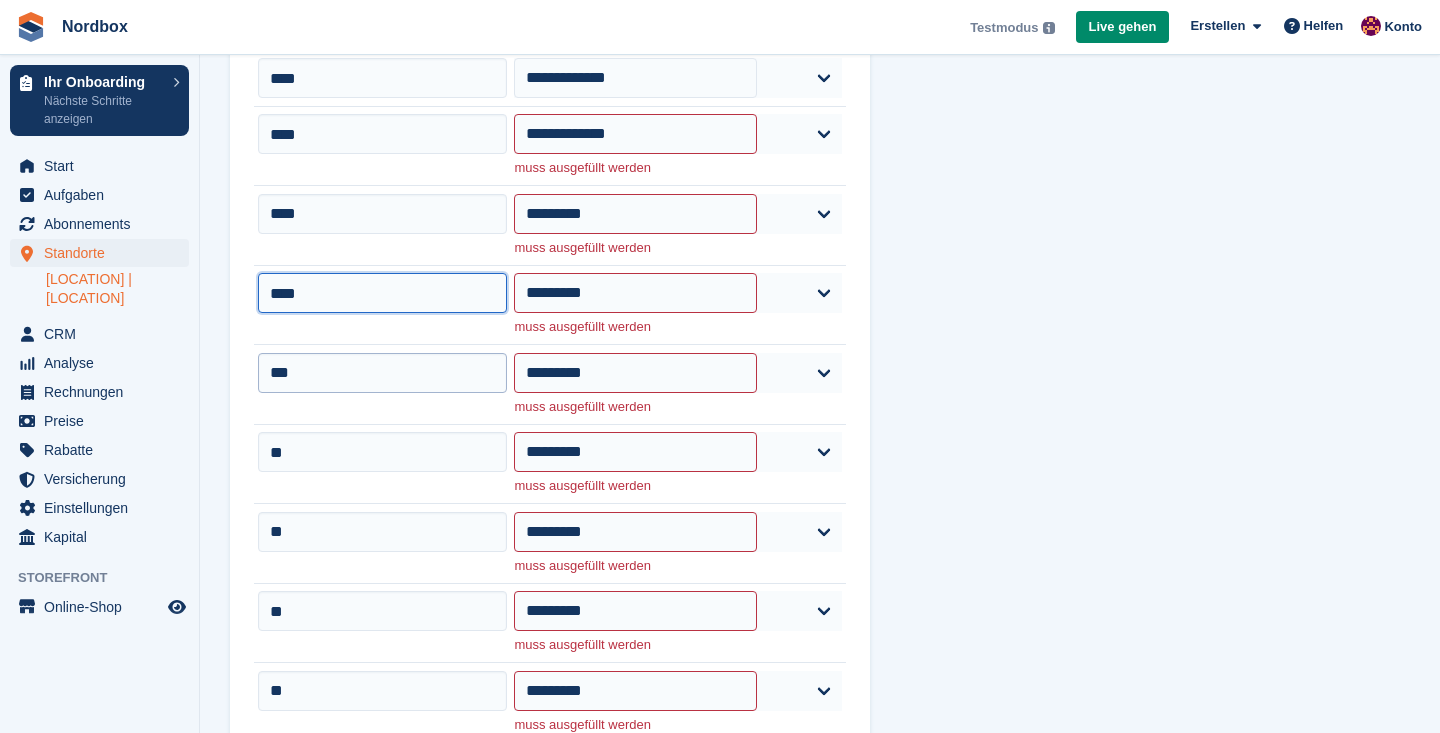 type on "****" 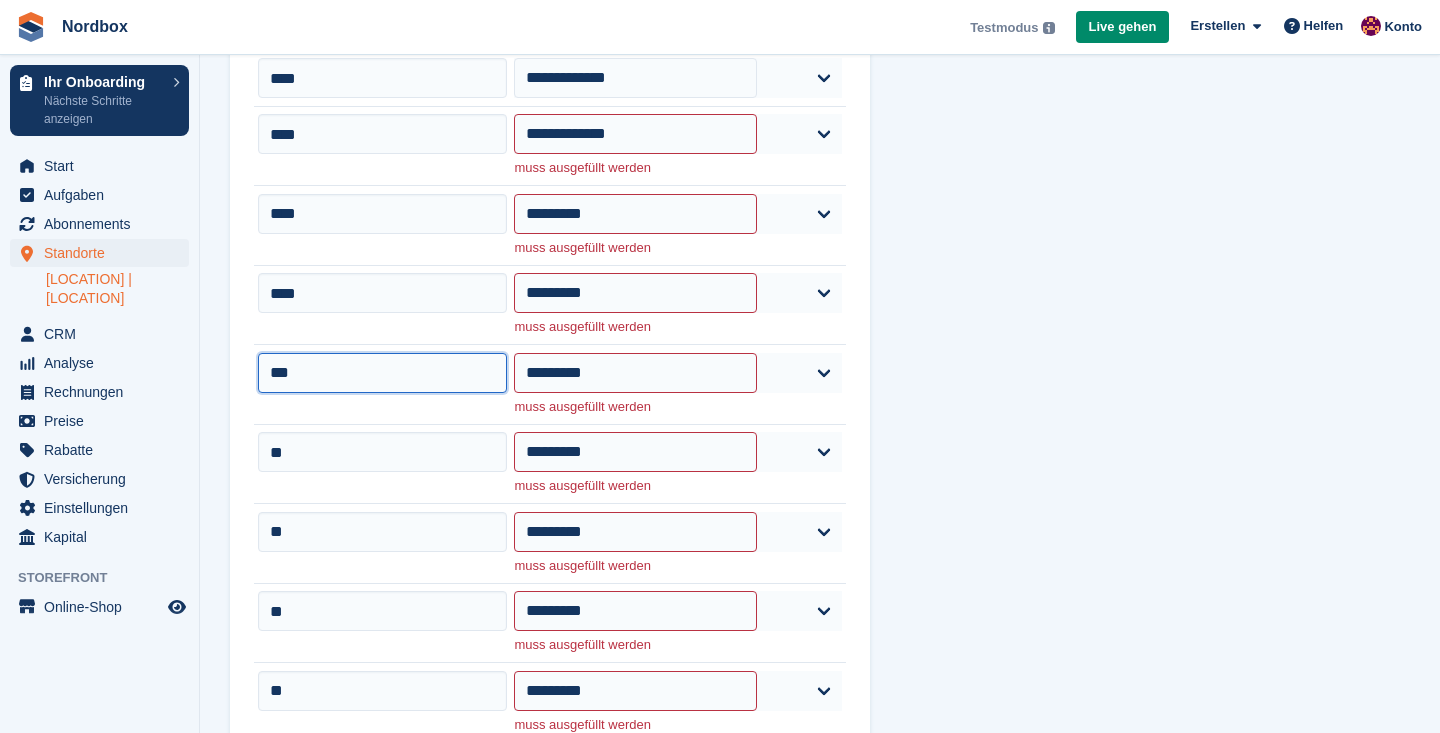 click on "***" at bounding box center [382, 373] 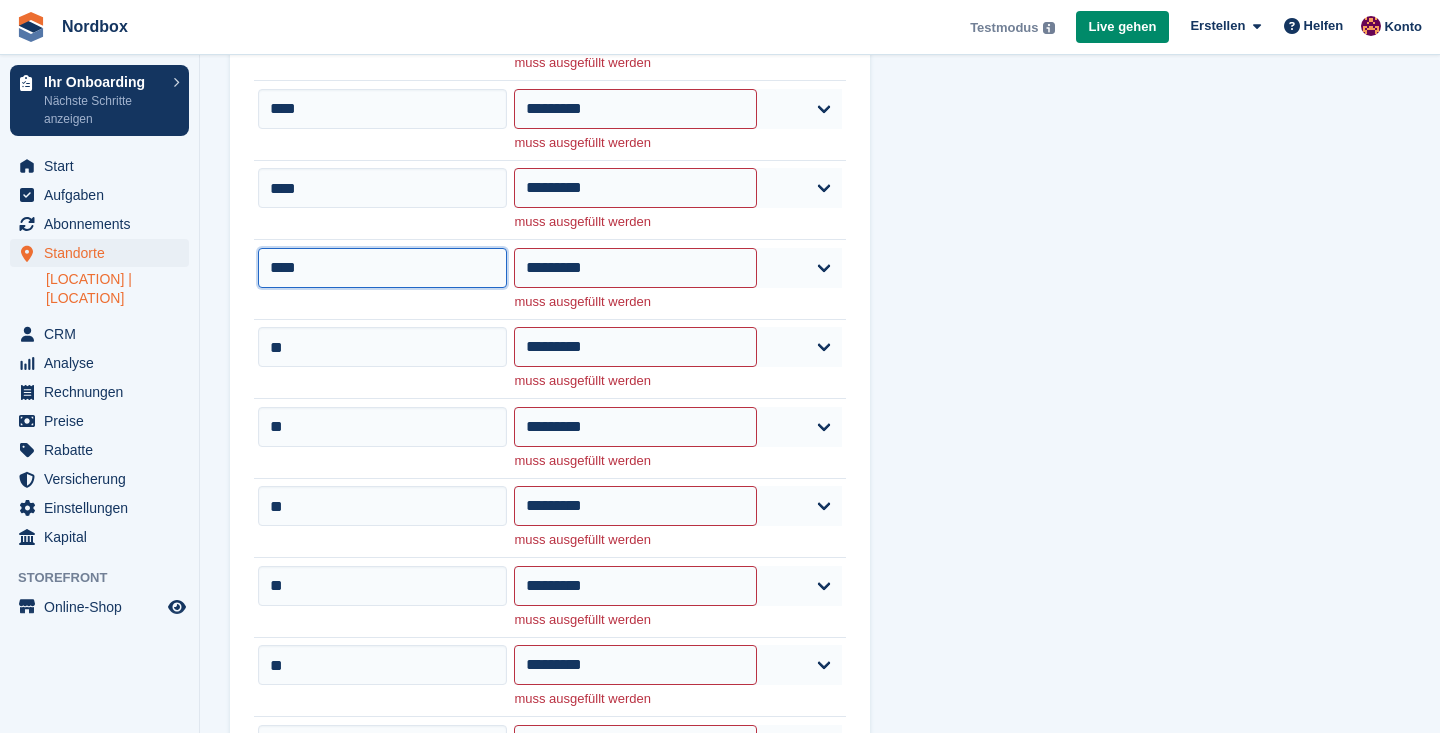 scroll, scrollTop: 526, scrollLeft: 0, axis: vertical 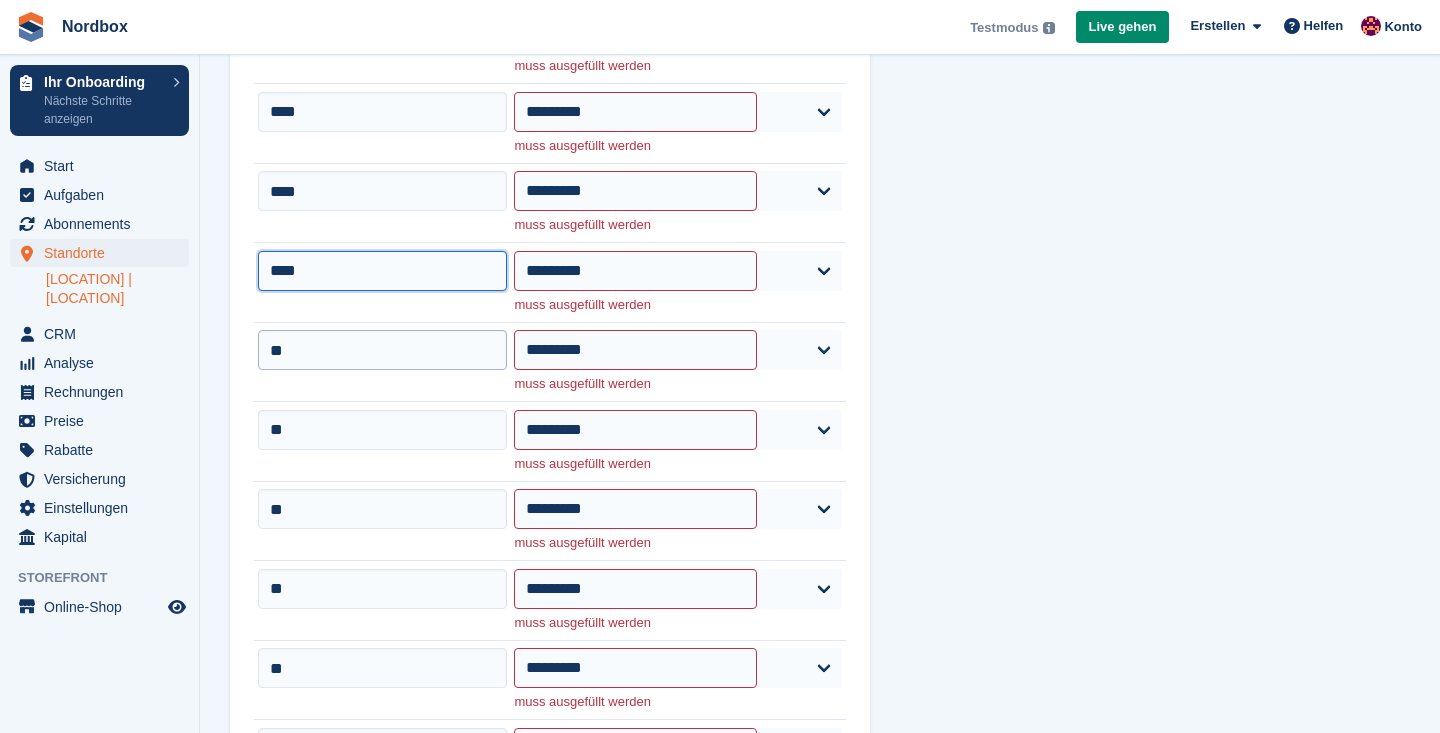 type on "****" 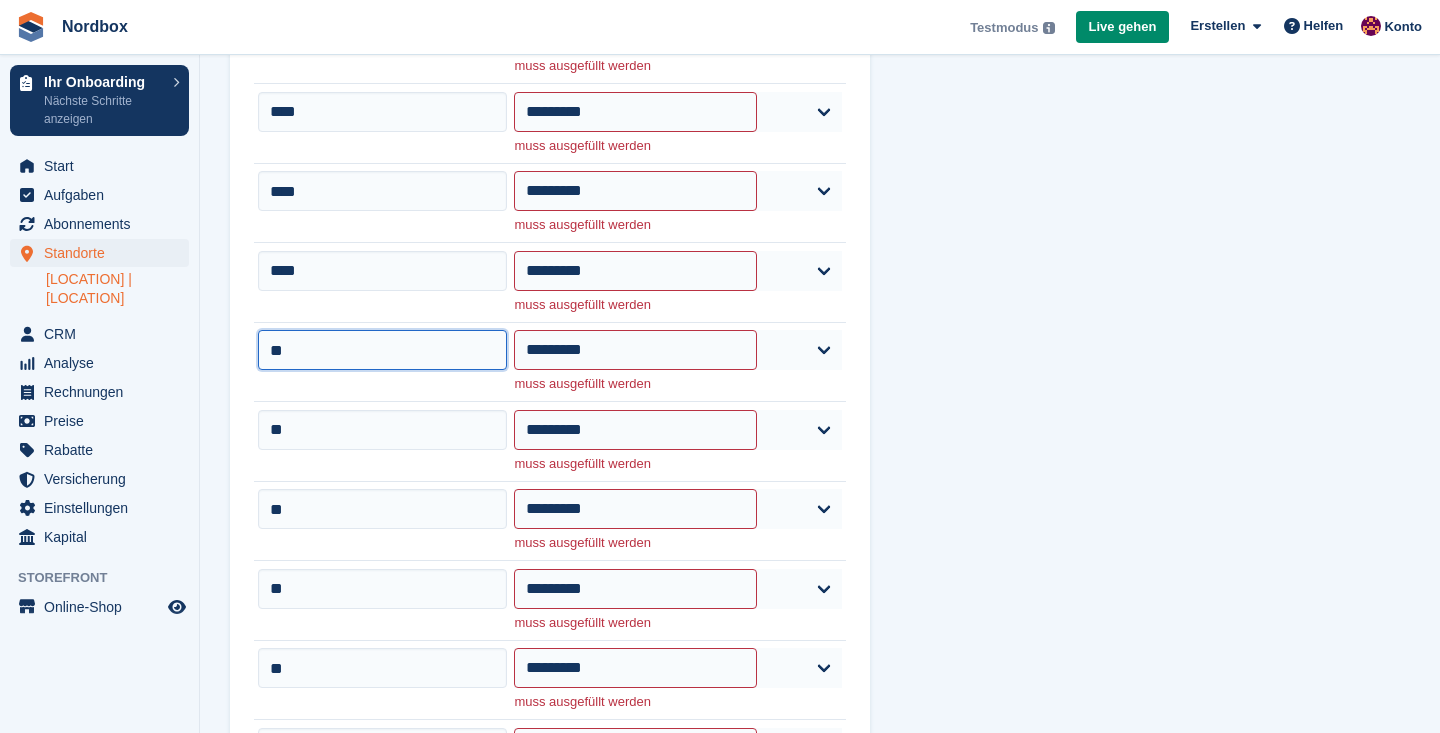 click on "**" at bounding box center (382, 350) 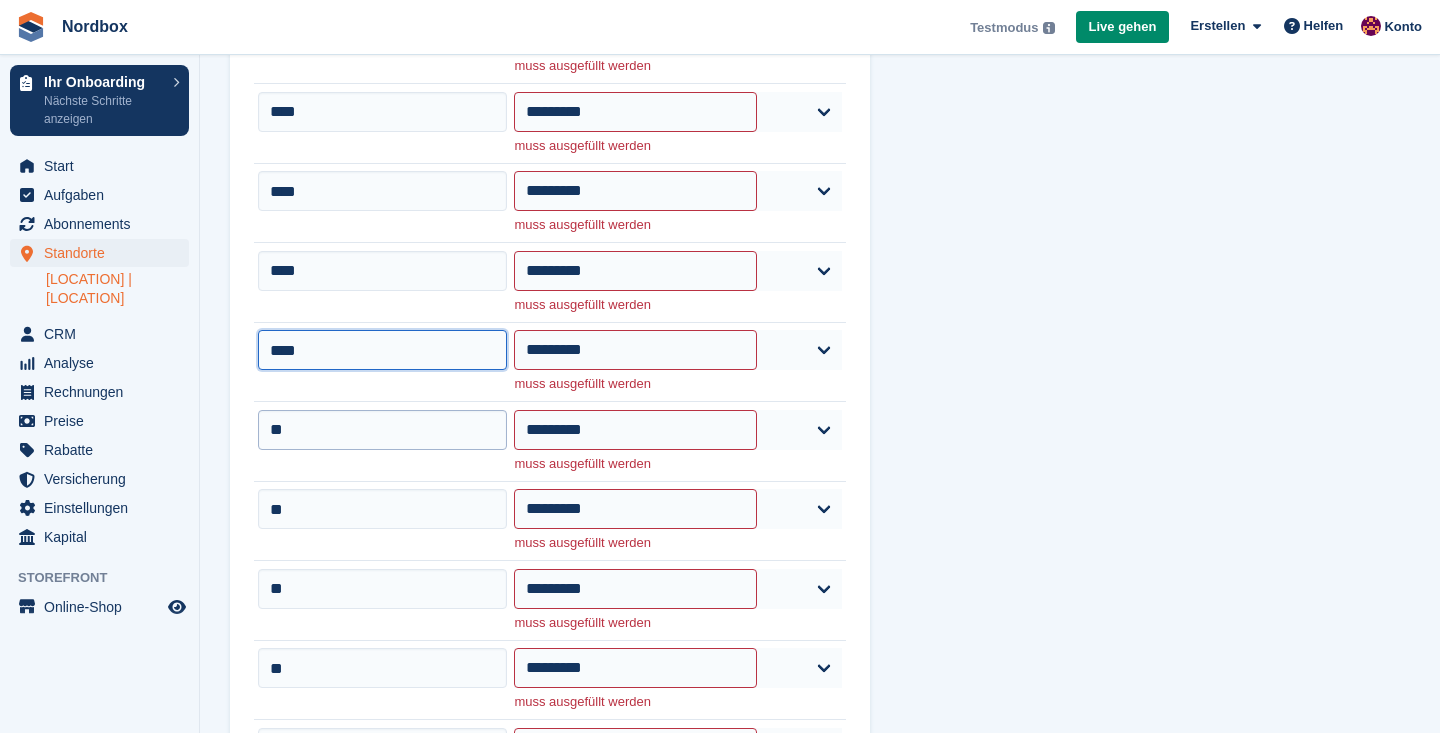 type on "****" 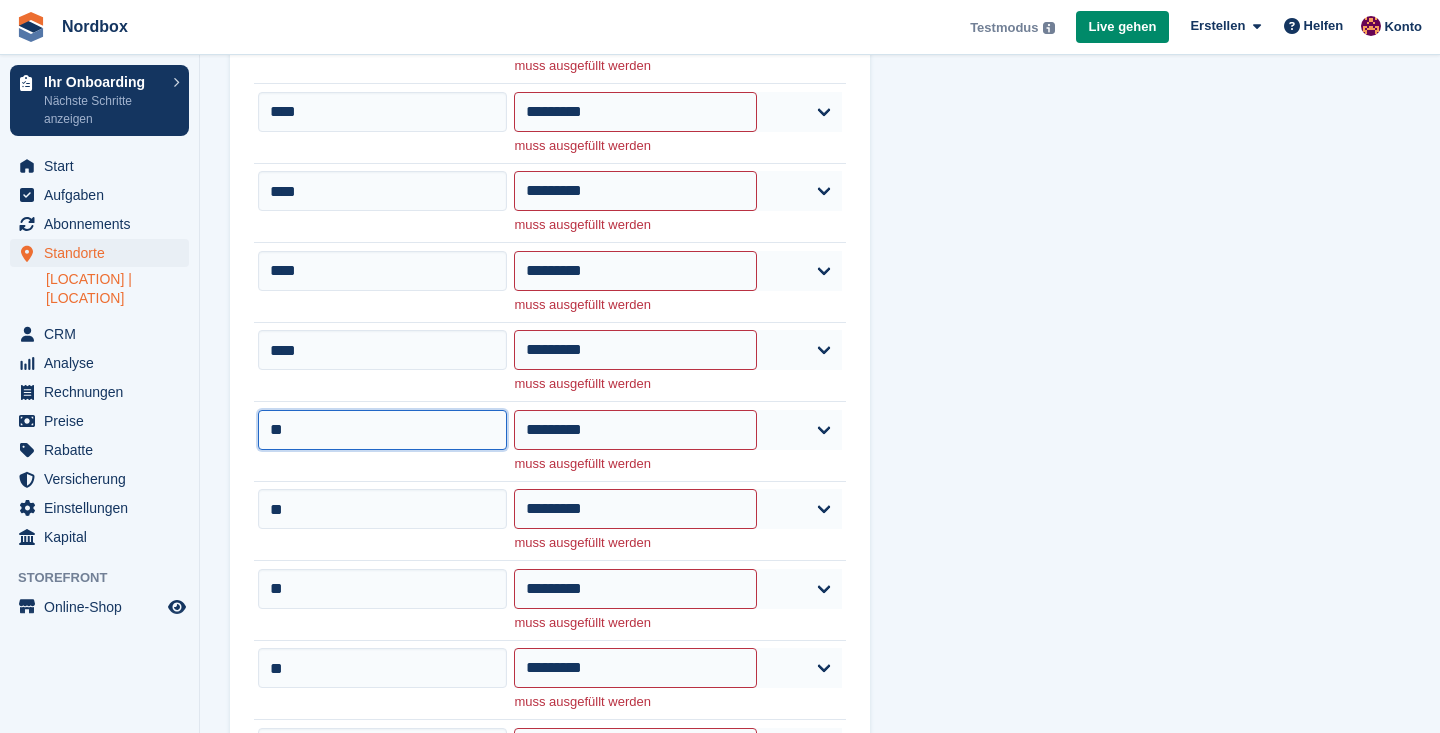 click on "**" at bounding box center (382, 430) 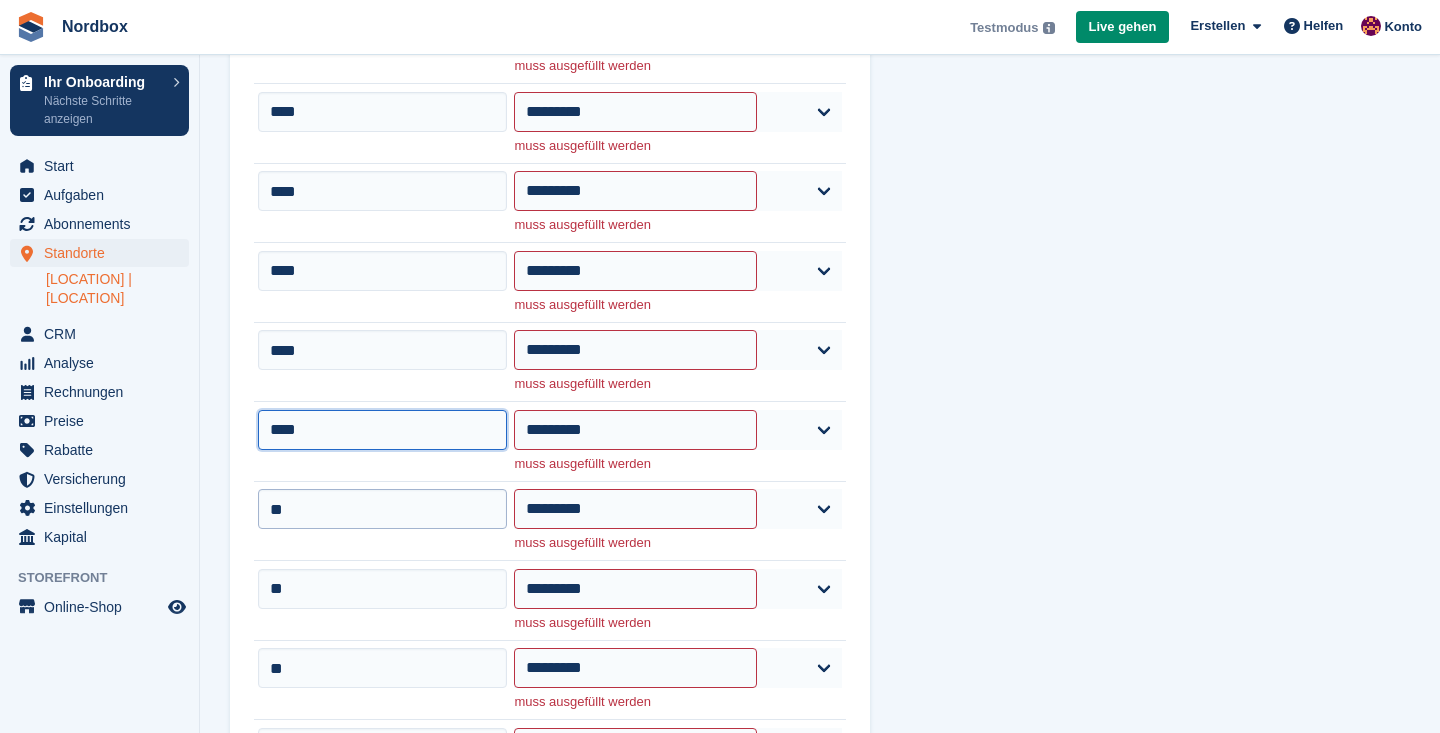 type on "****" 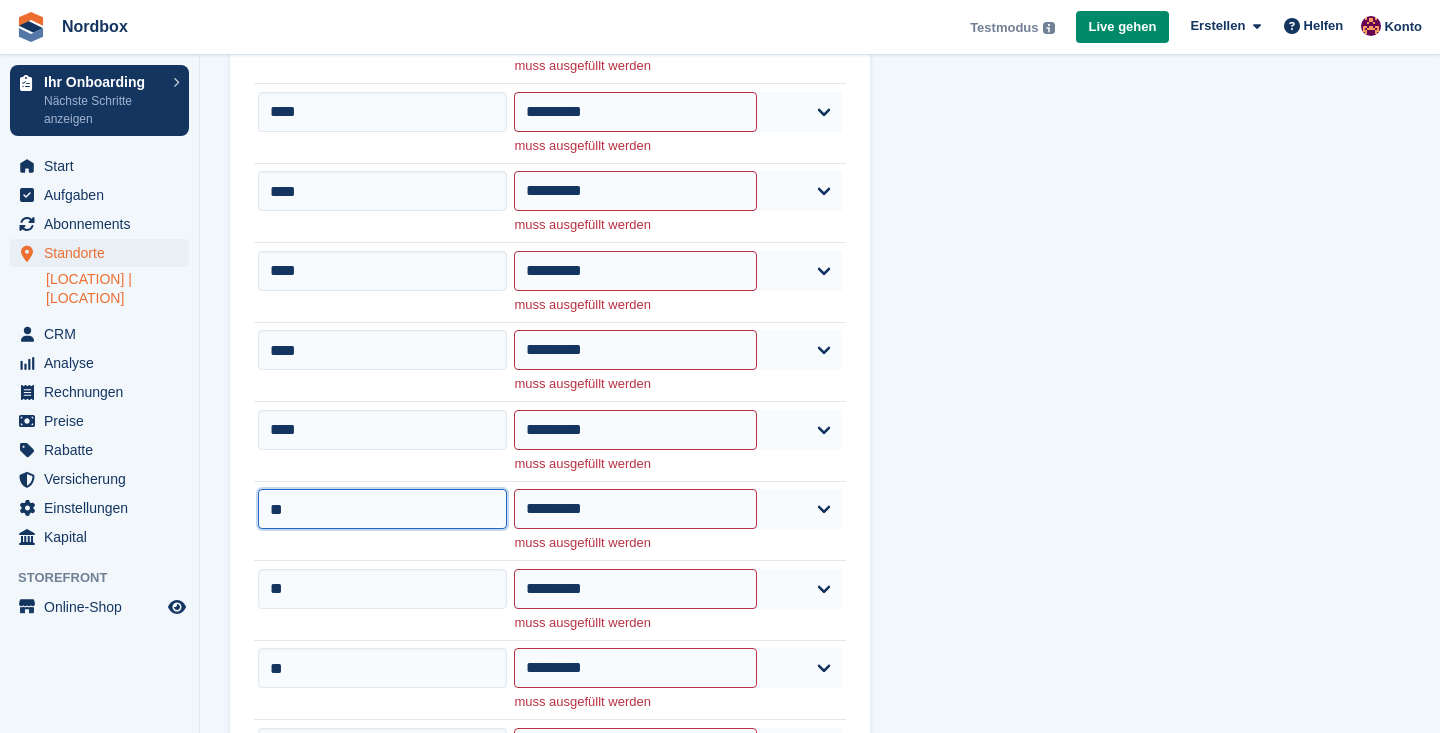 click on "**" at bounding box center [382, 509] 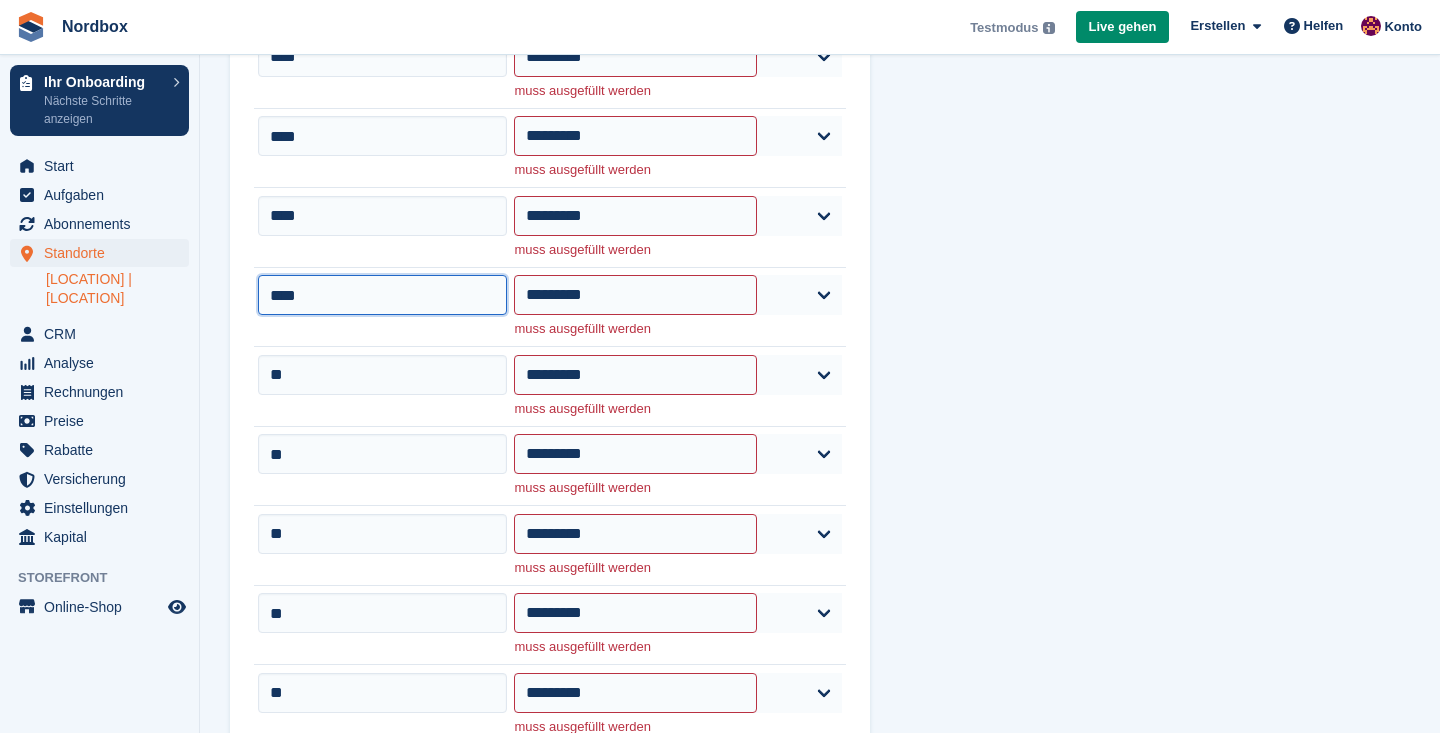 scroll, scrollTop: 765, scrollLeft: 0, axis: vertical 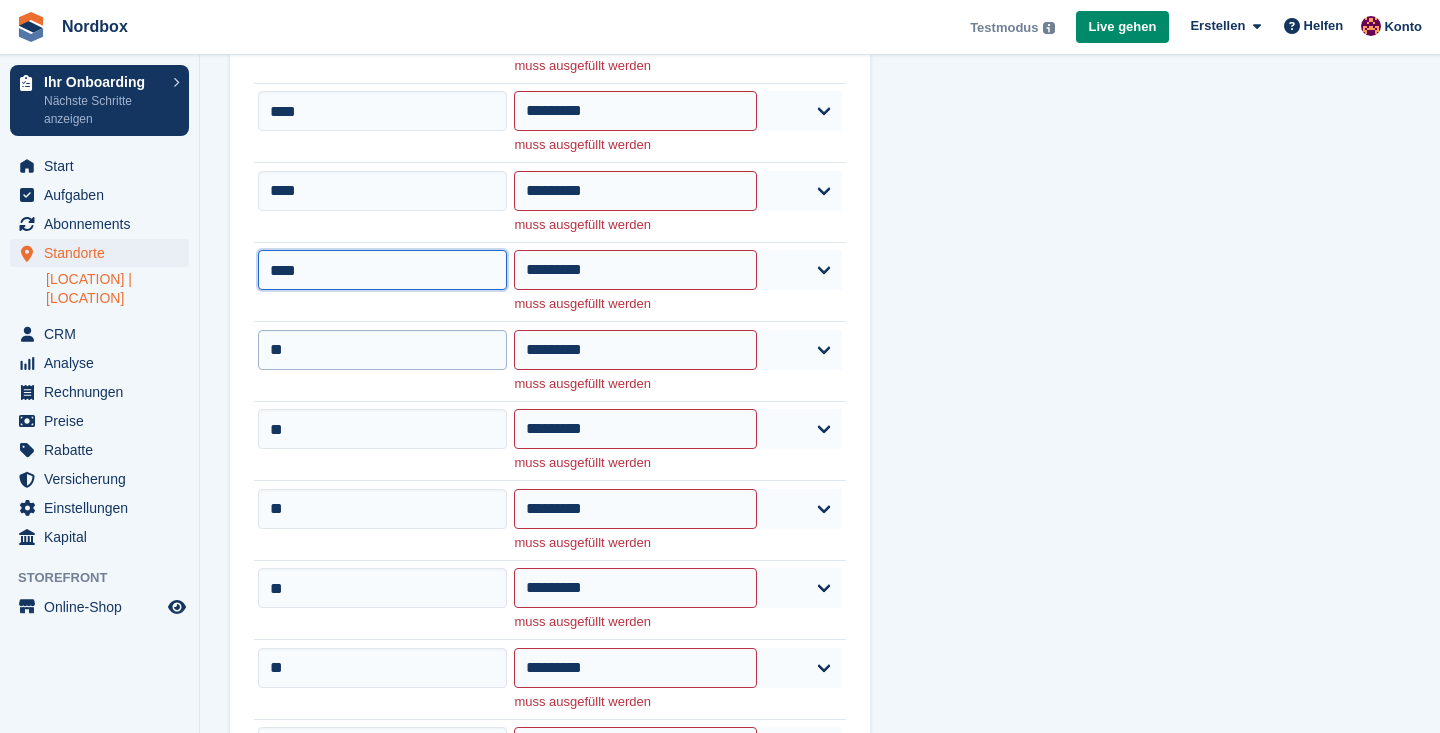 type on "****" 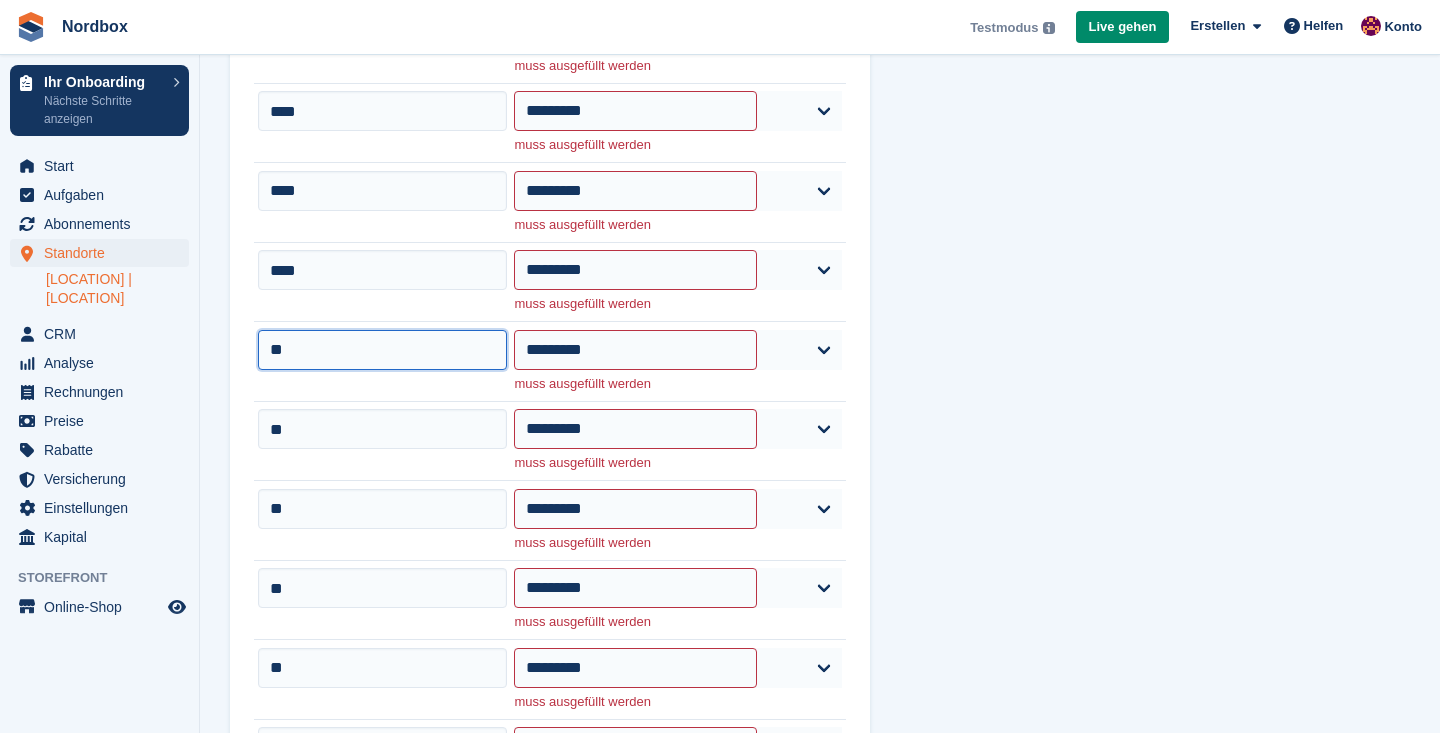 click on "**" at bounding box center (382, 350) 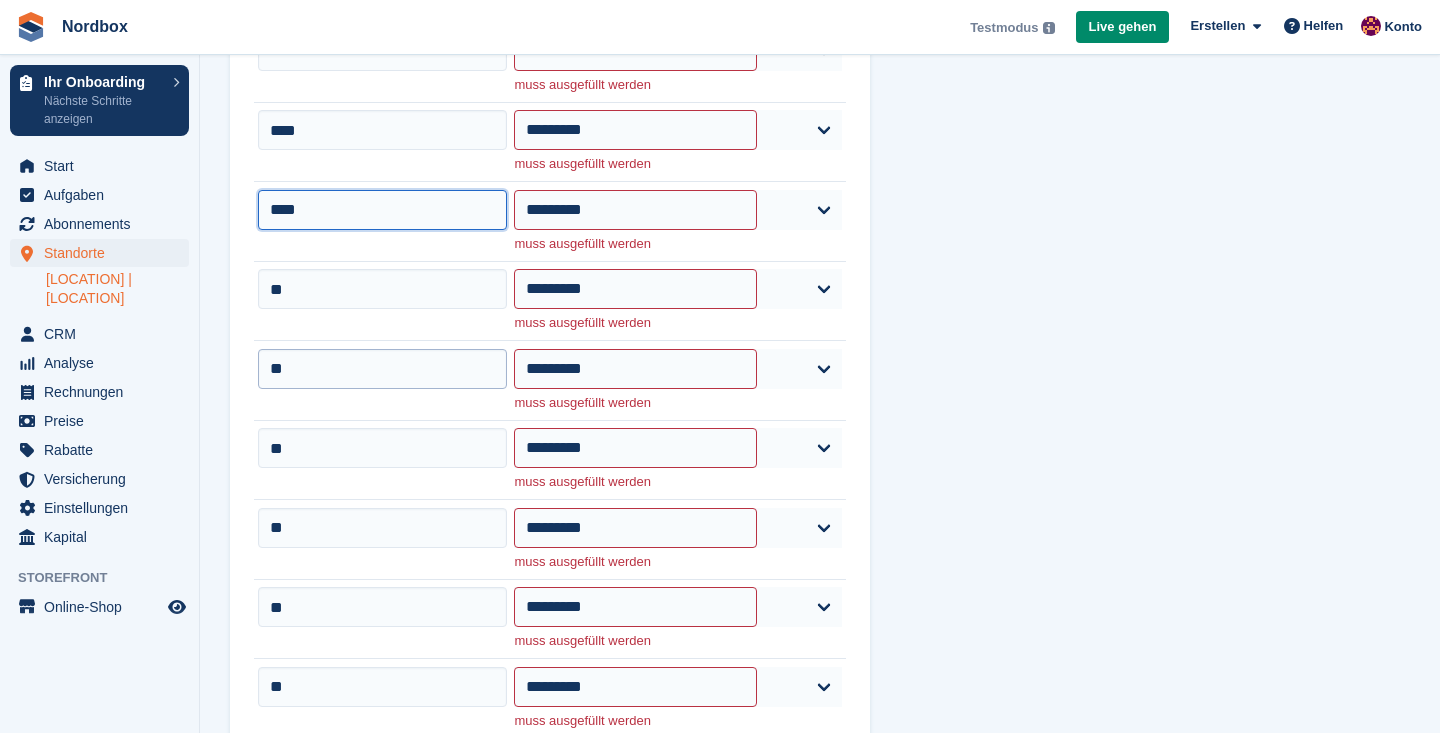 scroll, scrollTop: 913, scrollLeft: 0, axis: vertical 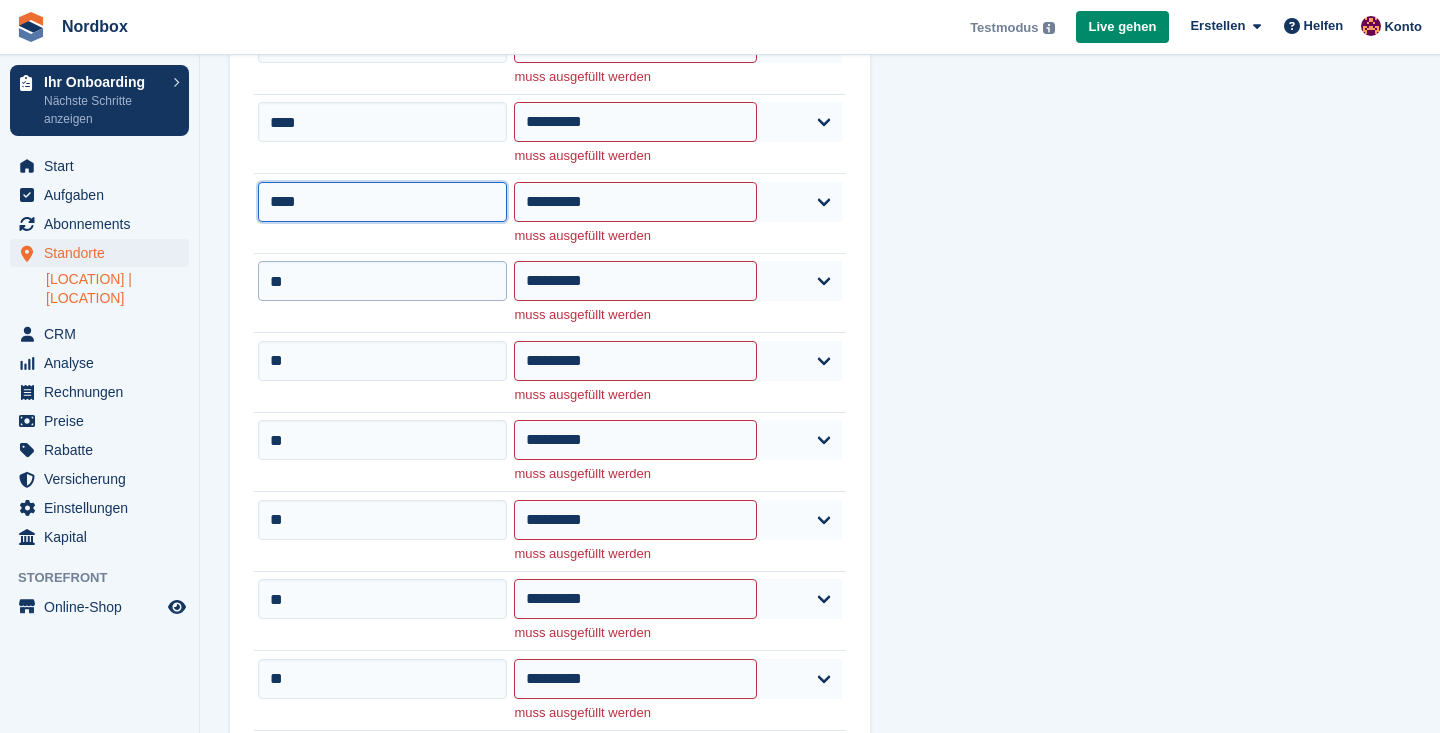 type on "****" 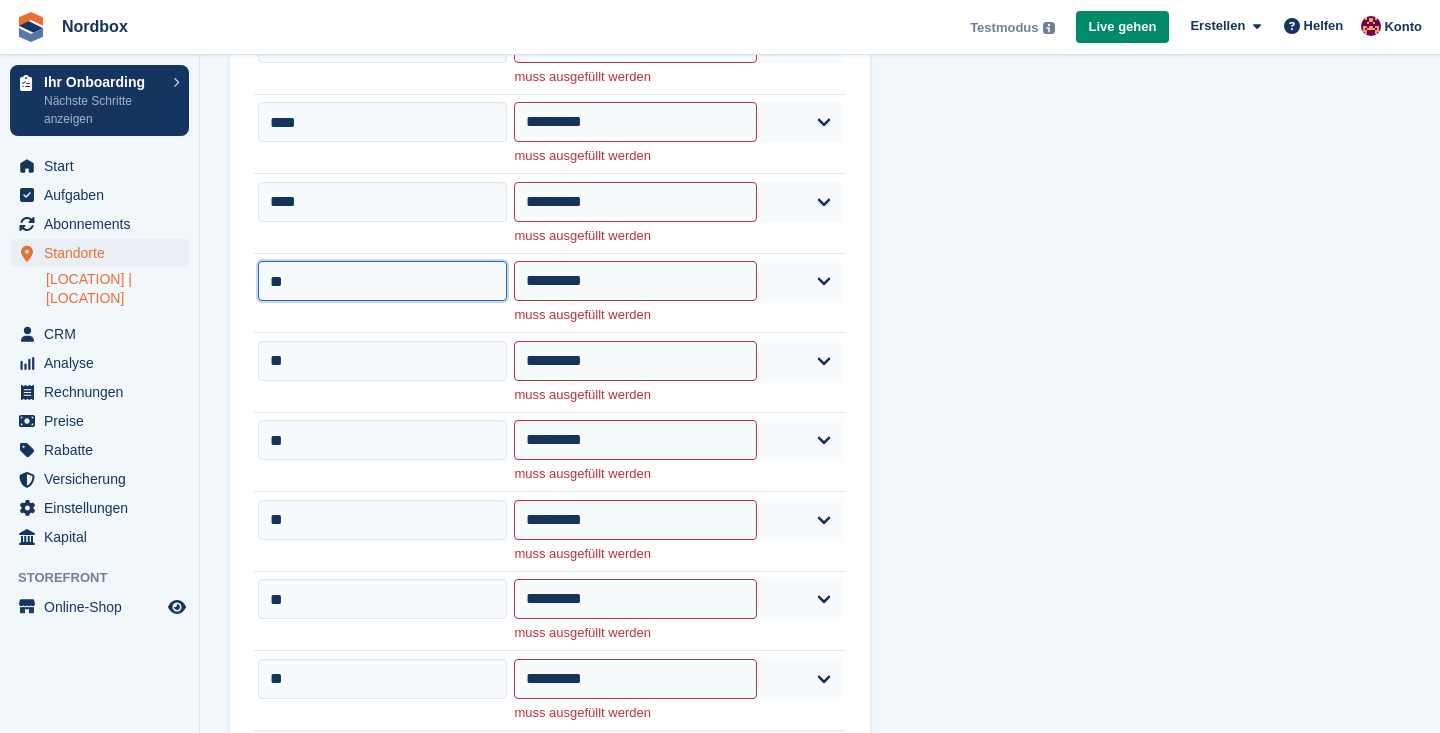 click on "**" at bounding box center (382, 281) 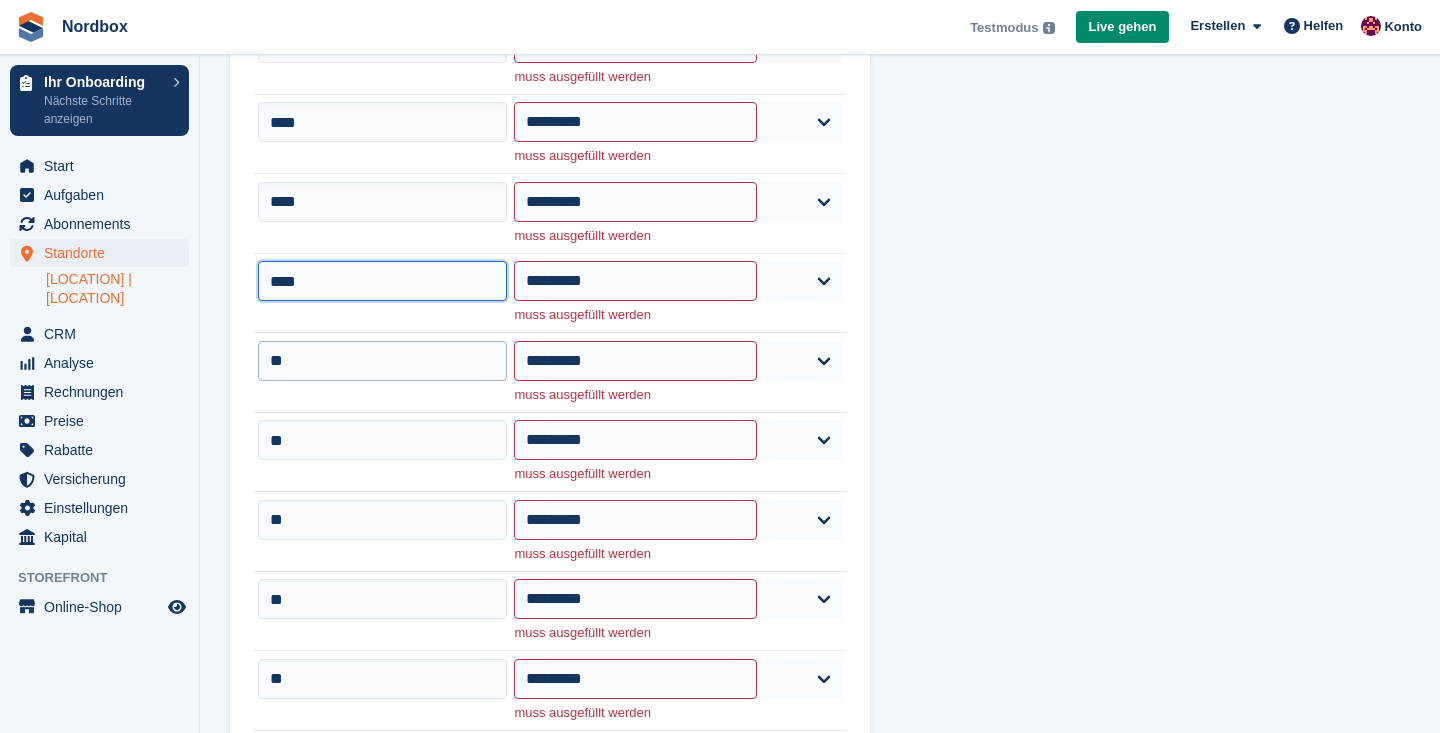 type on "****" 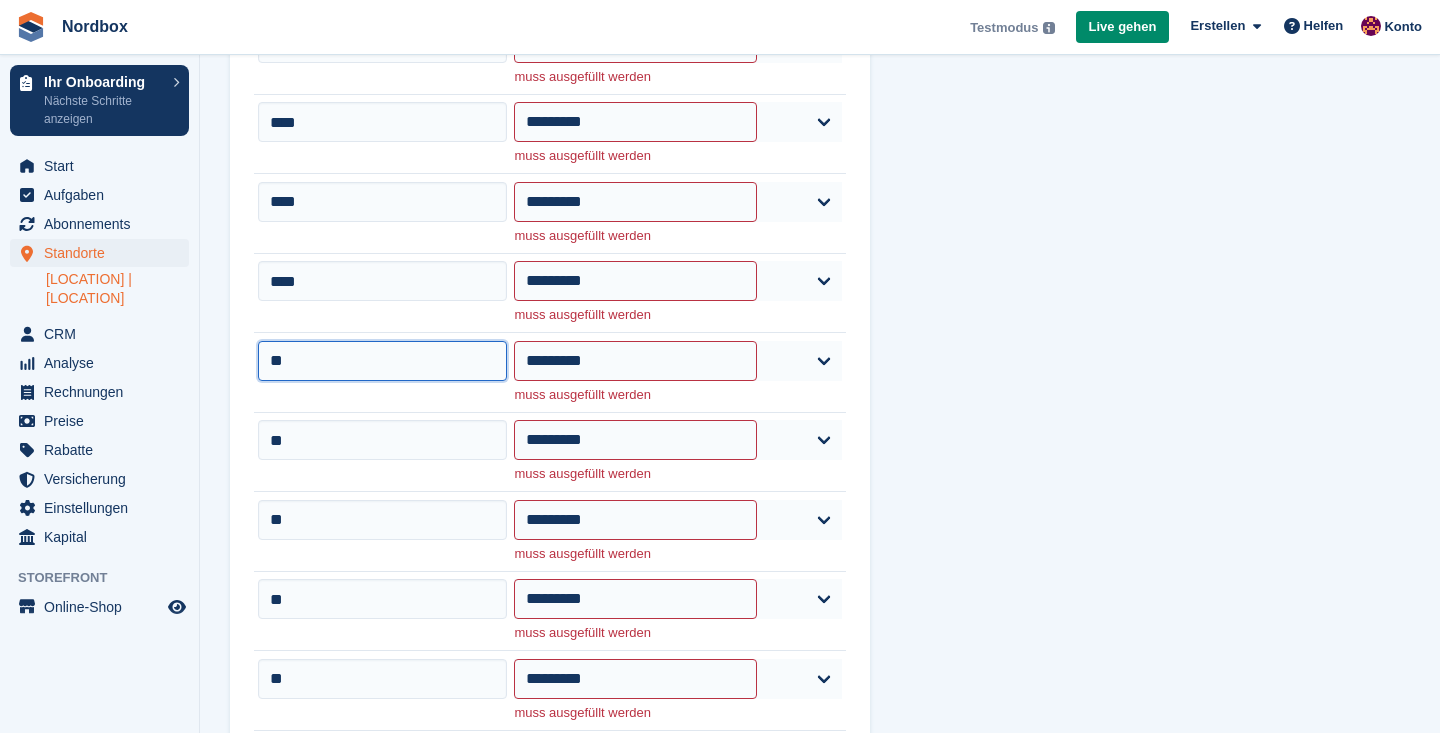 click on "**" at bounding box center [382, 361] 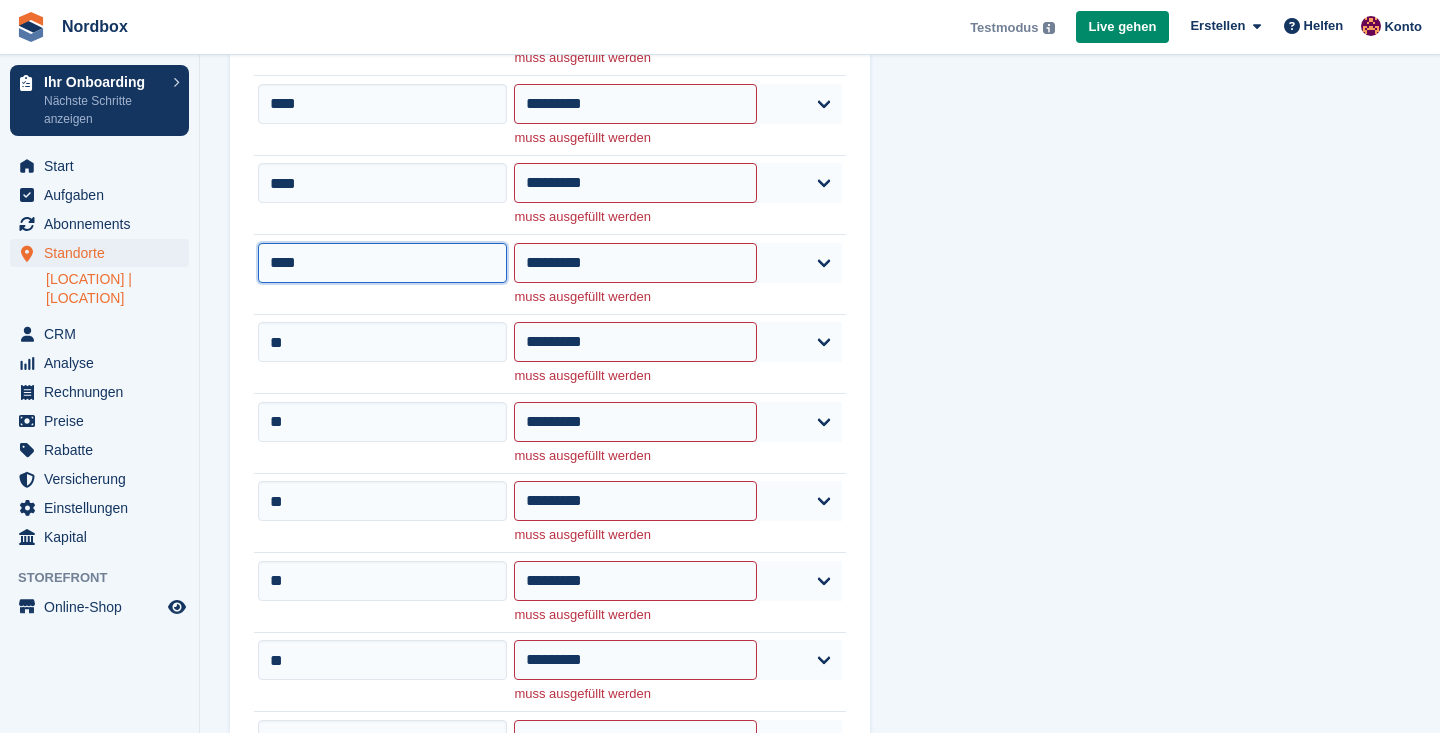 scroll, scrollTop: 1037, scrollLeft: 0, axis: vertical 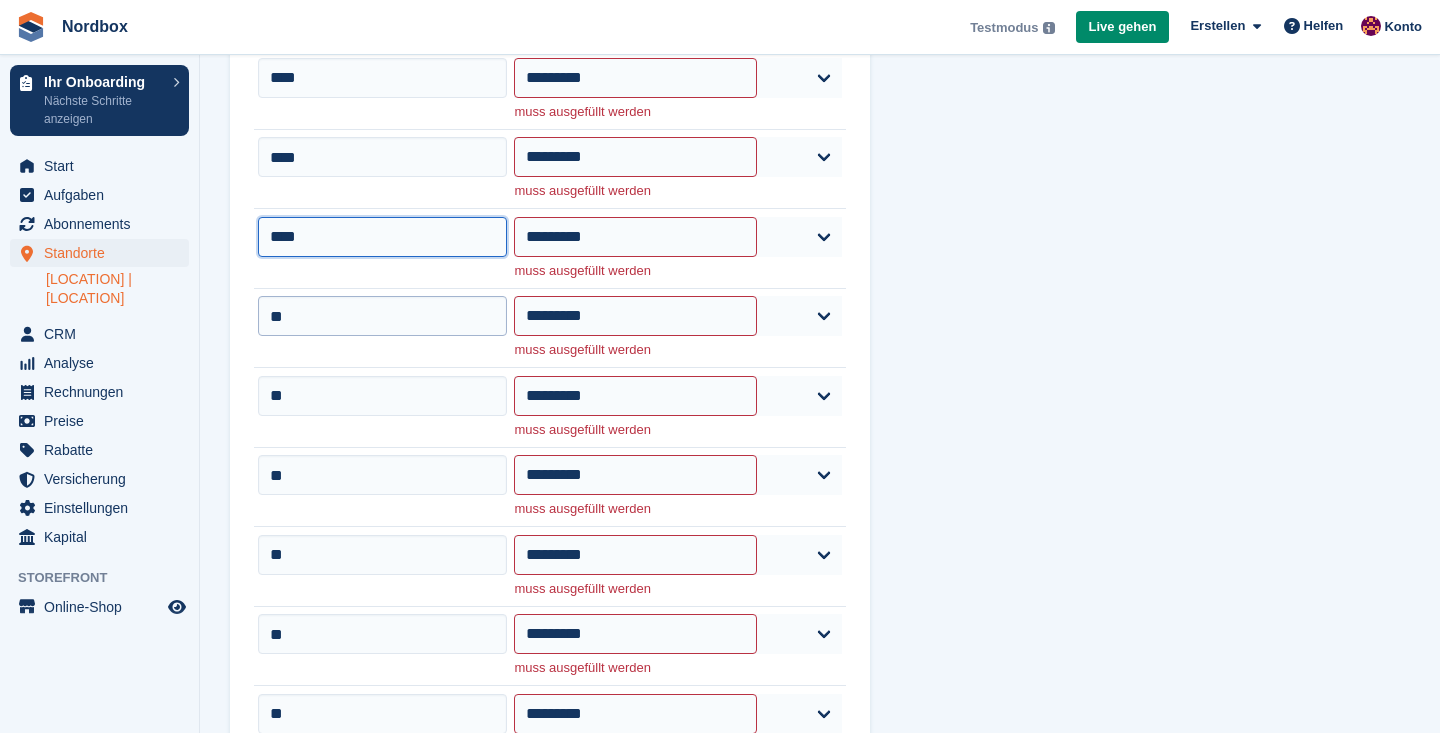 type on "****" 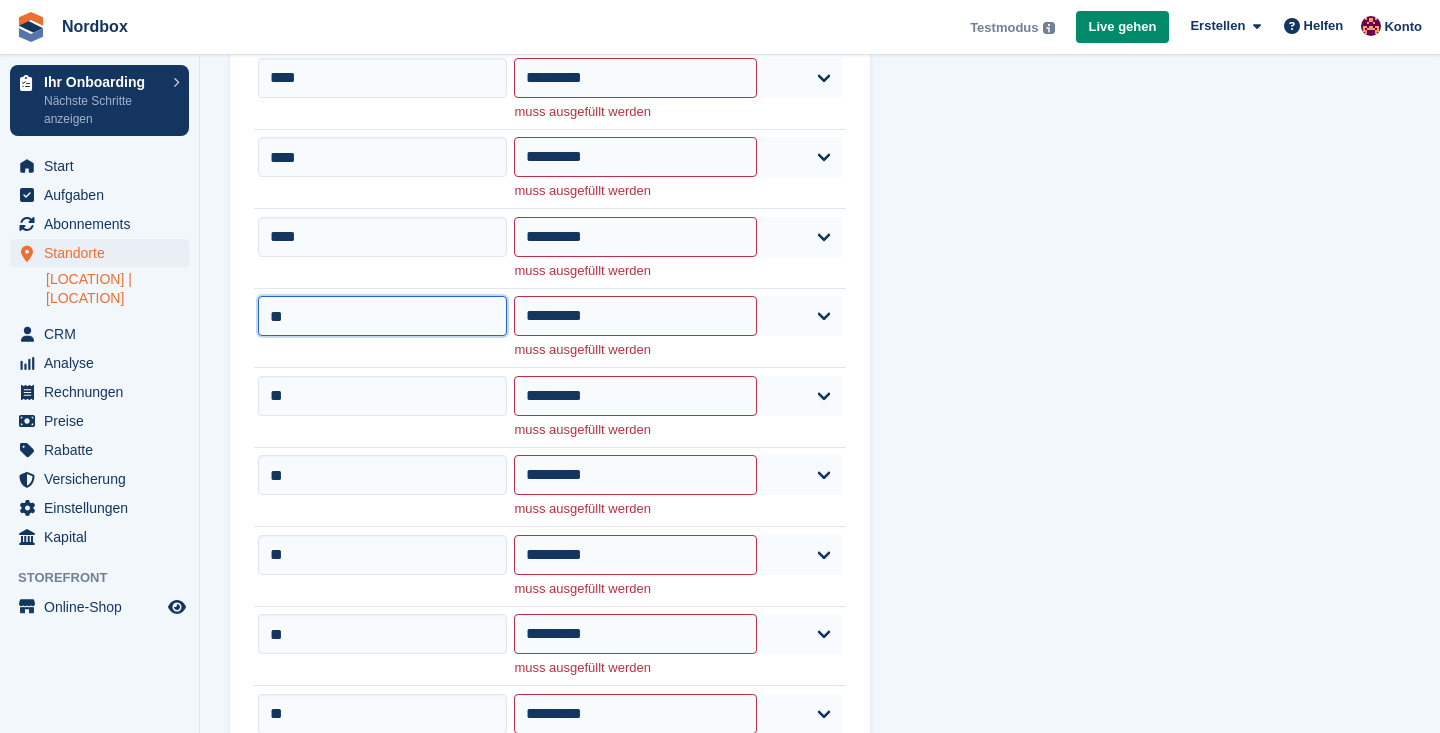 click on "**" at bounding box center [382, 316] 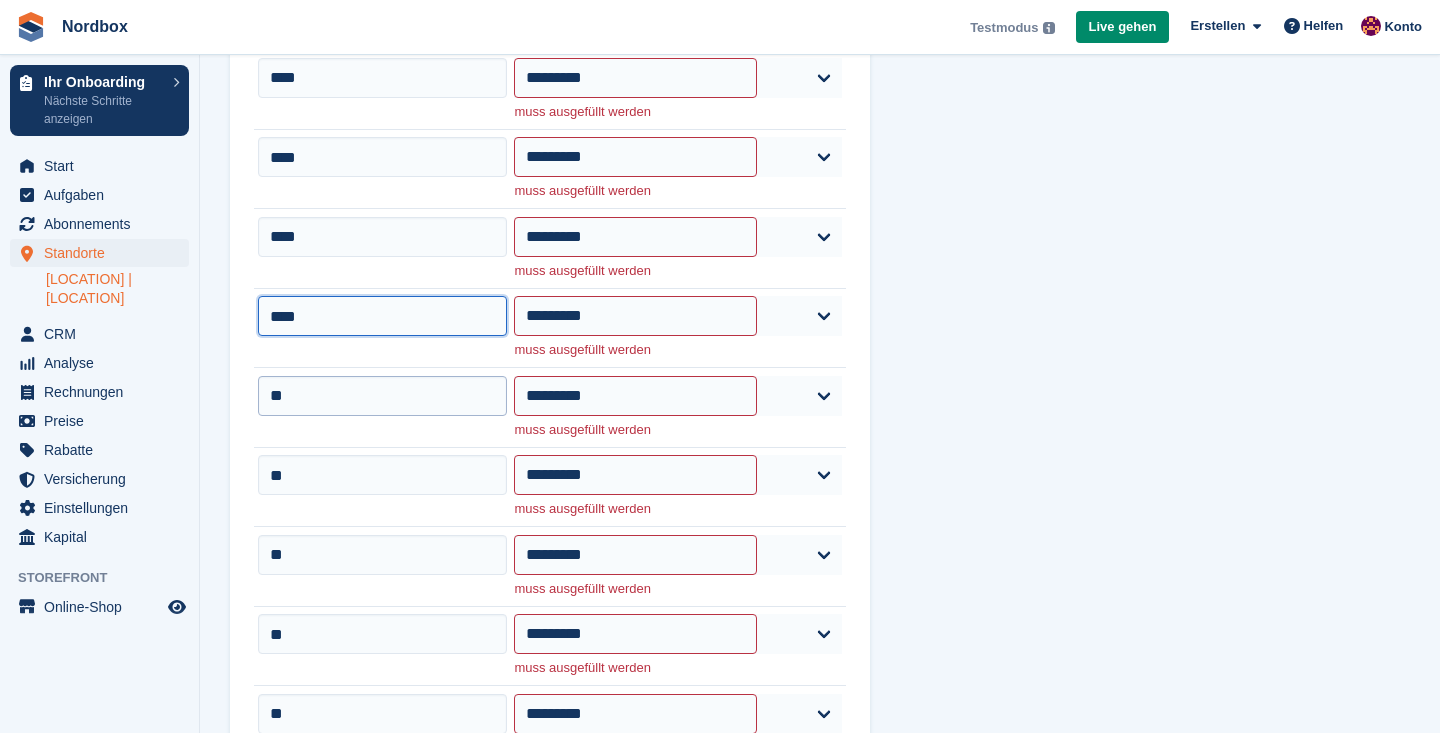 type on "****" 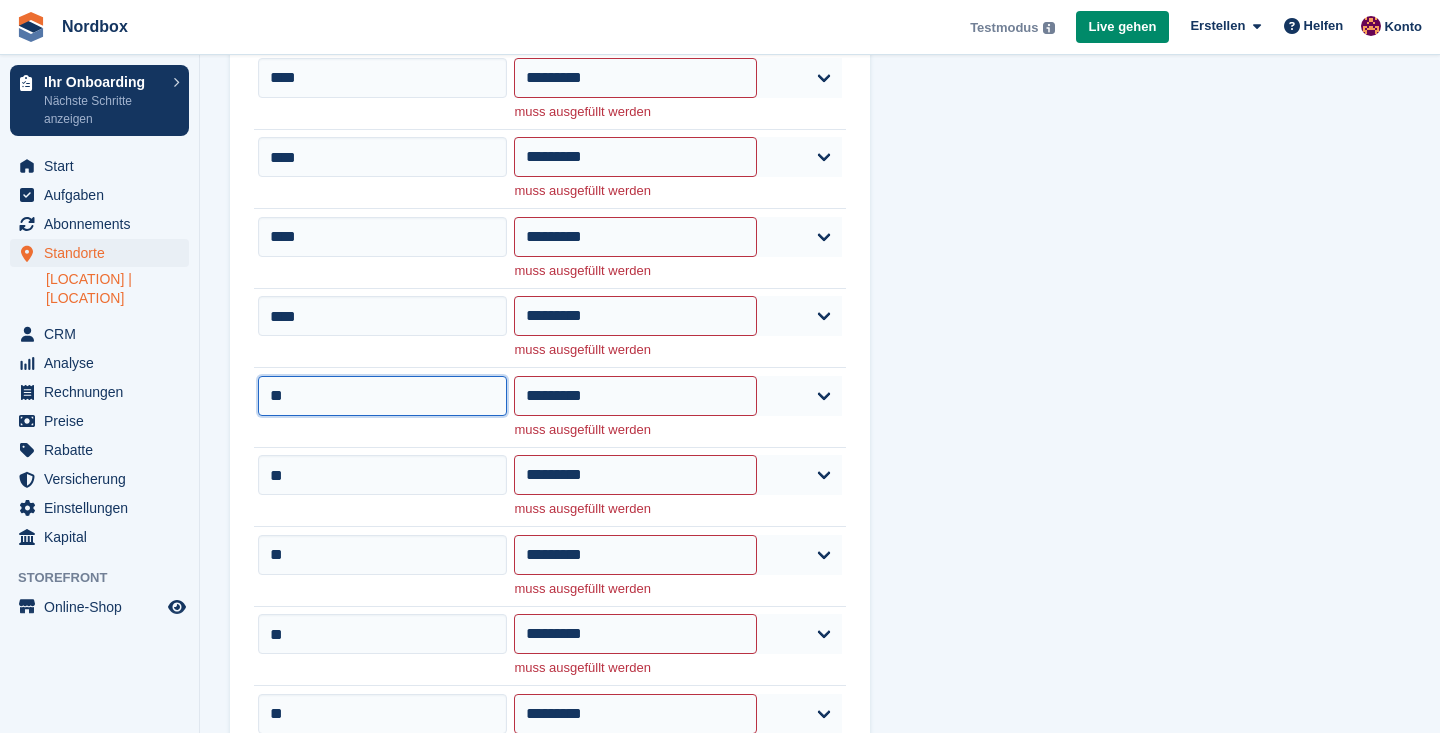 click on "**" at bounding box center (382, 396) 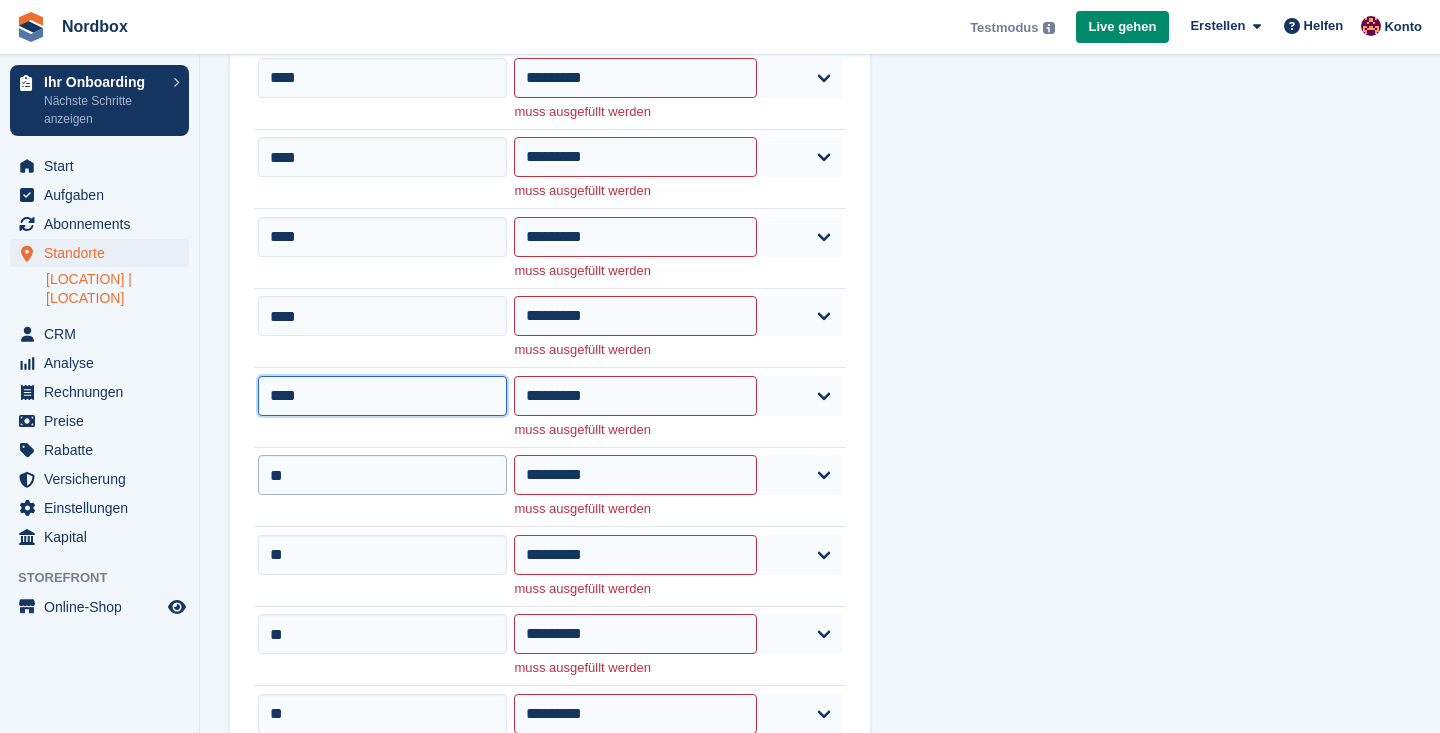 type on "****" 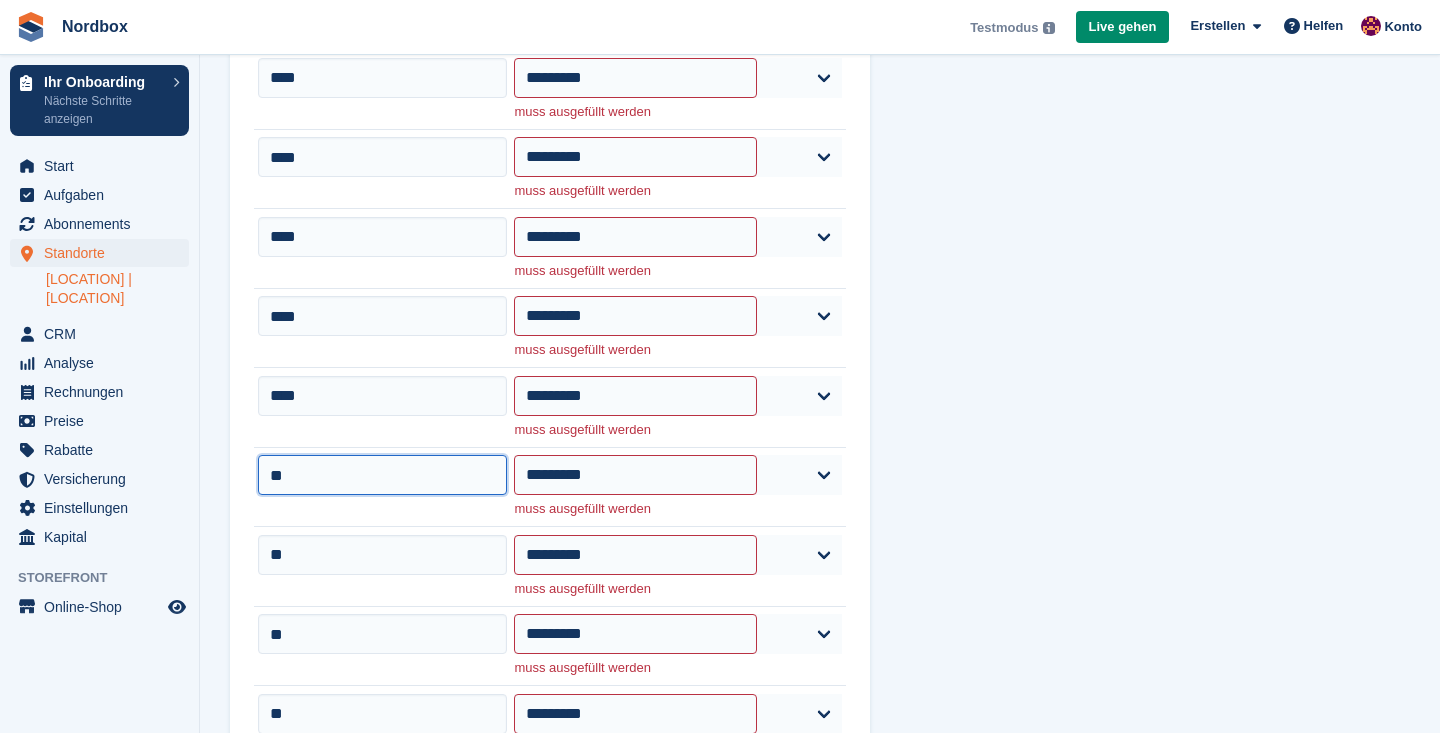 click on "**" at bounding box center (382, 475) 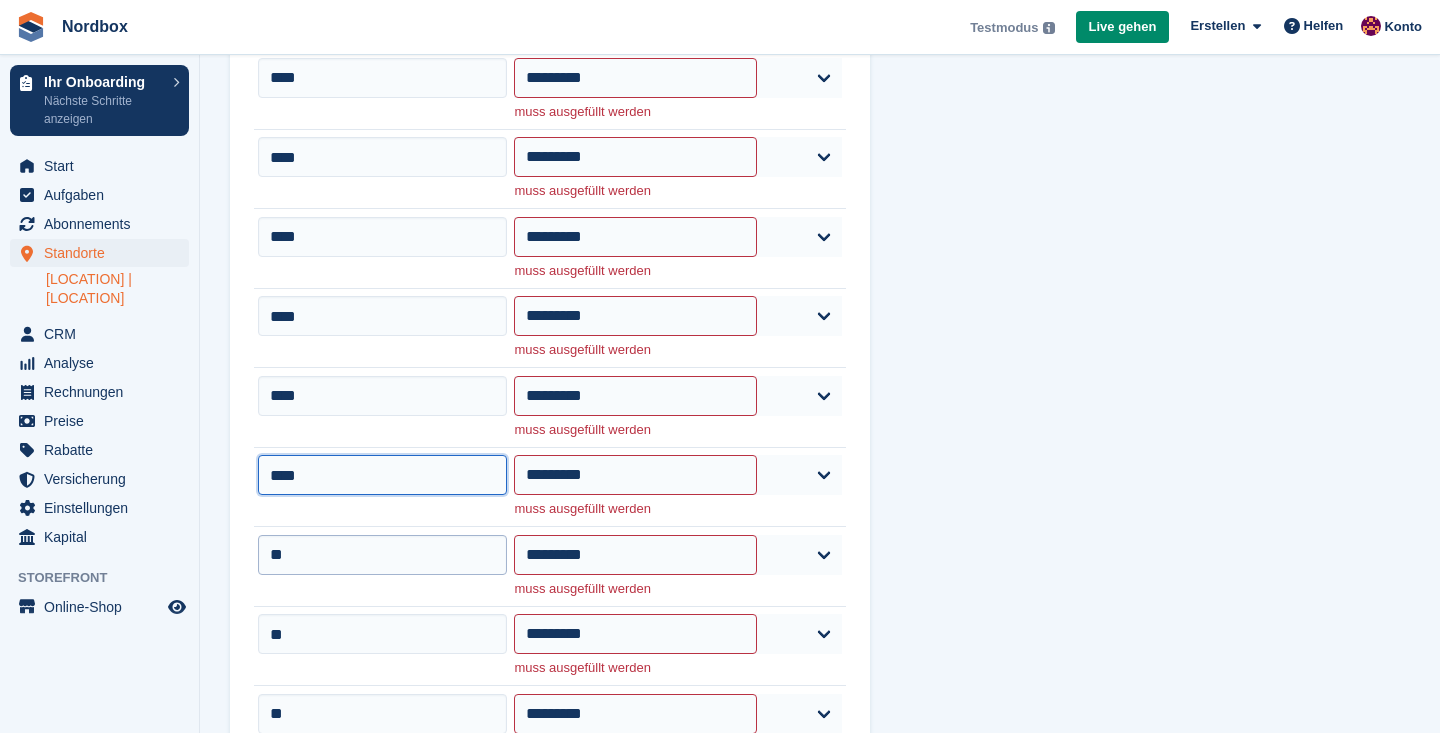type on "****" 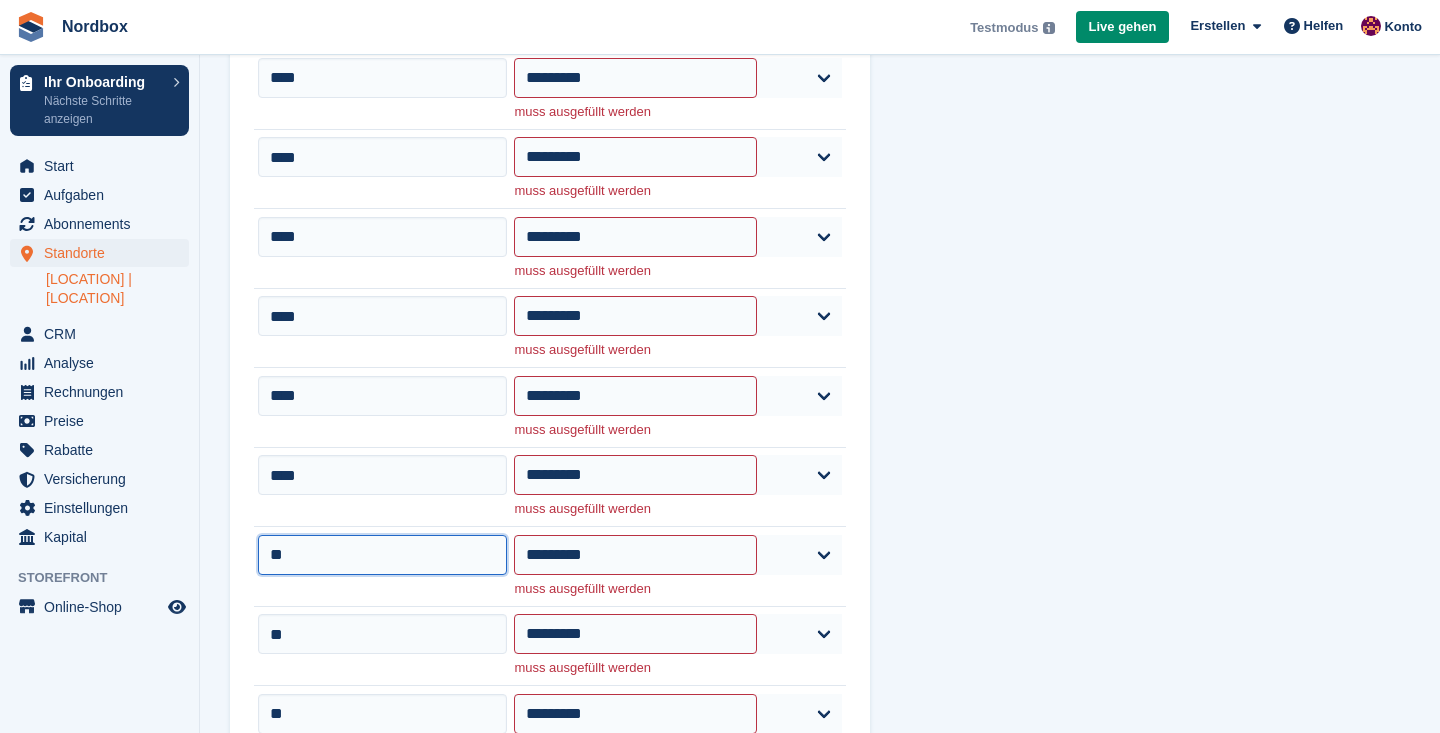 click on "**" at bounding box center [382, 555] 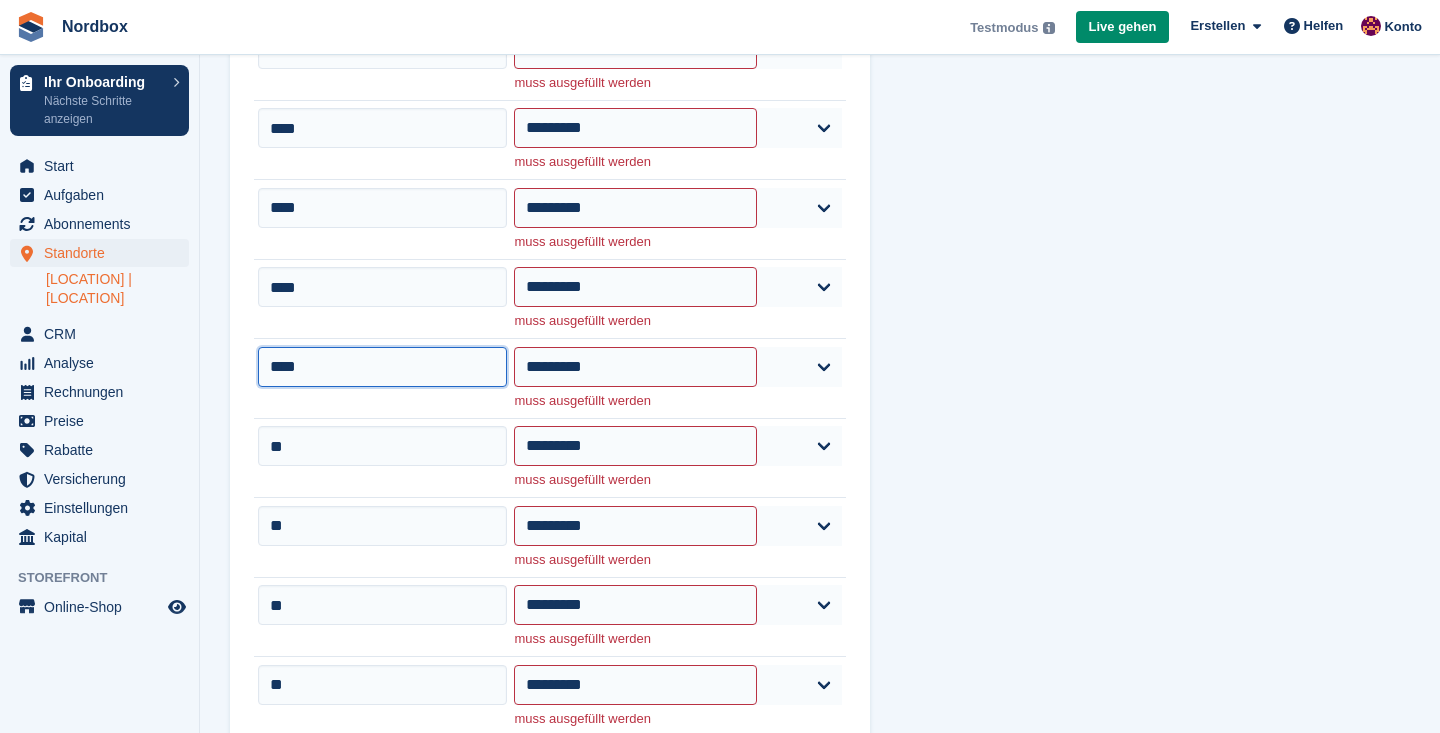 scroll, scrollTop: 1249, scrollLeft: 0, axis: vertical 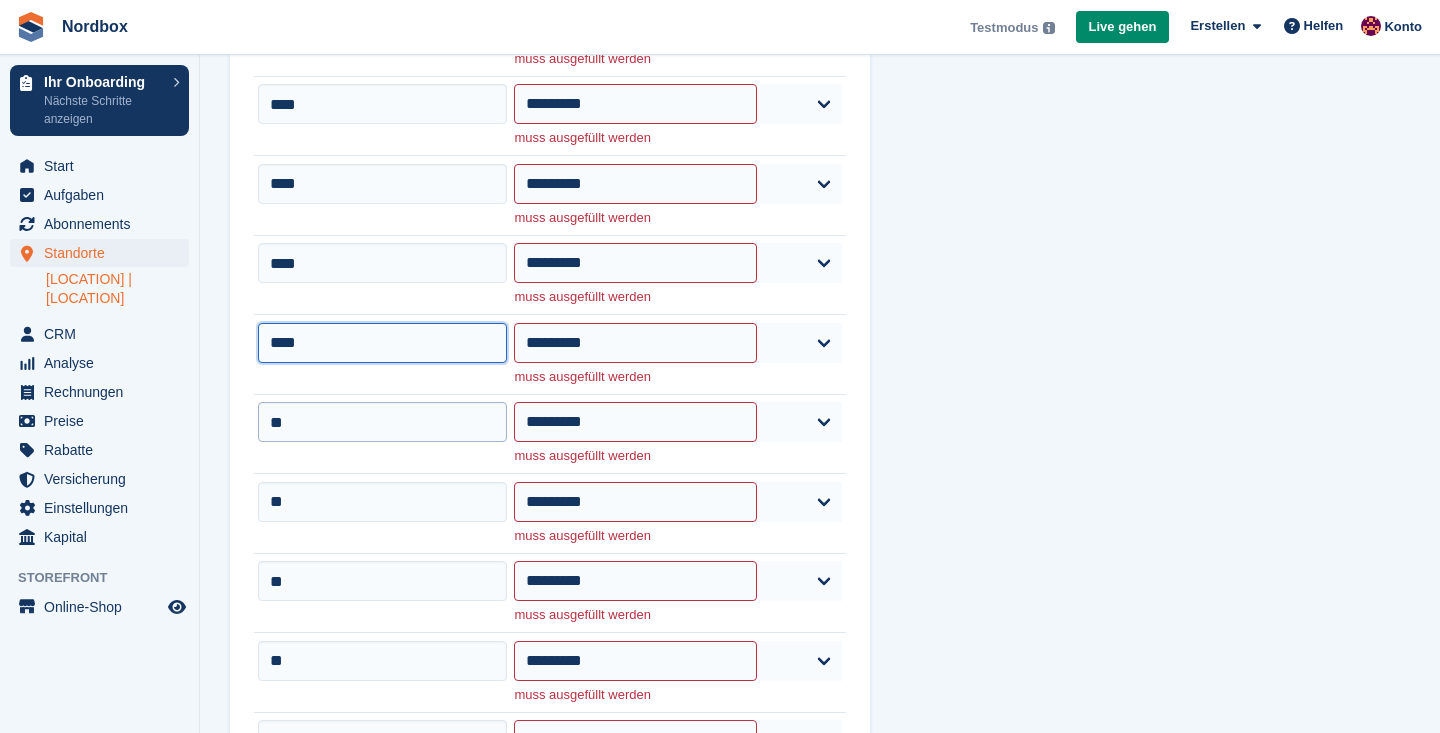 type on "****" 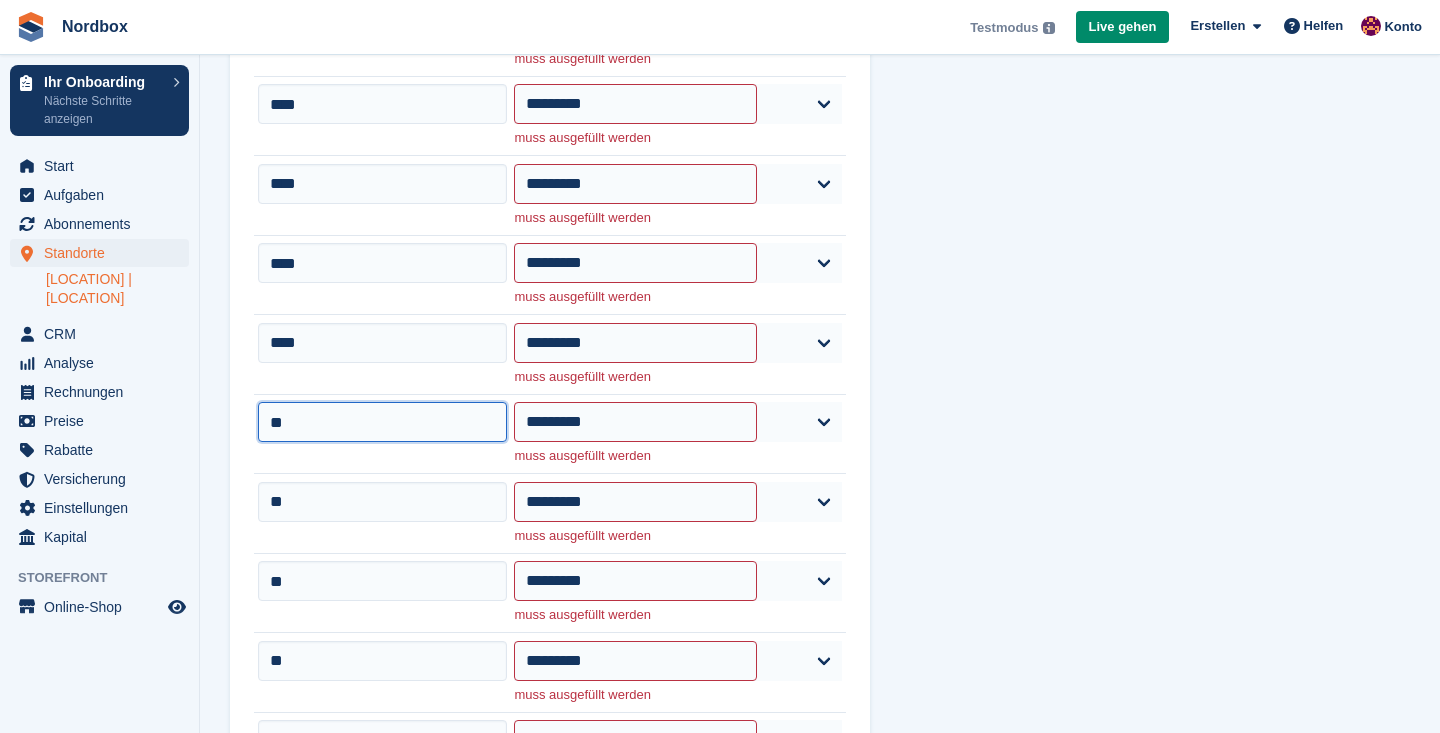 click on "**" at bounding box center (382, 422) 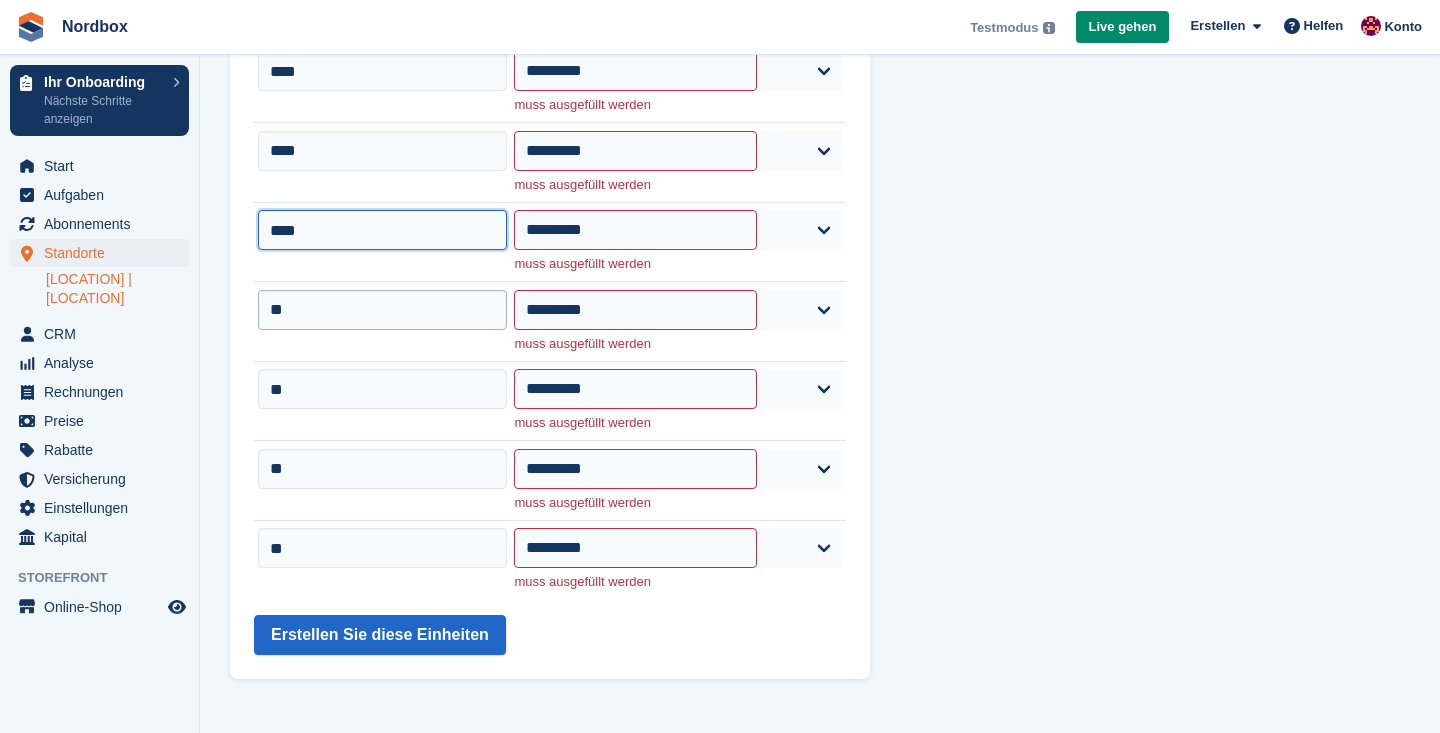 scroll, scrollTop: 1448, scrollLeft: 0, axis: vertical 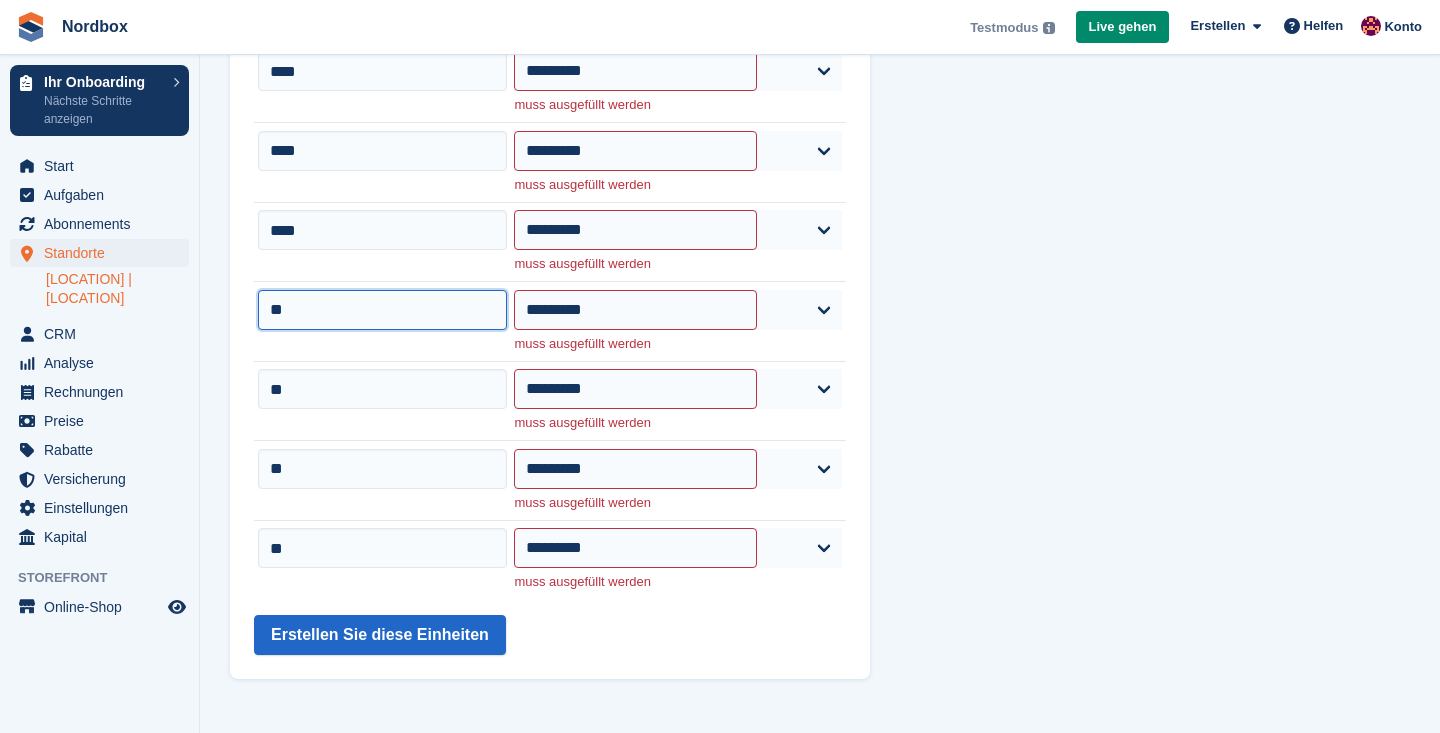 click on "**" at bounding box center [382, 310] 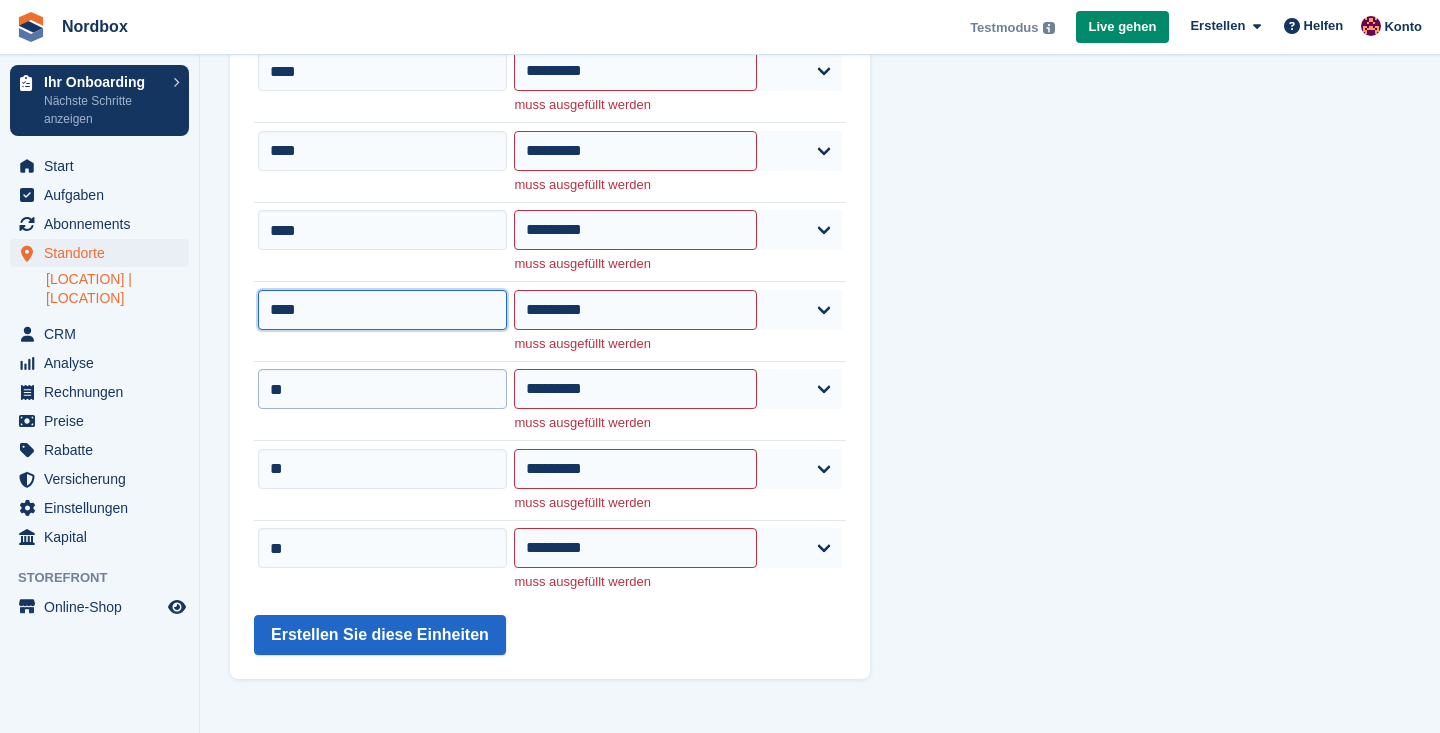 type on "****" 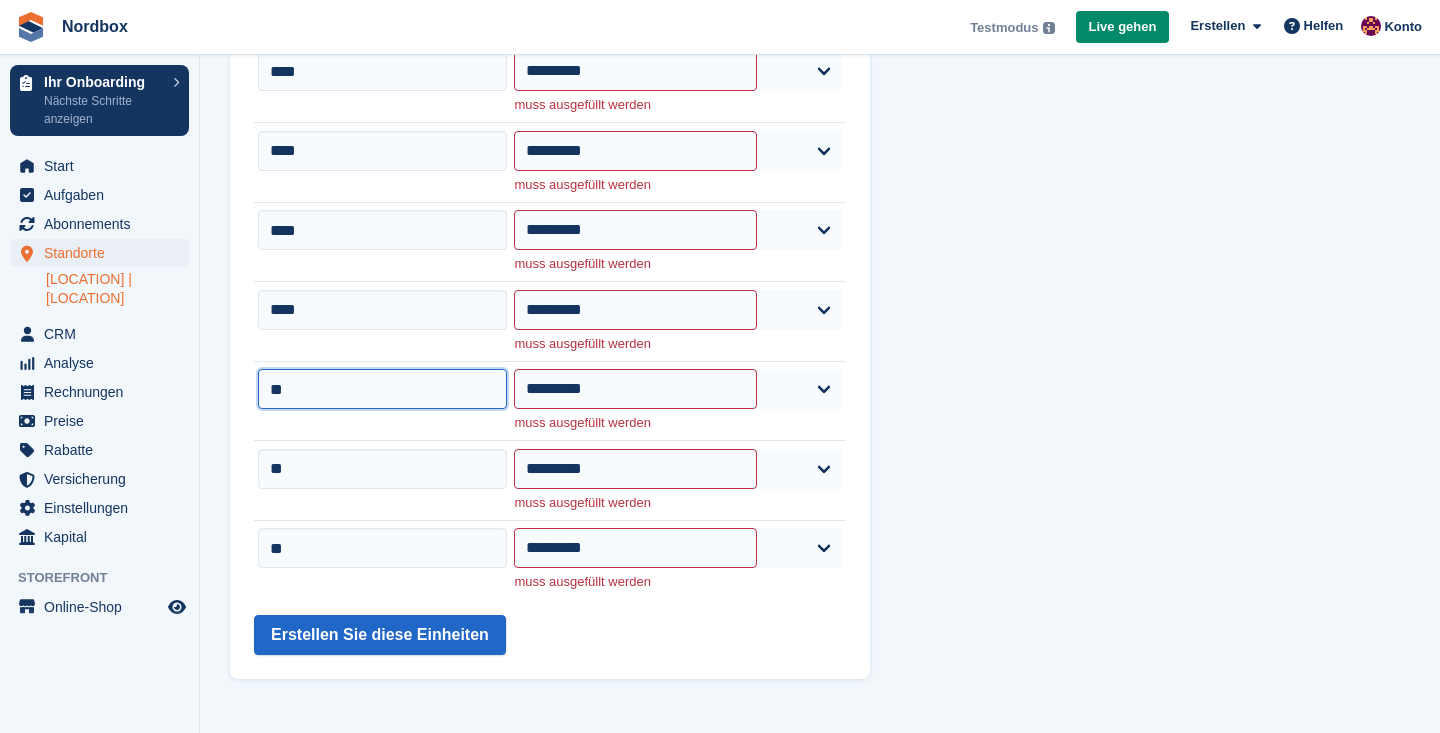 click on "**" at bounding box center [382, 389] 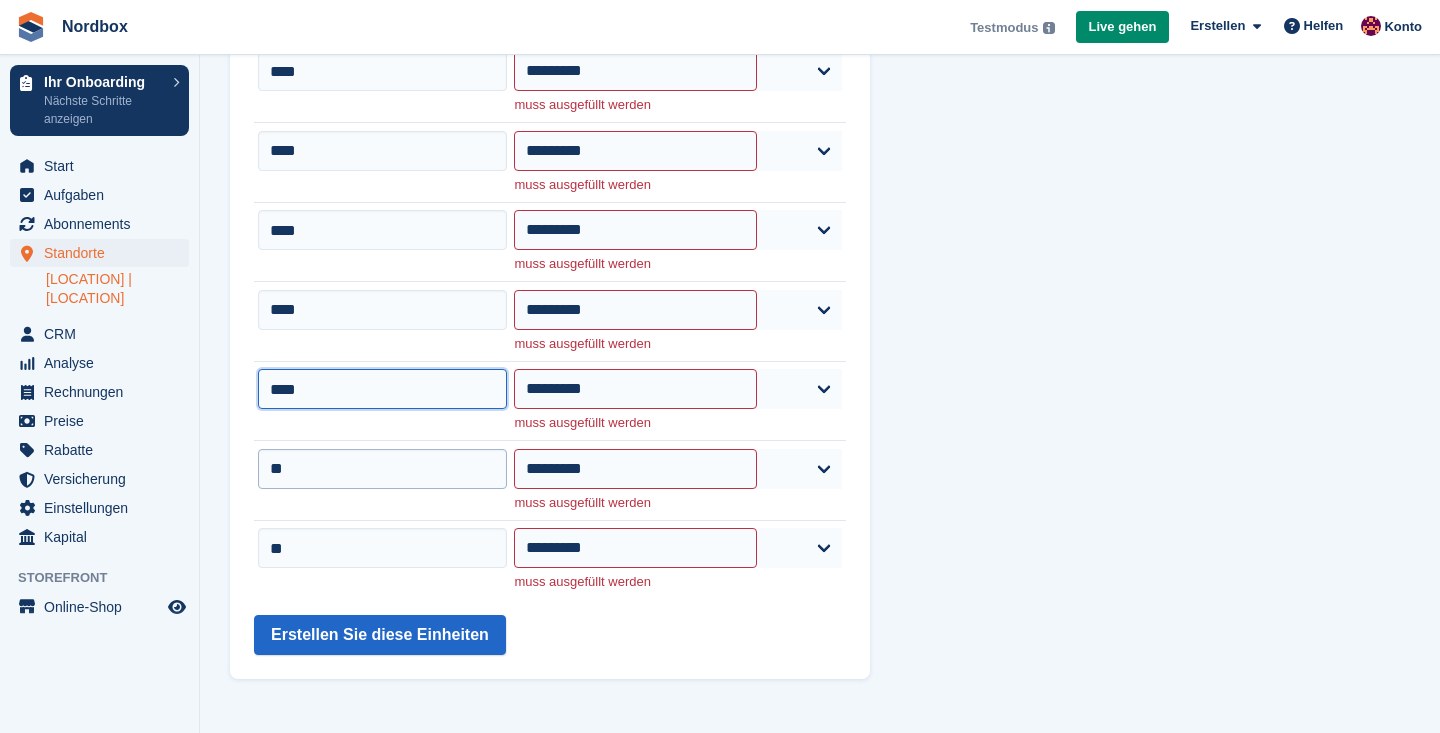 type on "****" 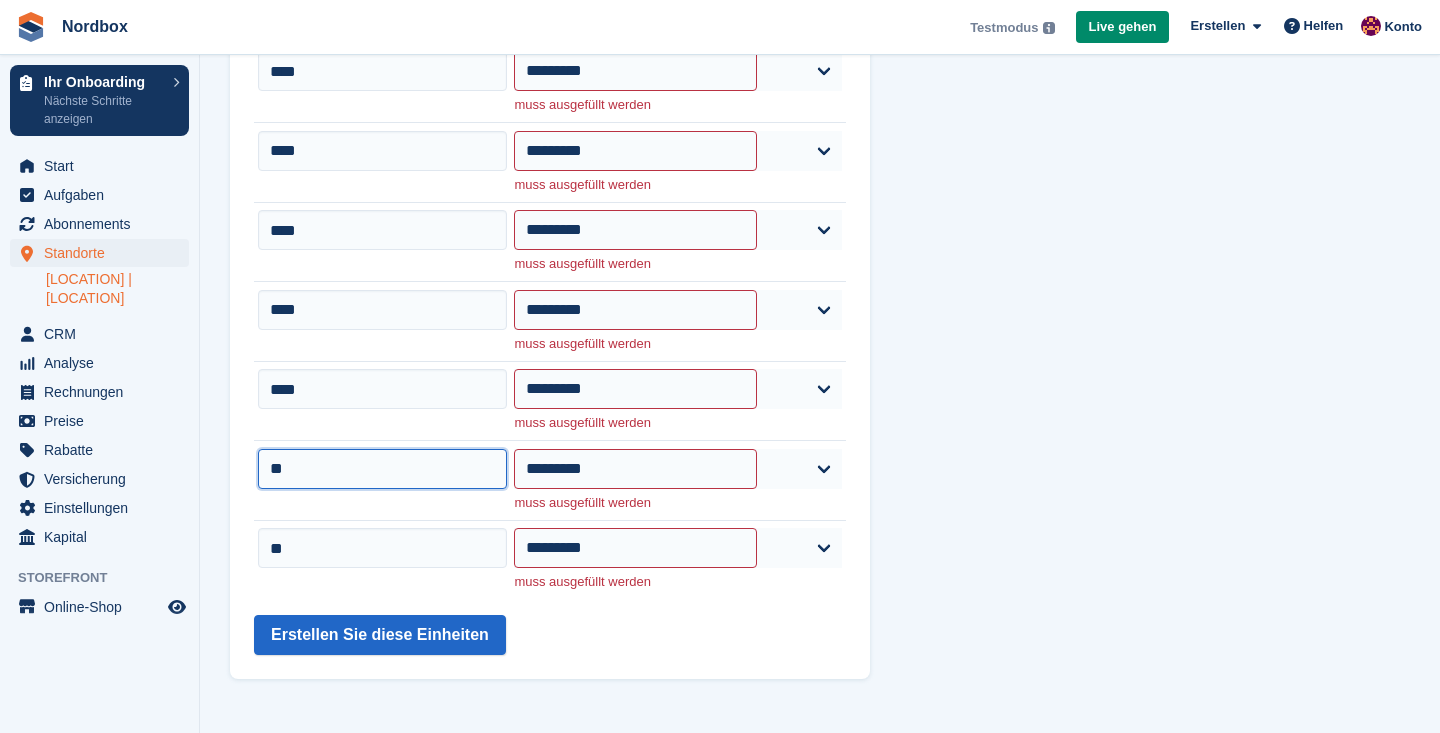 click on "**" at bounding box center [382, 469] 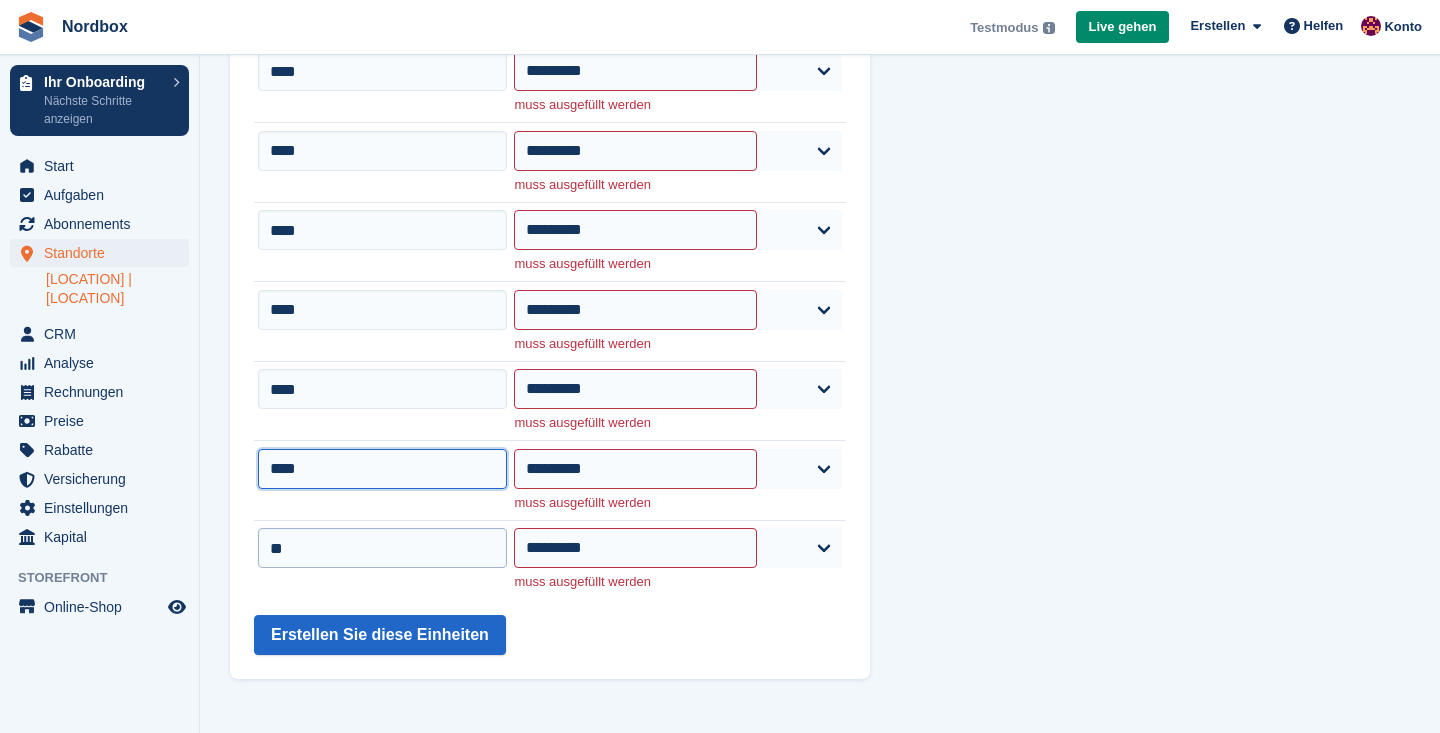type on "****" 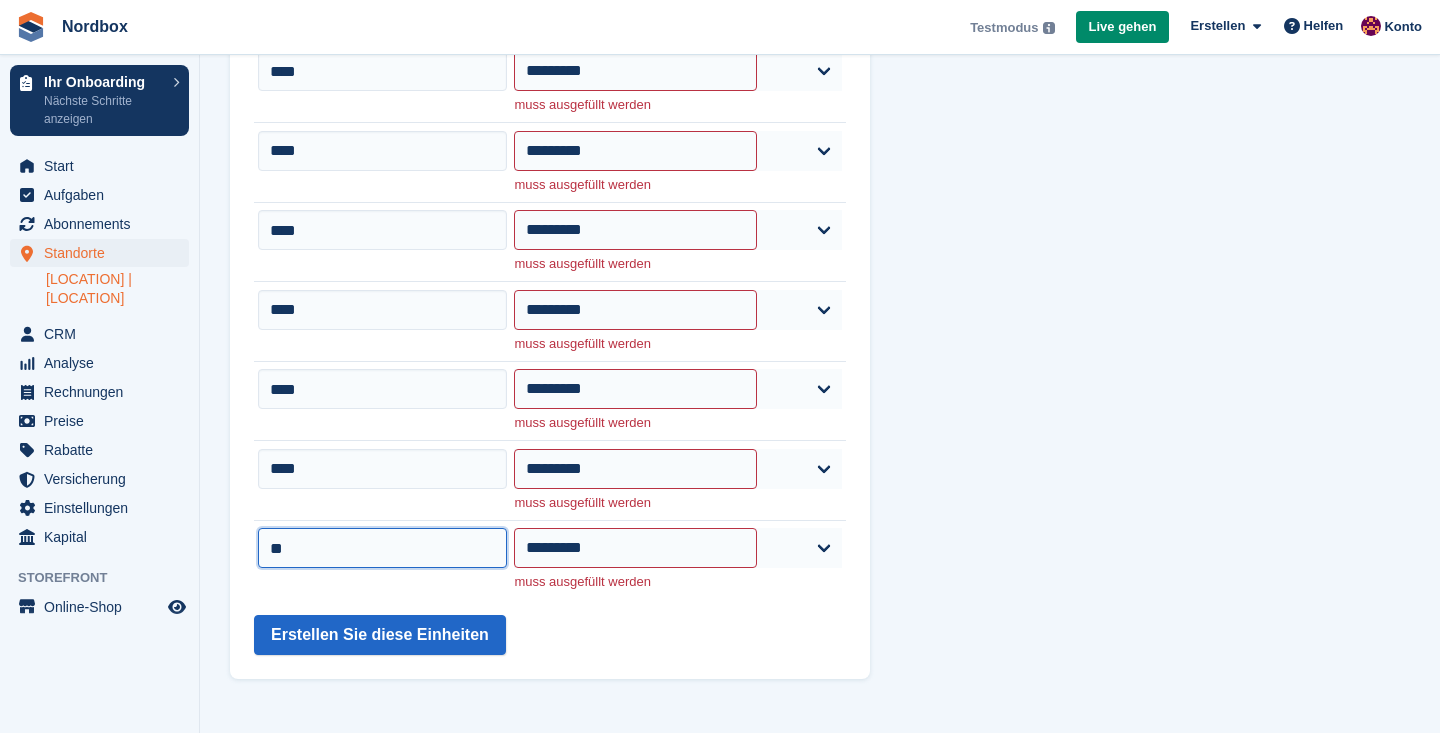 click on "**" at bounding box center (382, 548) 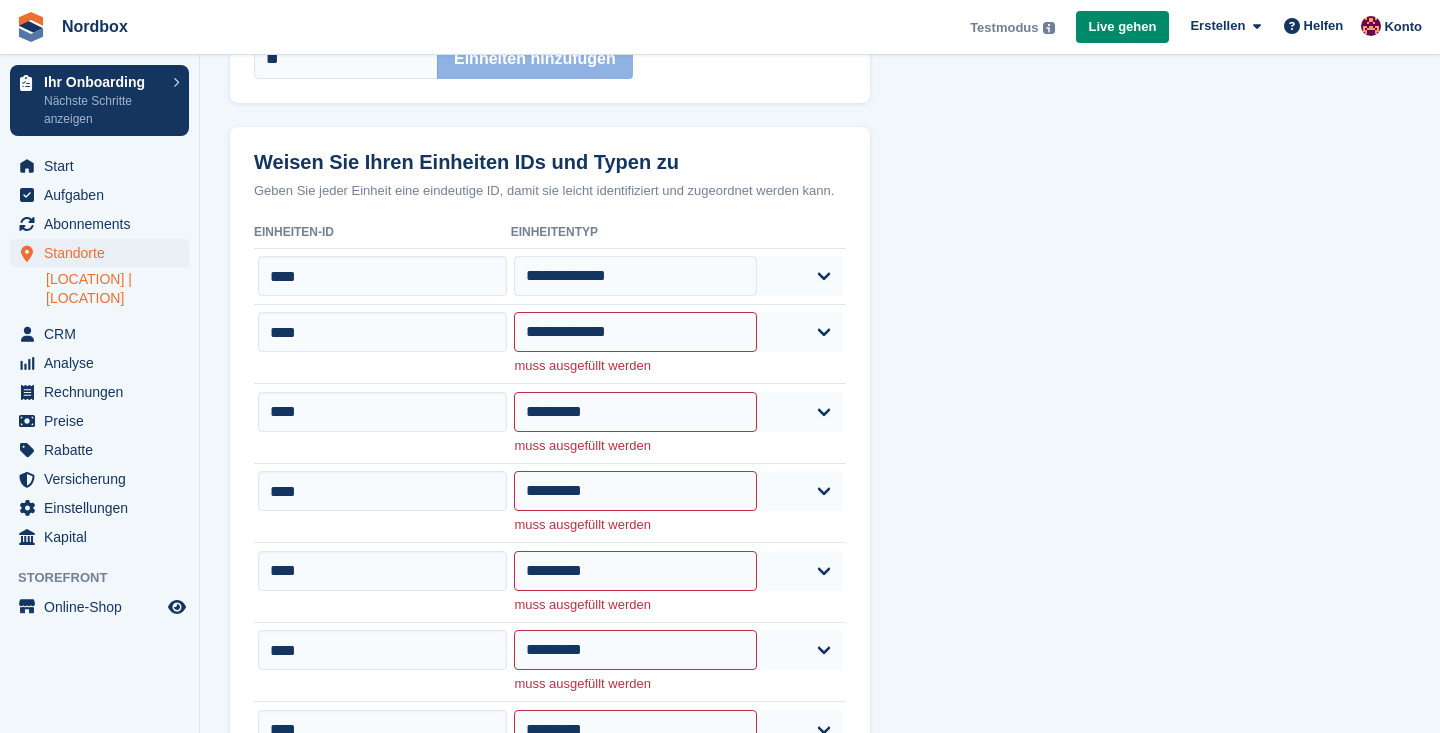 scroll, scrollTop: 273, scrollLeft: 0, axis: vertical 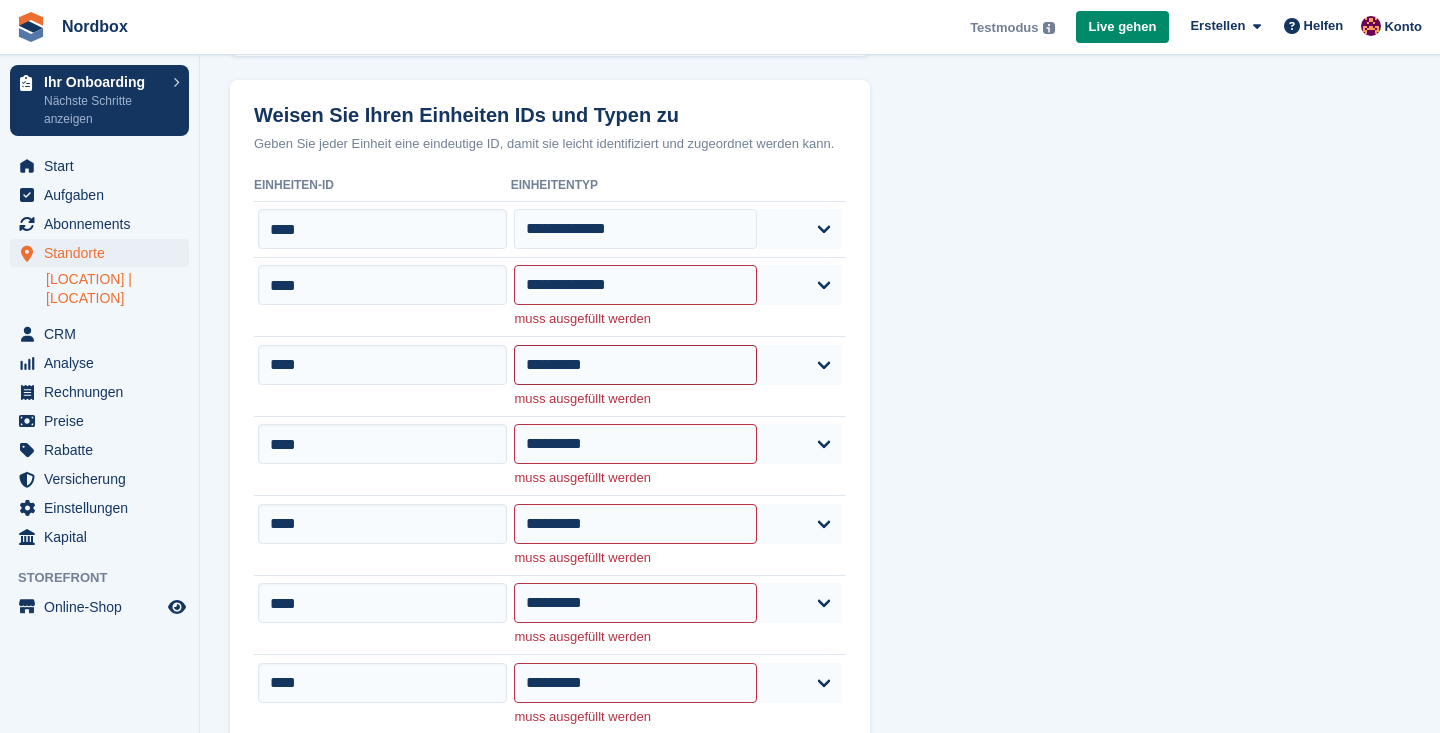 type on "****" 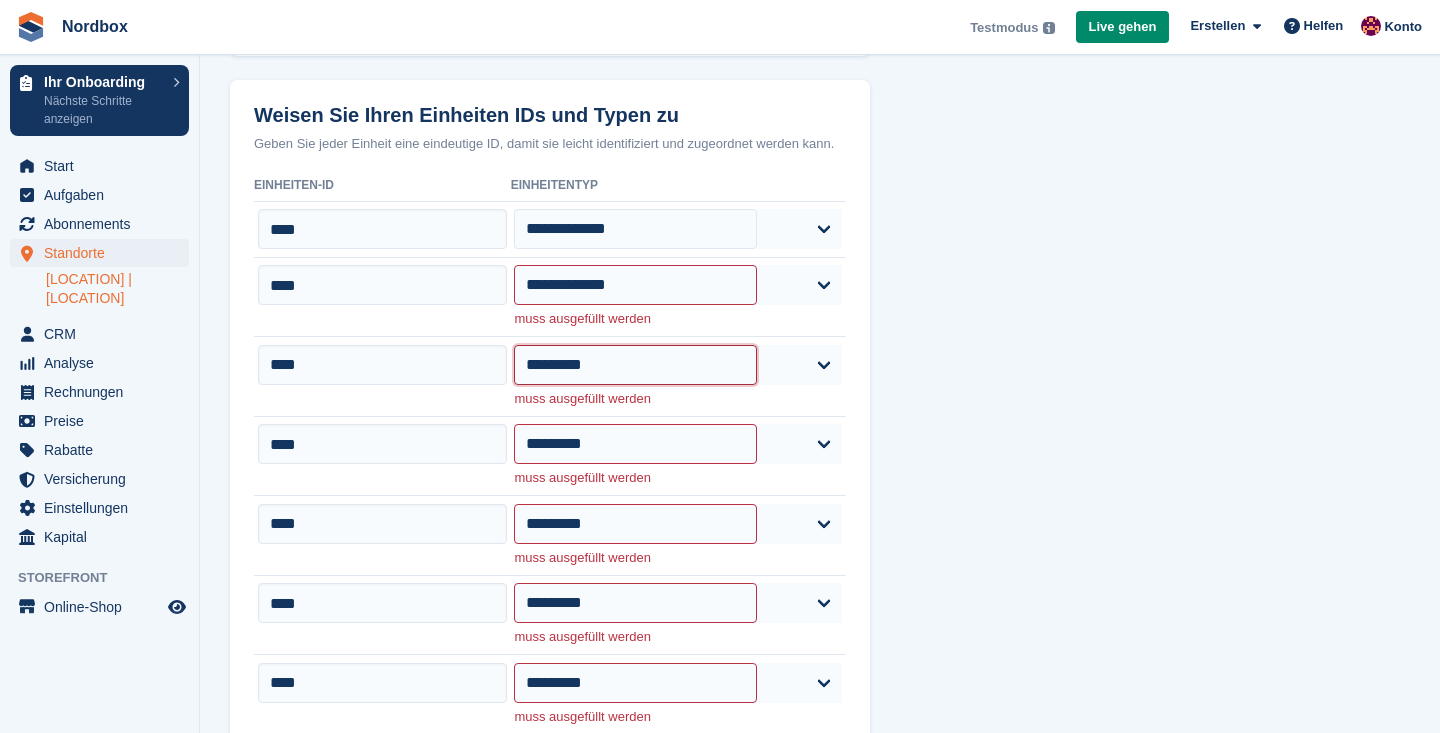 select on "*****" 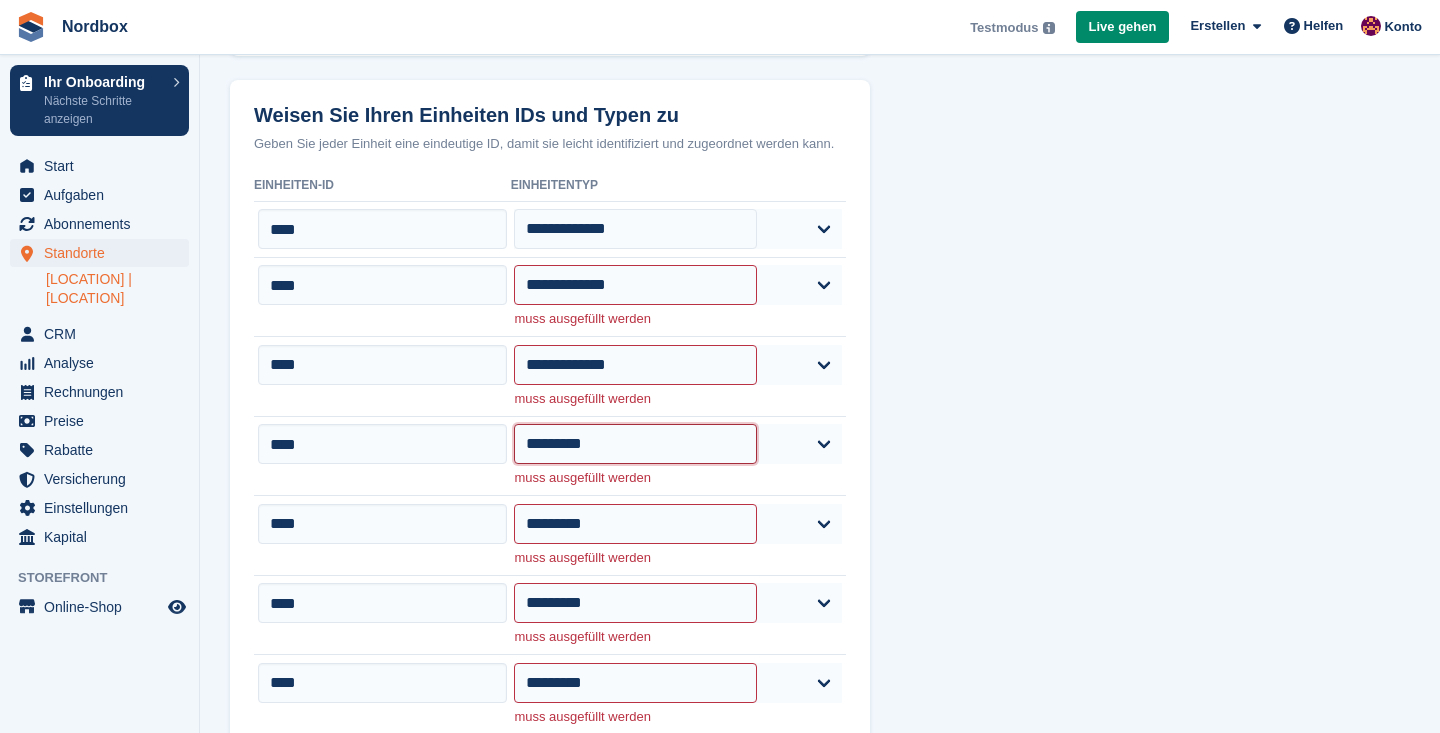 select on "*****" 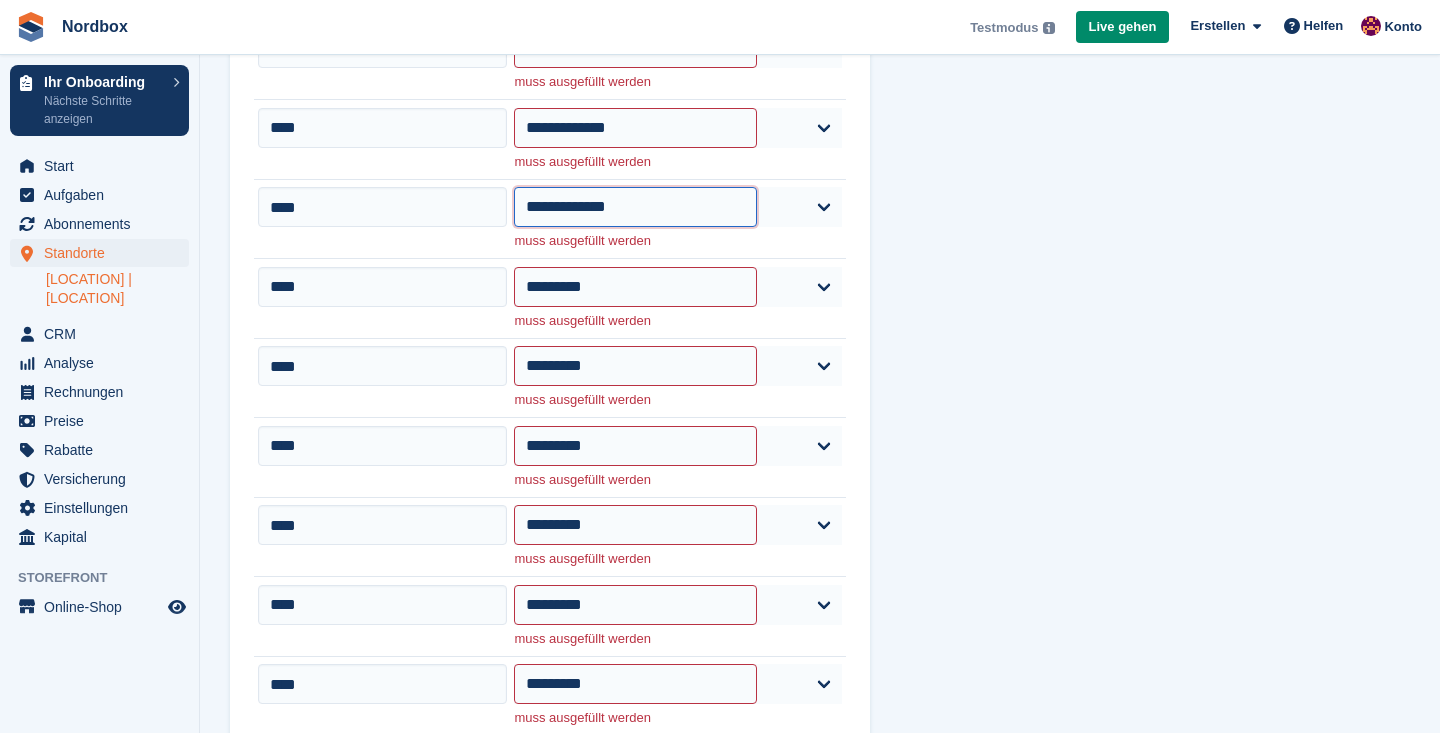 scroll, scrollTop: 515, scrollLeft: 0, axis: vertical 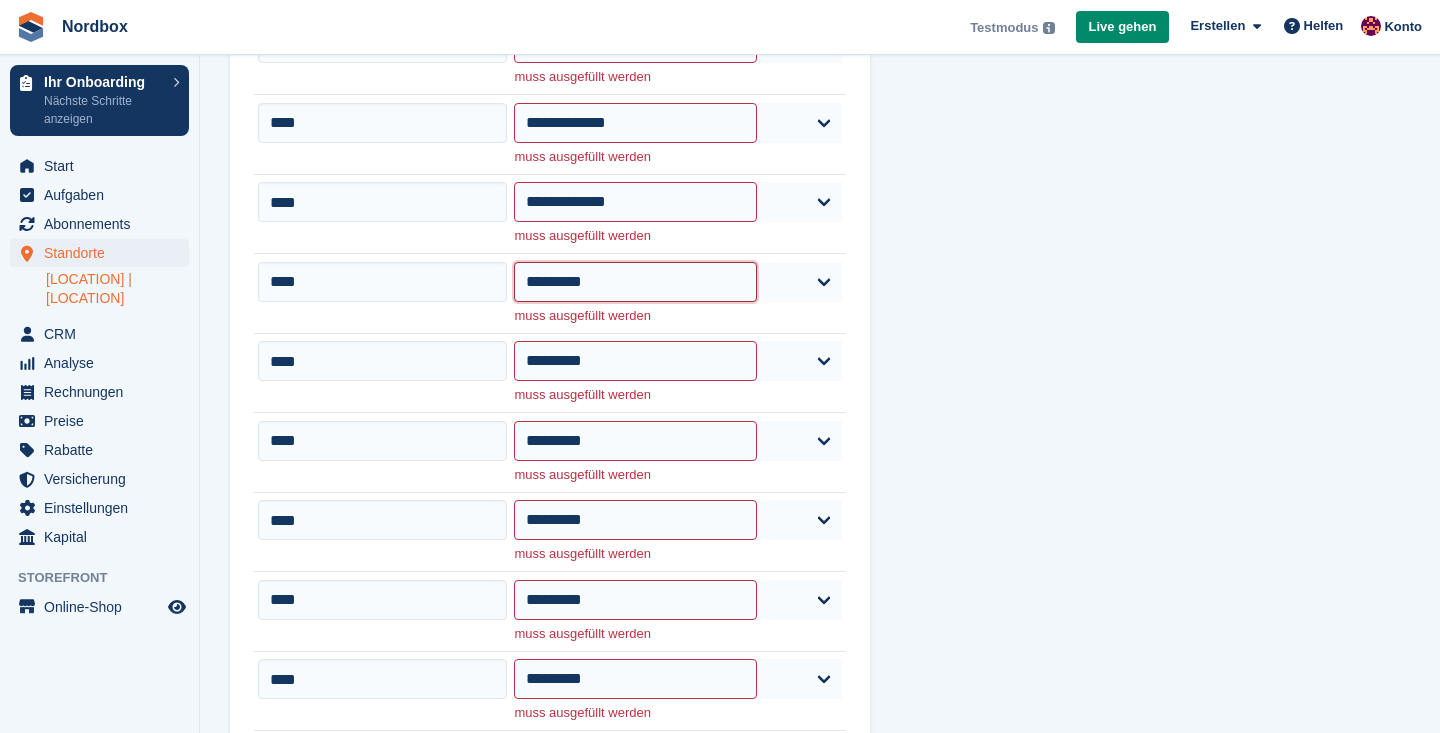 select on "*****" 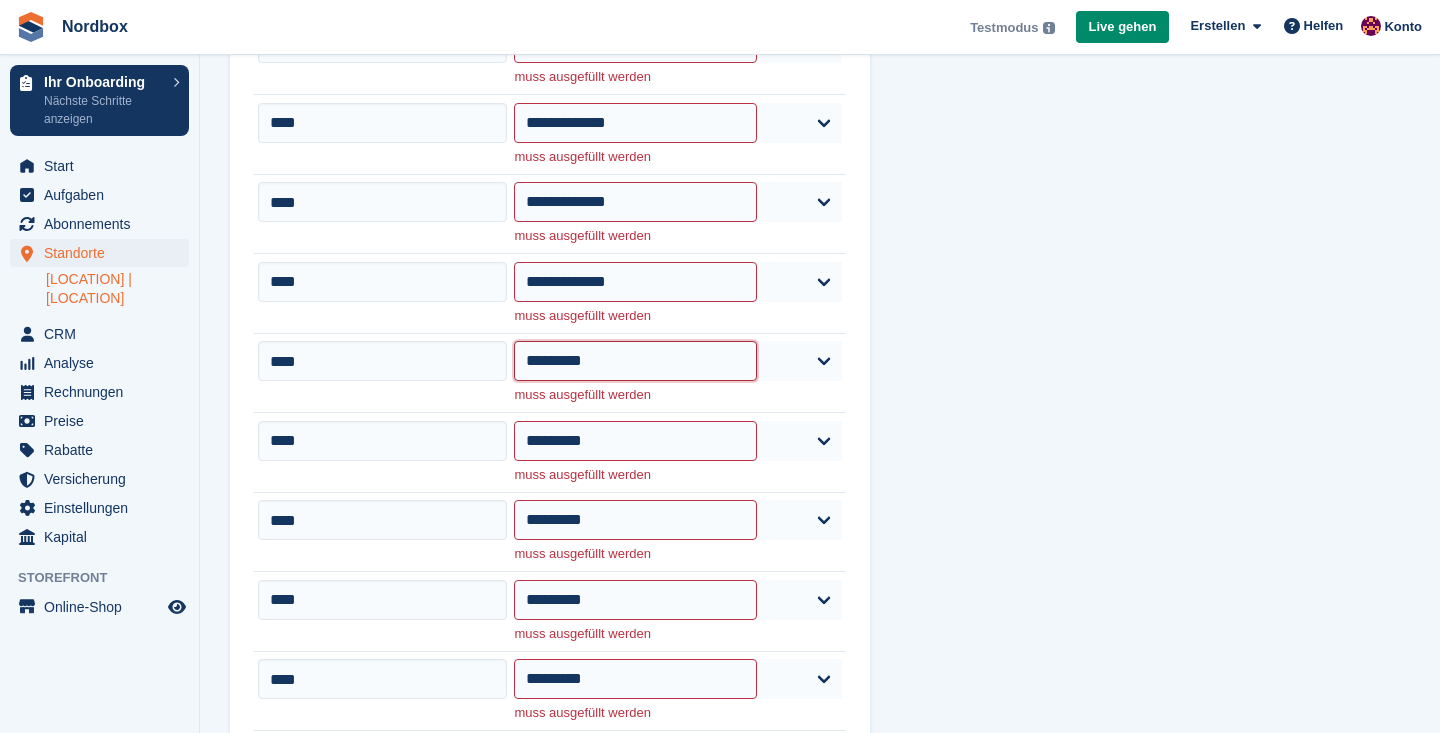 select on "*****" 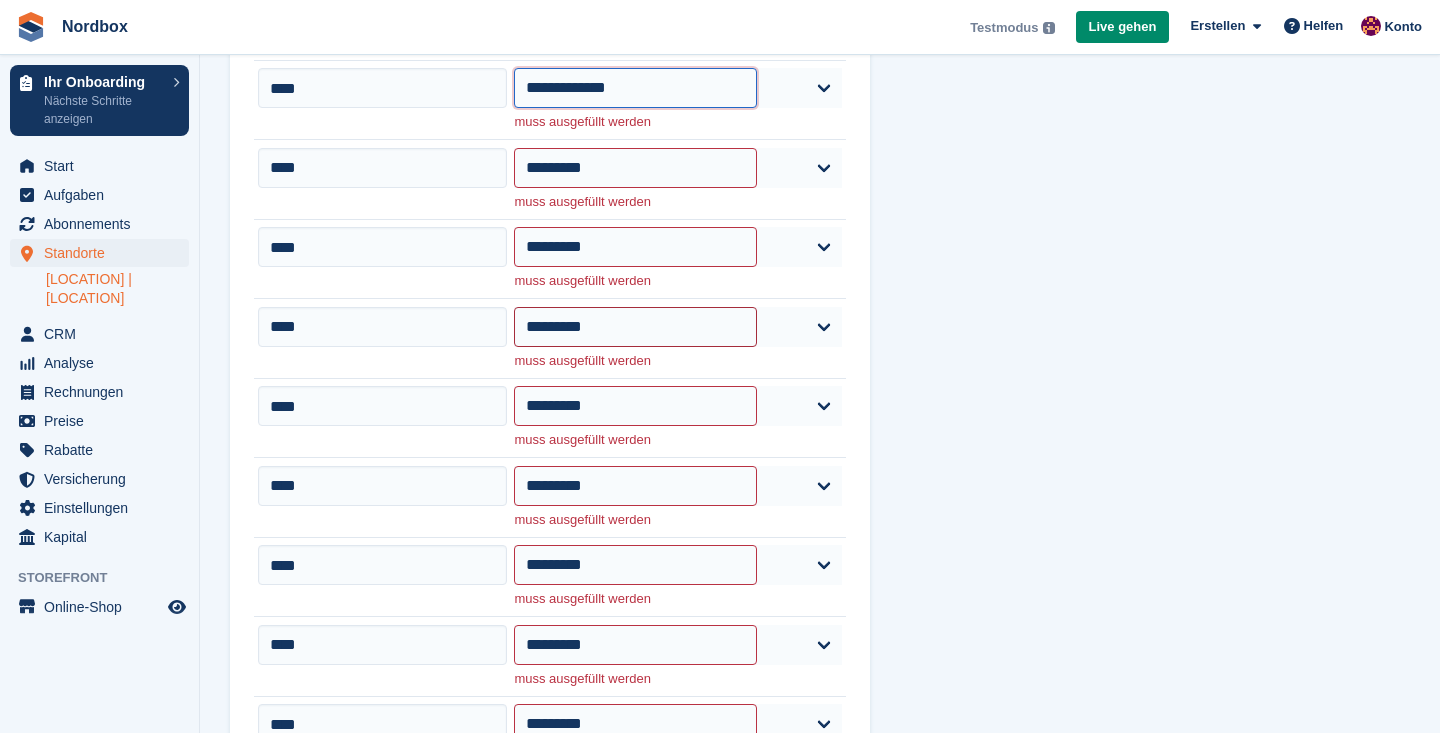 scroll, scrollTop: 789, scrollLeft: 0, axis: vertical 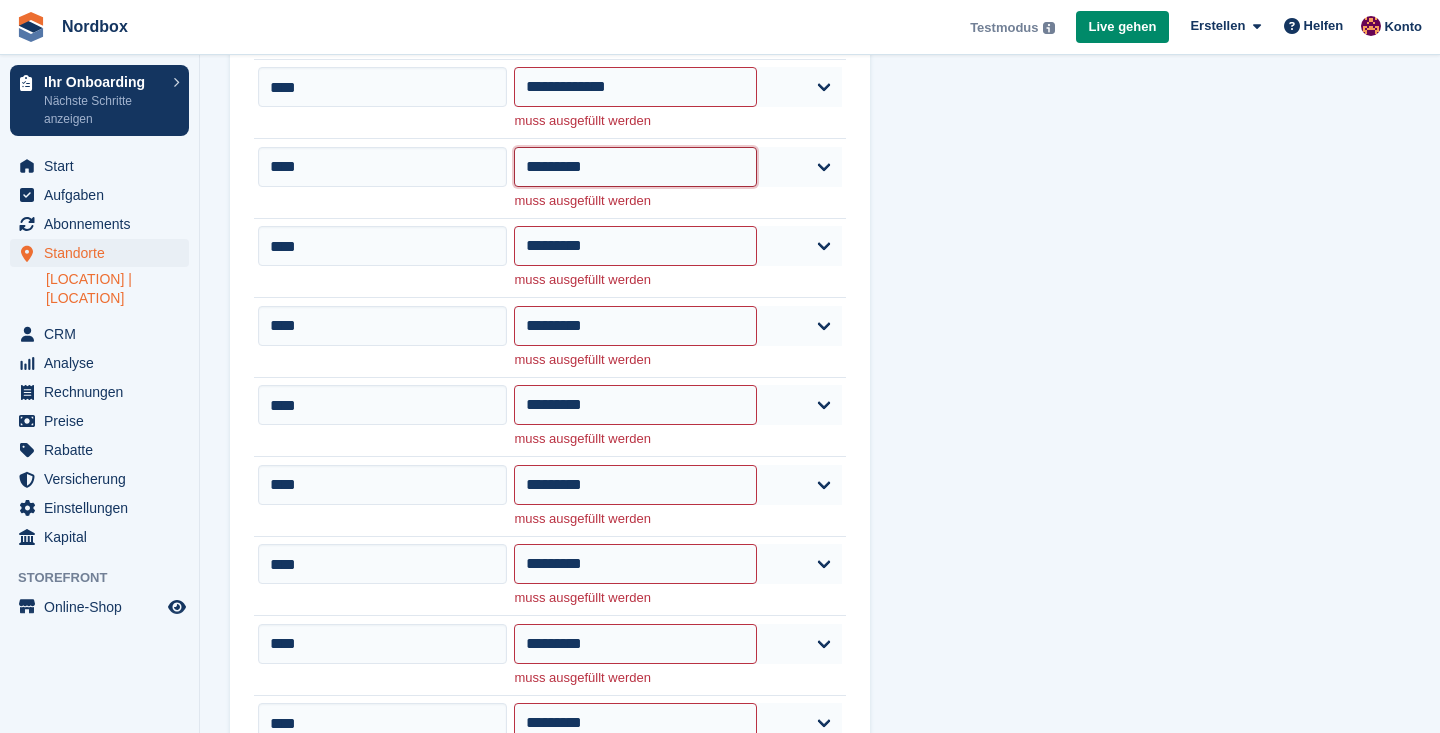 select on "*****" 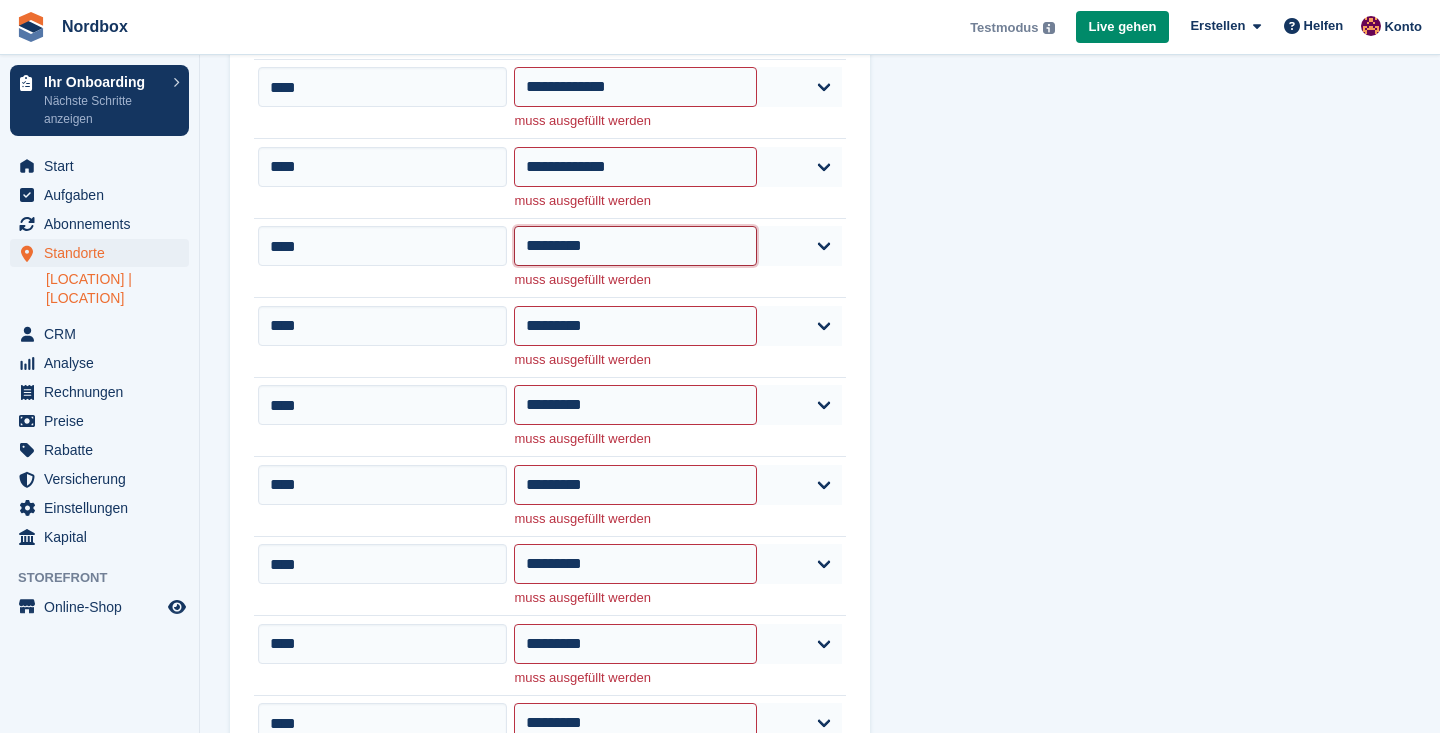 select on "*****" 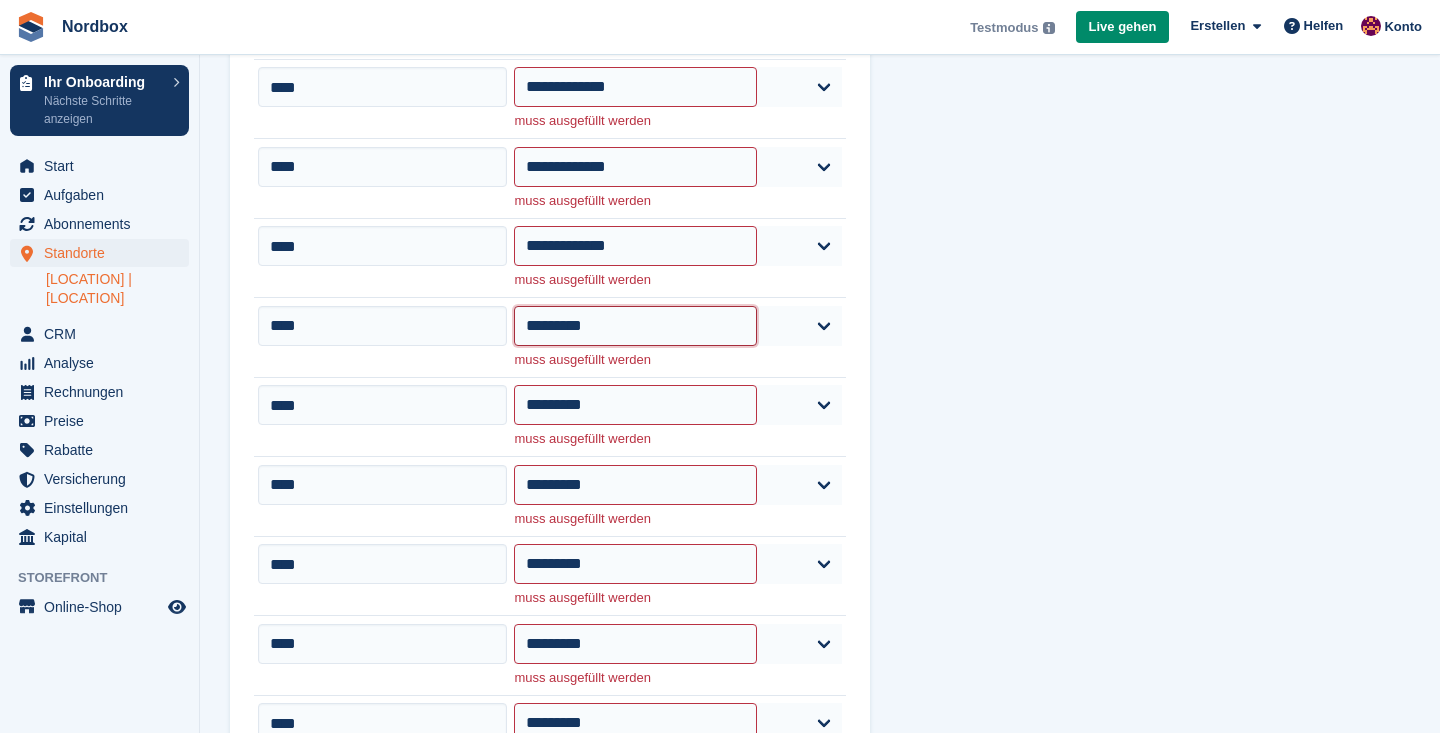 select on "*****" 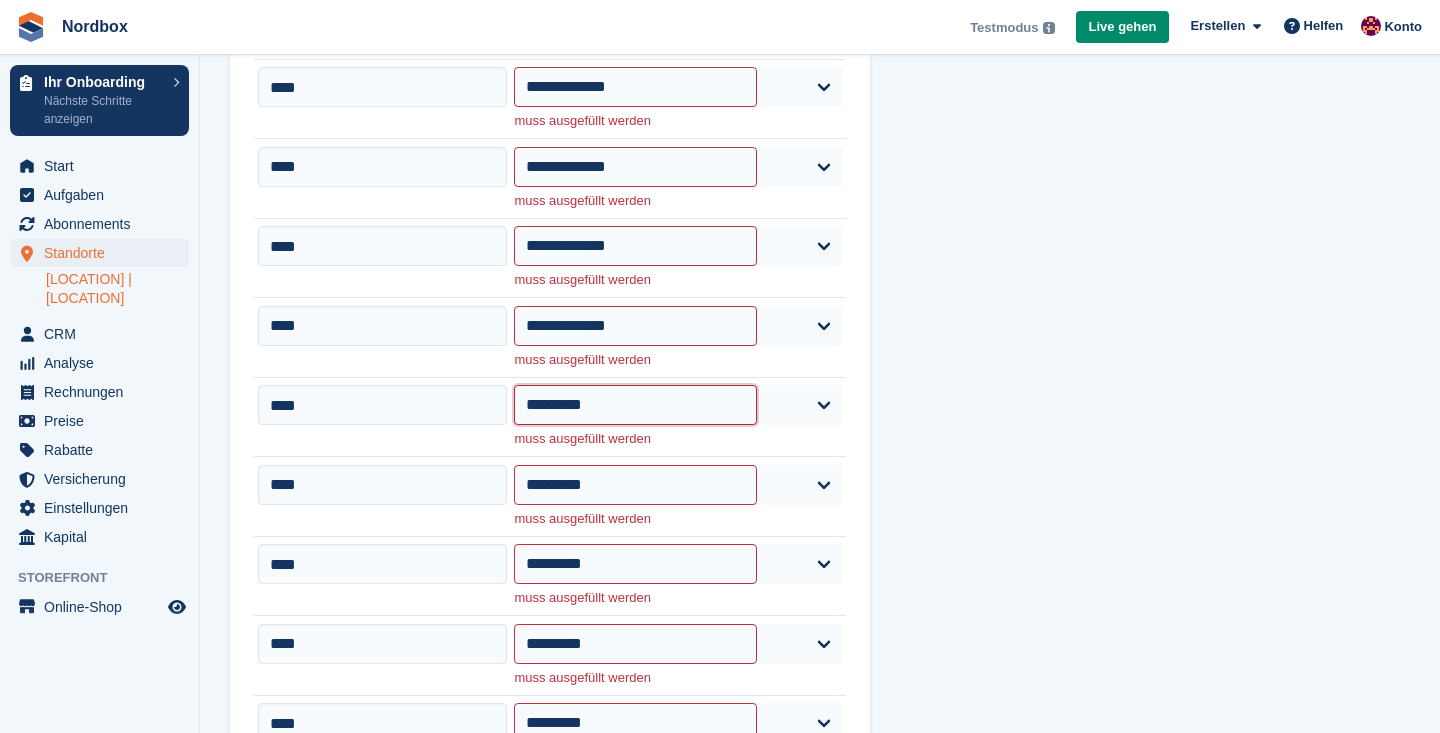 select on "*****" 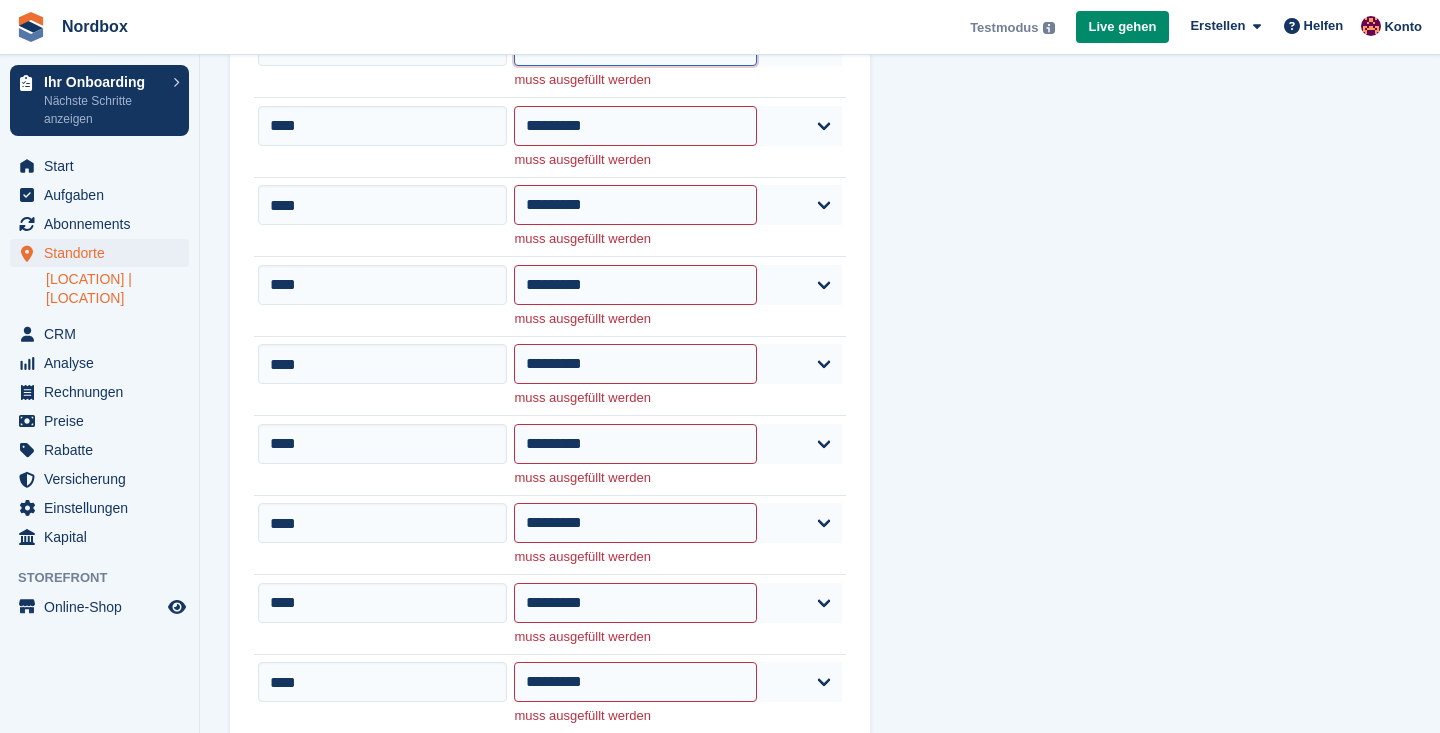 scroll, scrollTop: 1208, scrollLeft: 0, axis: vertical 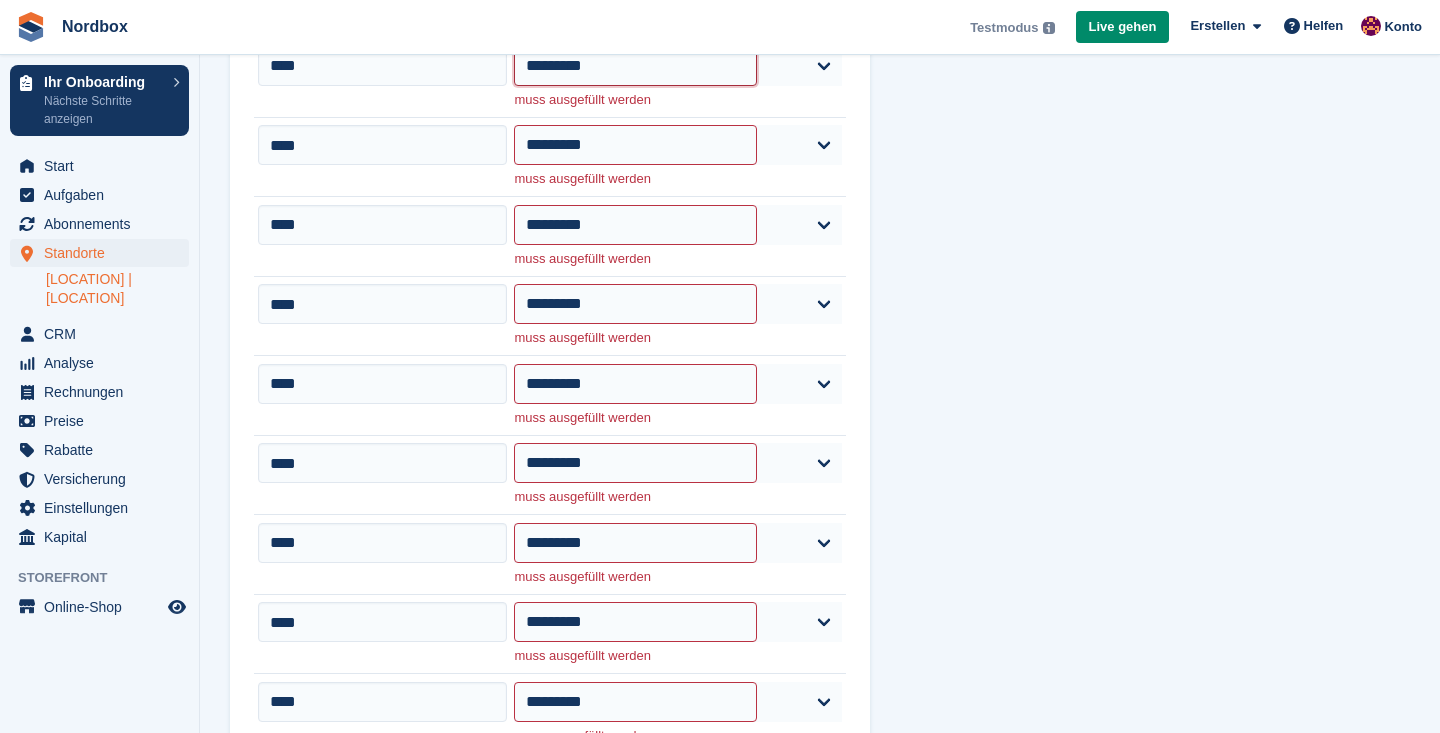 select on "*****" 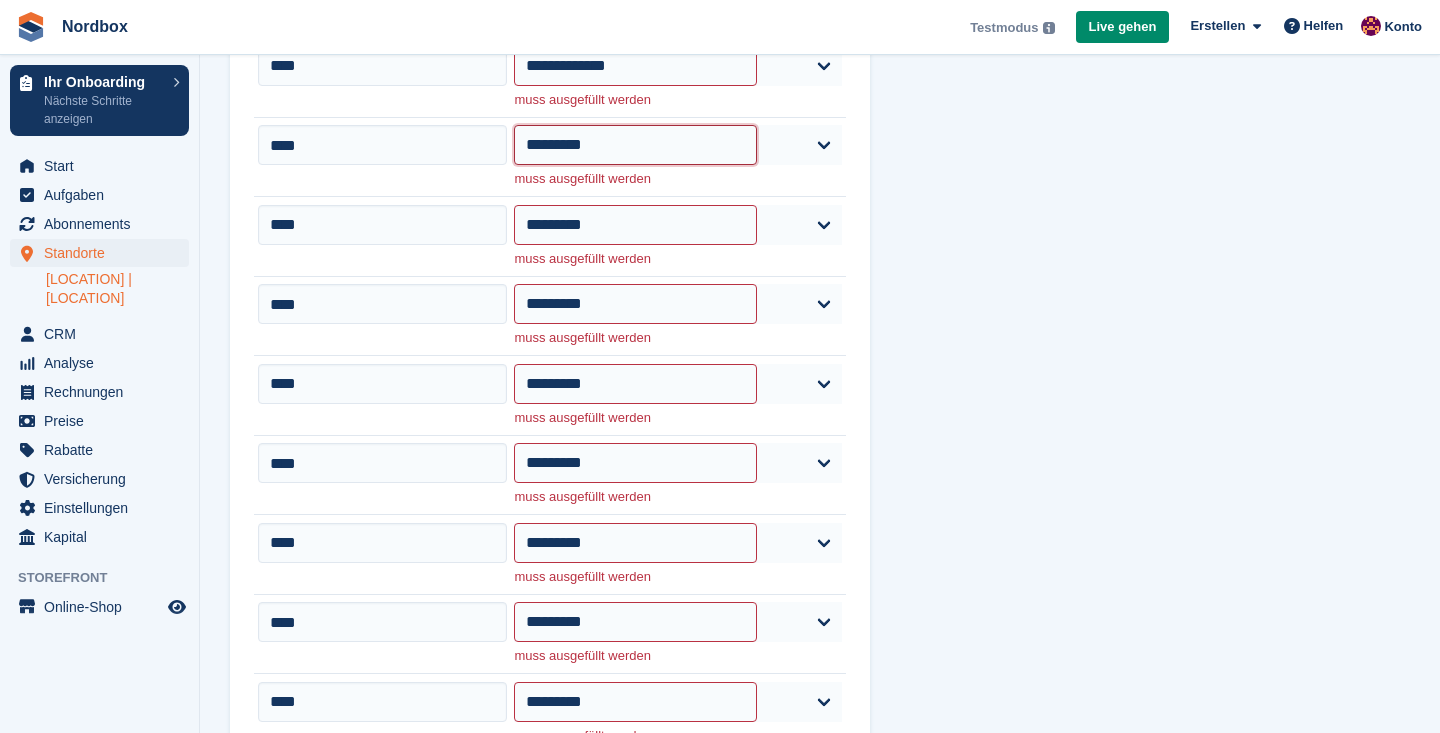 select on "*****" 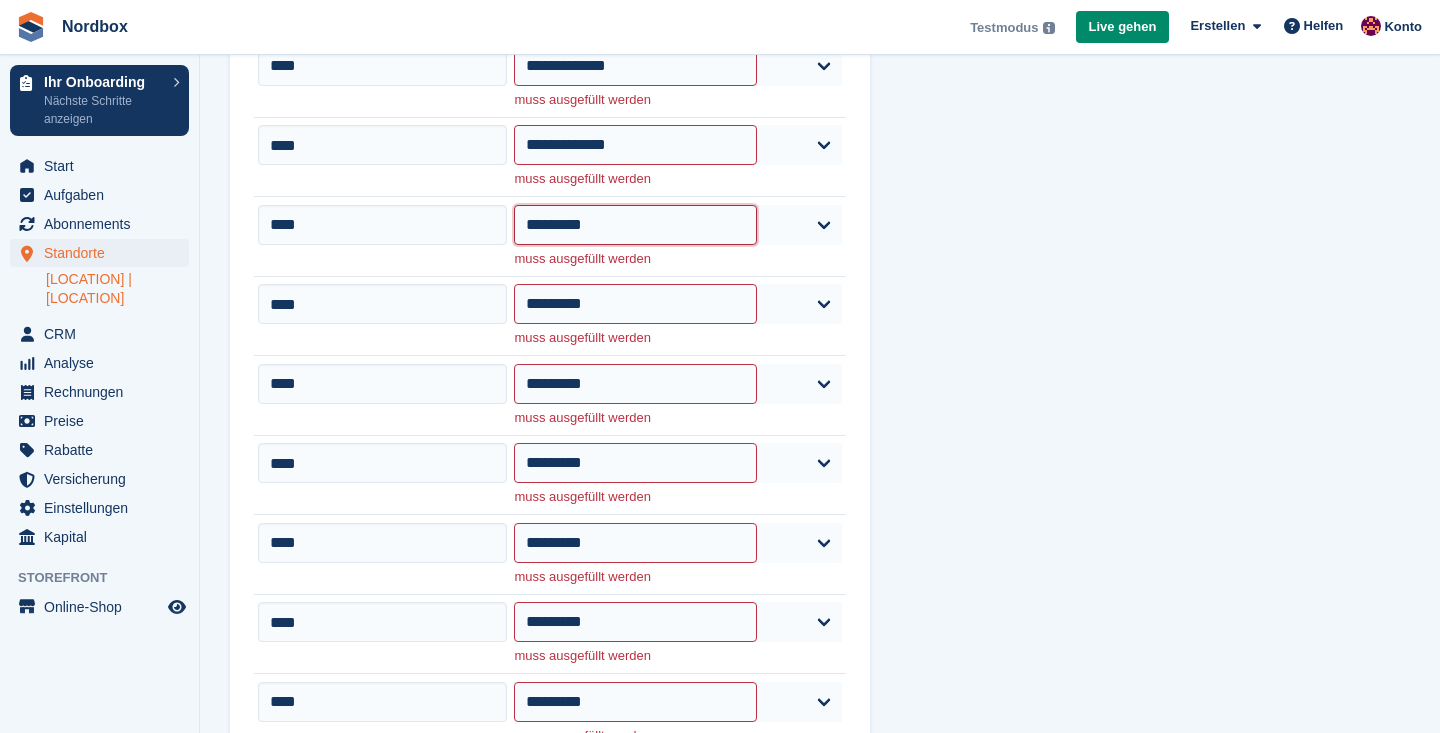 select on "*****" 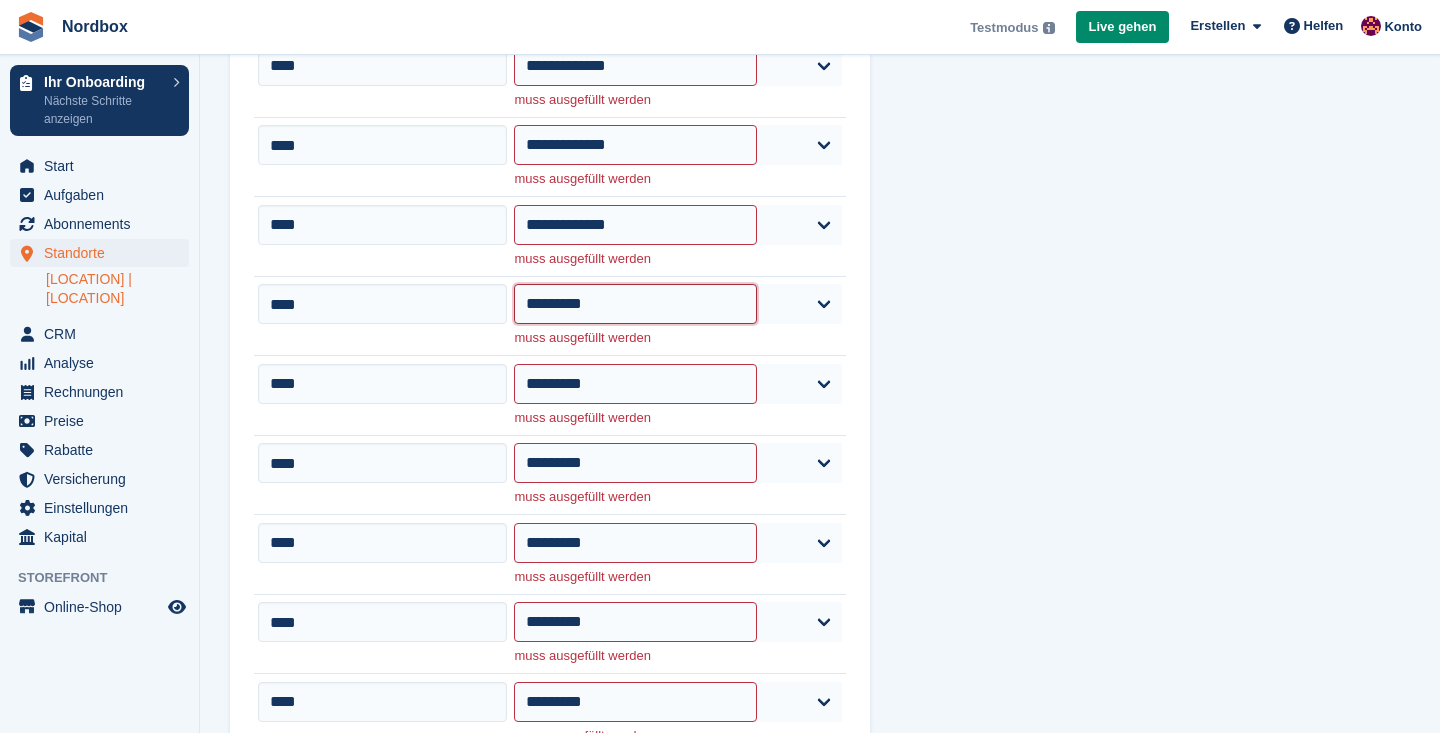 select on "*****" 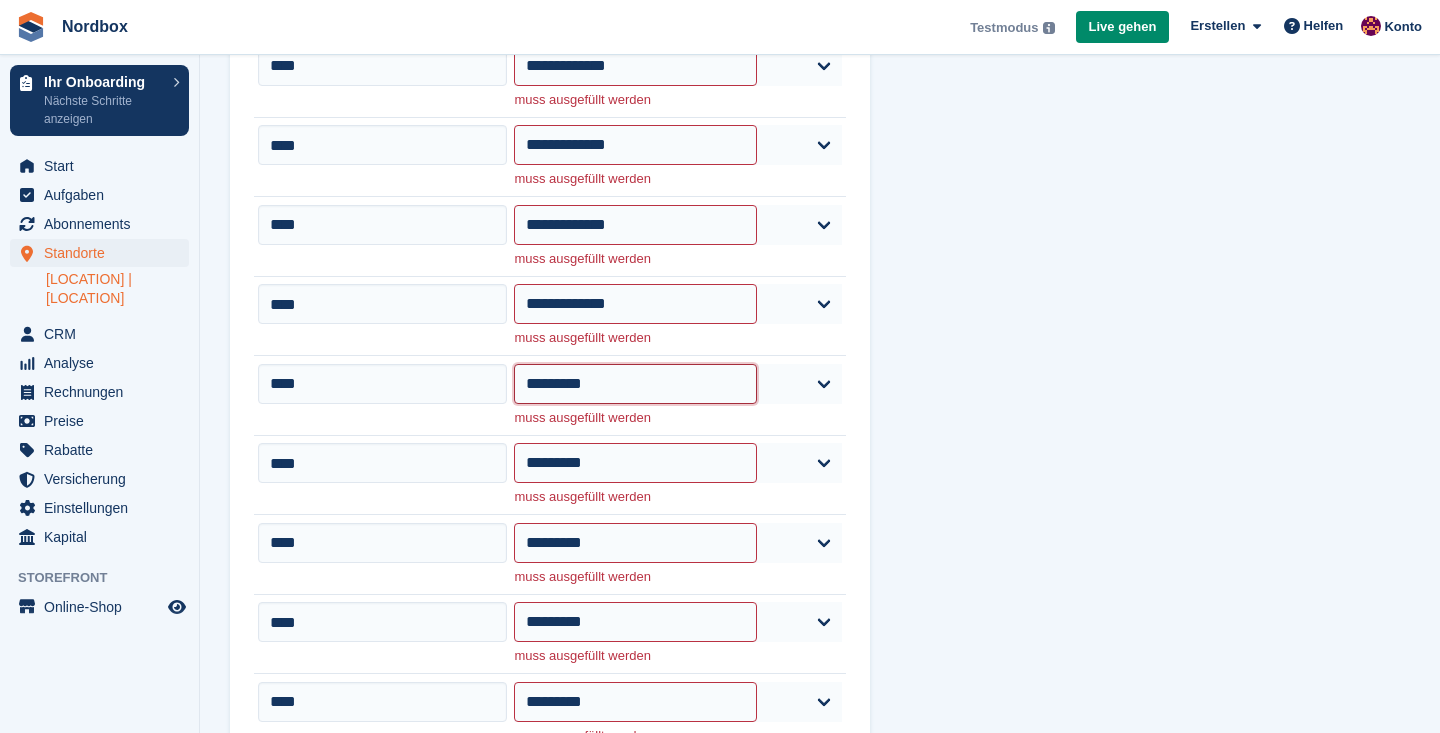 select on "*****" 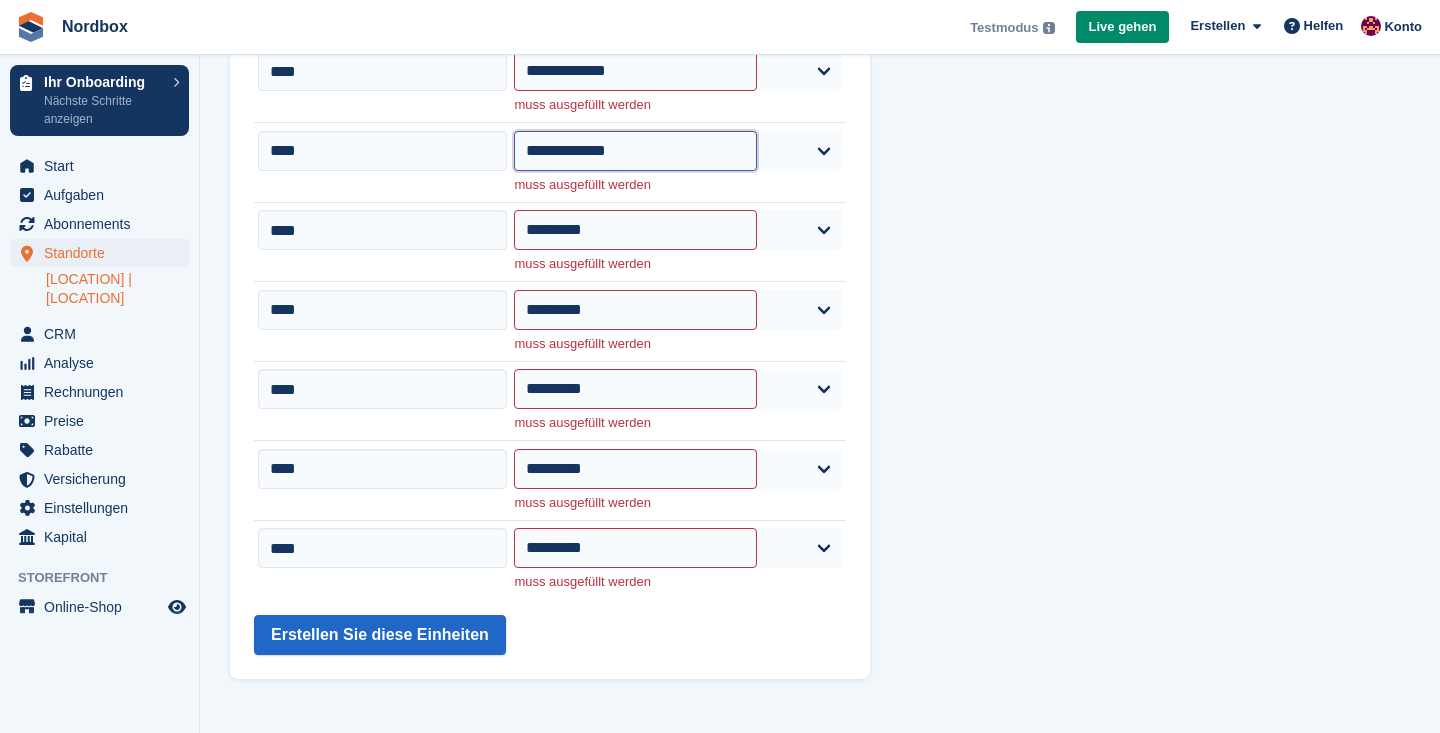 scroll, scrollTop: 1448, scrollLeft: 0, axis: vertical 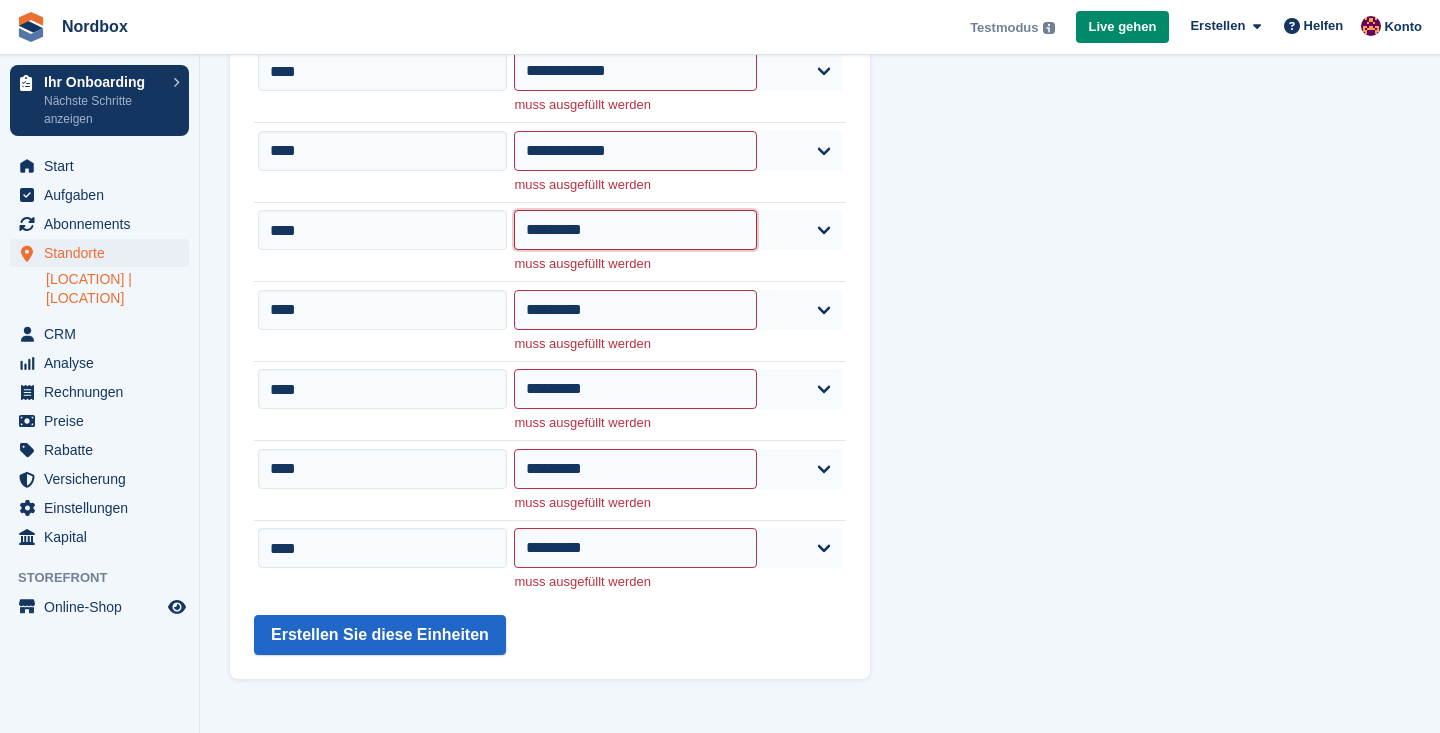 select on "*****" 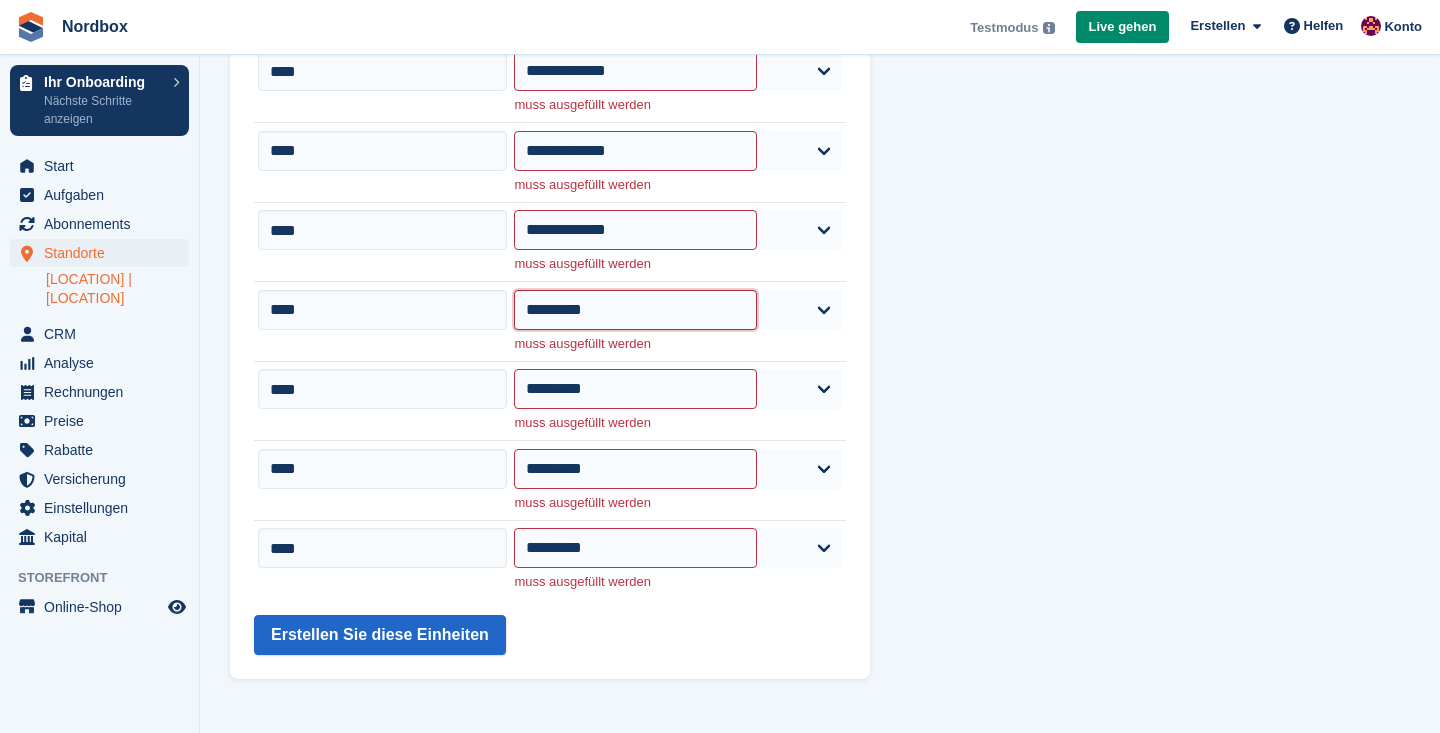 select on "*****" 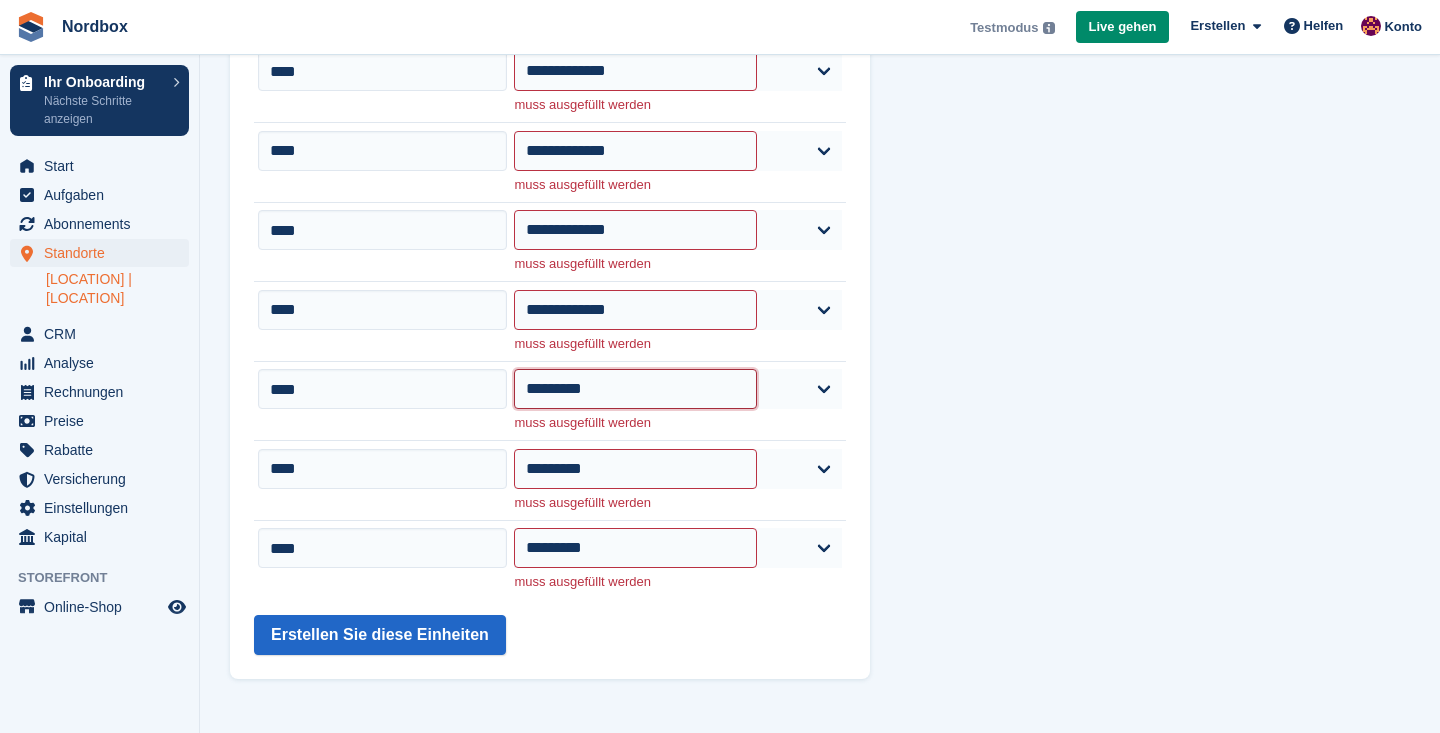 select on "*****" 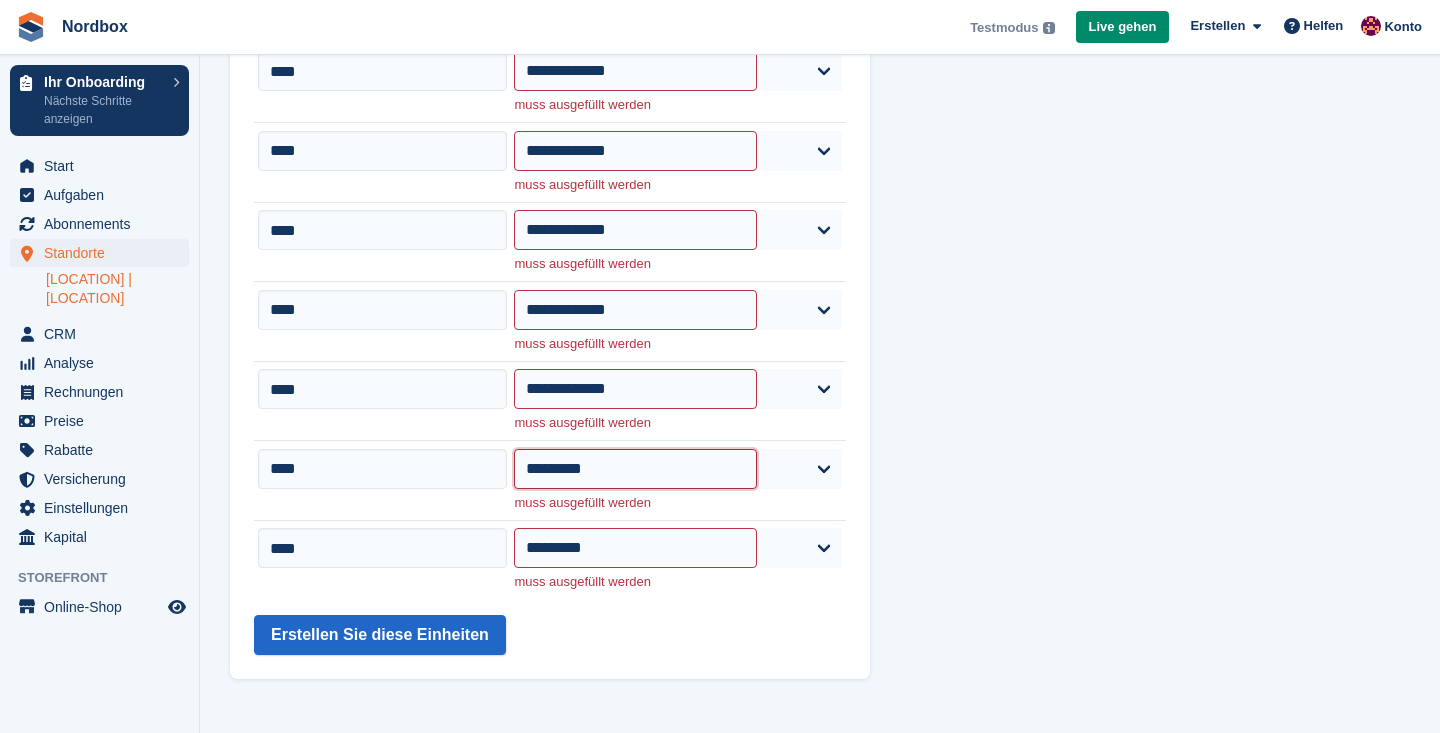 select on "*****" 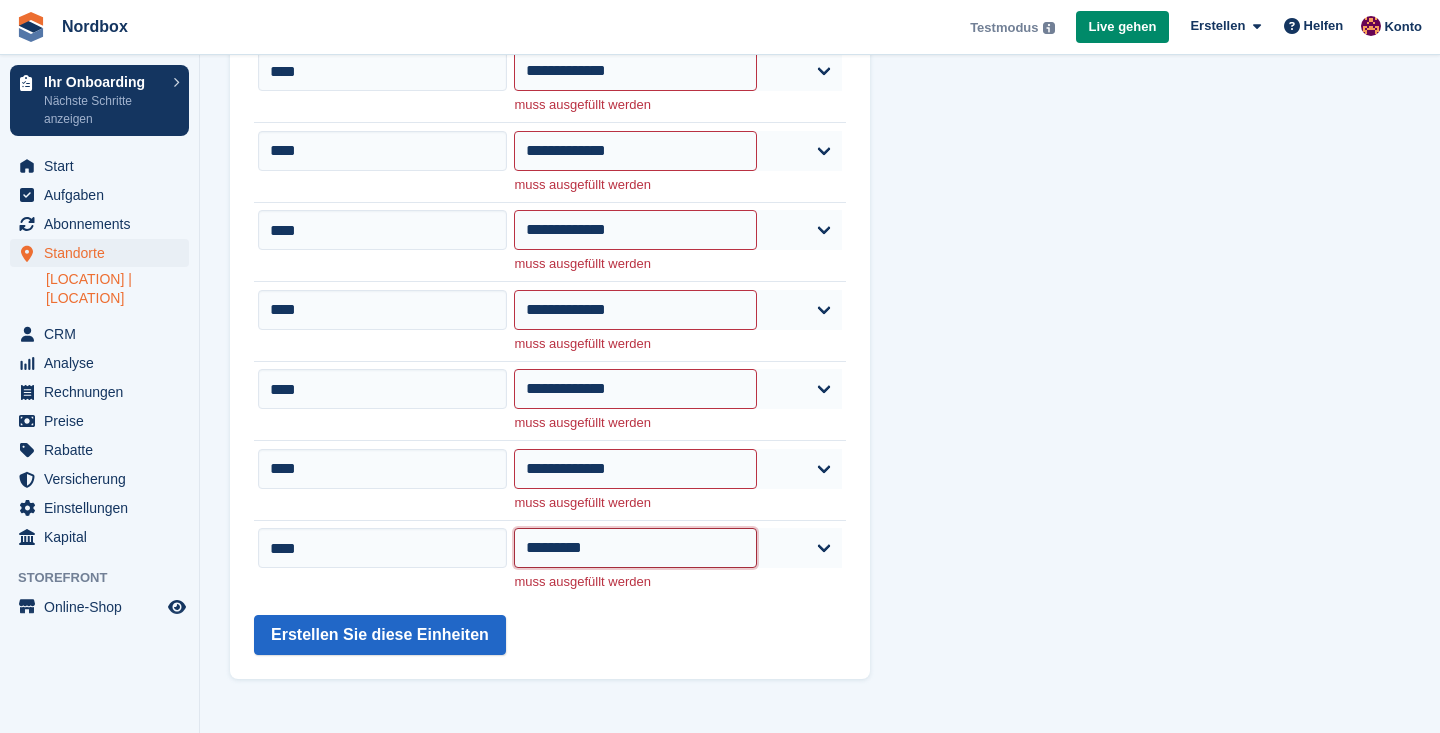 select on "*****" 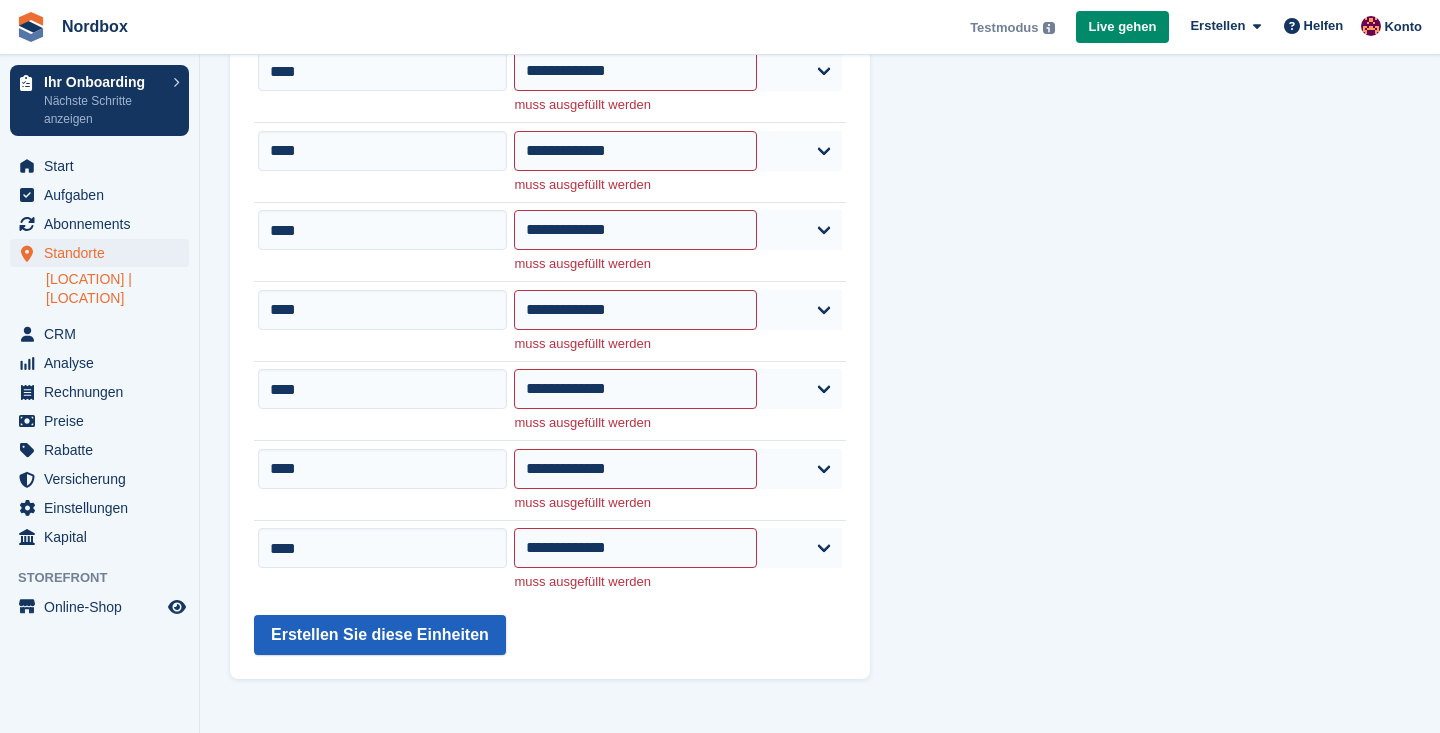 click on "Erstellen Sie diese Einheiten" at bounding box center [380, 635] 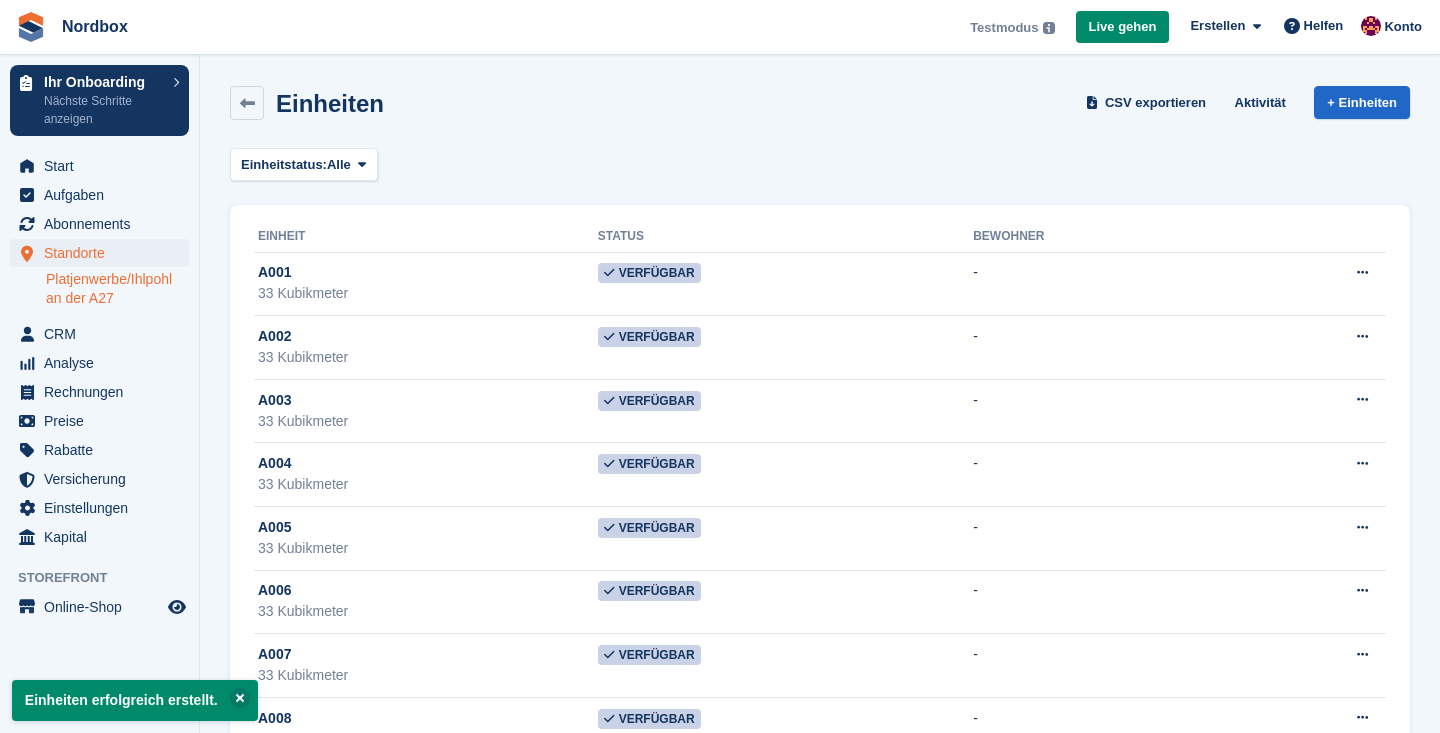 scroll, scrollTop: 0, scrollLeft: 0, axis: both 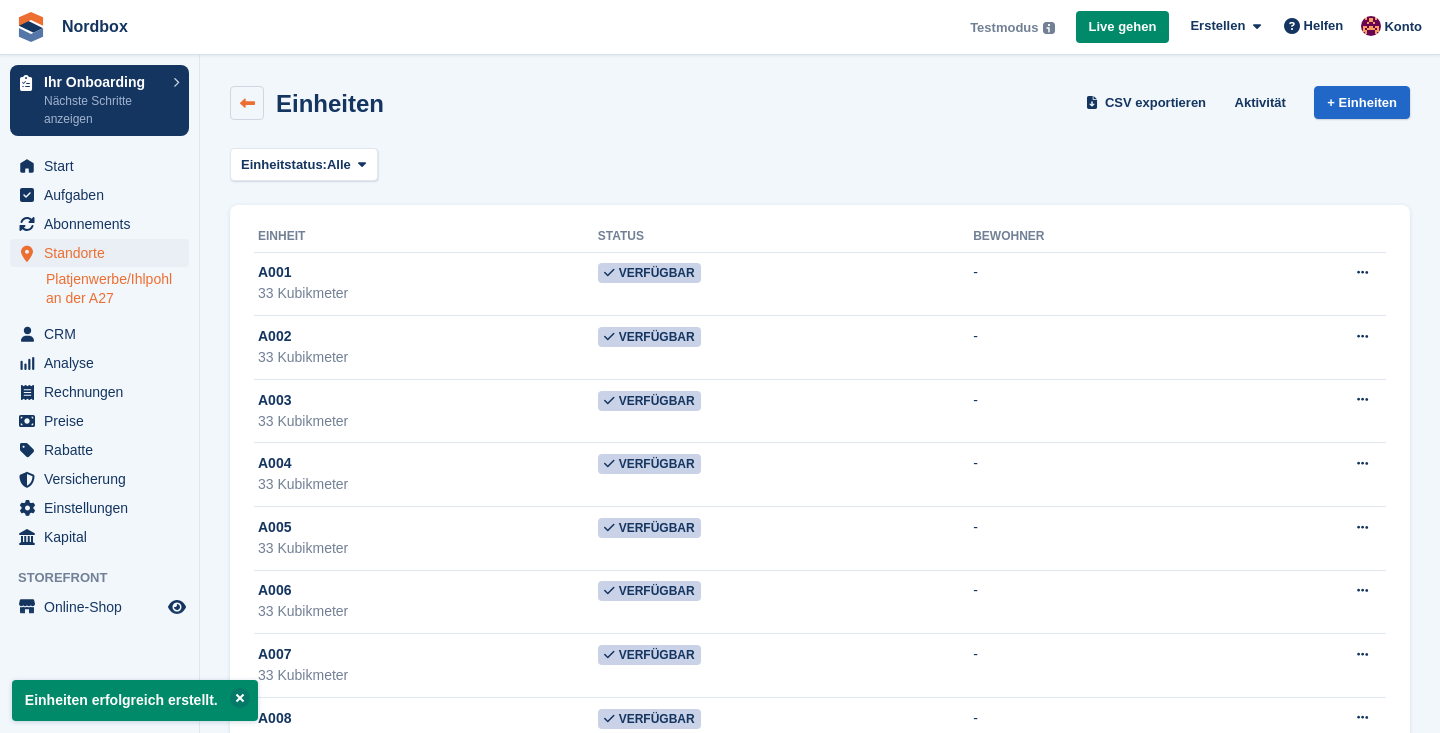 click at bounding box center [247, 103] 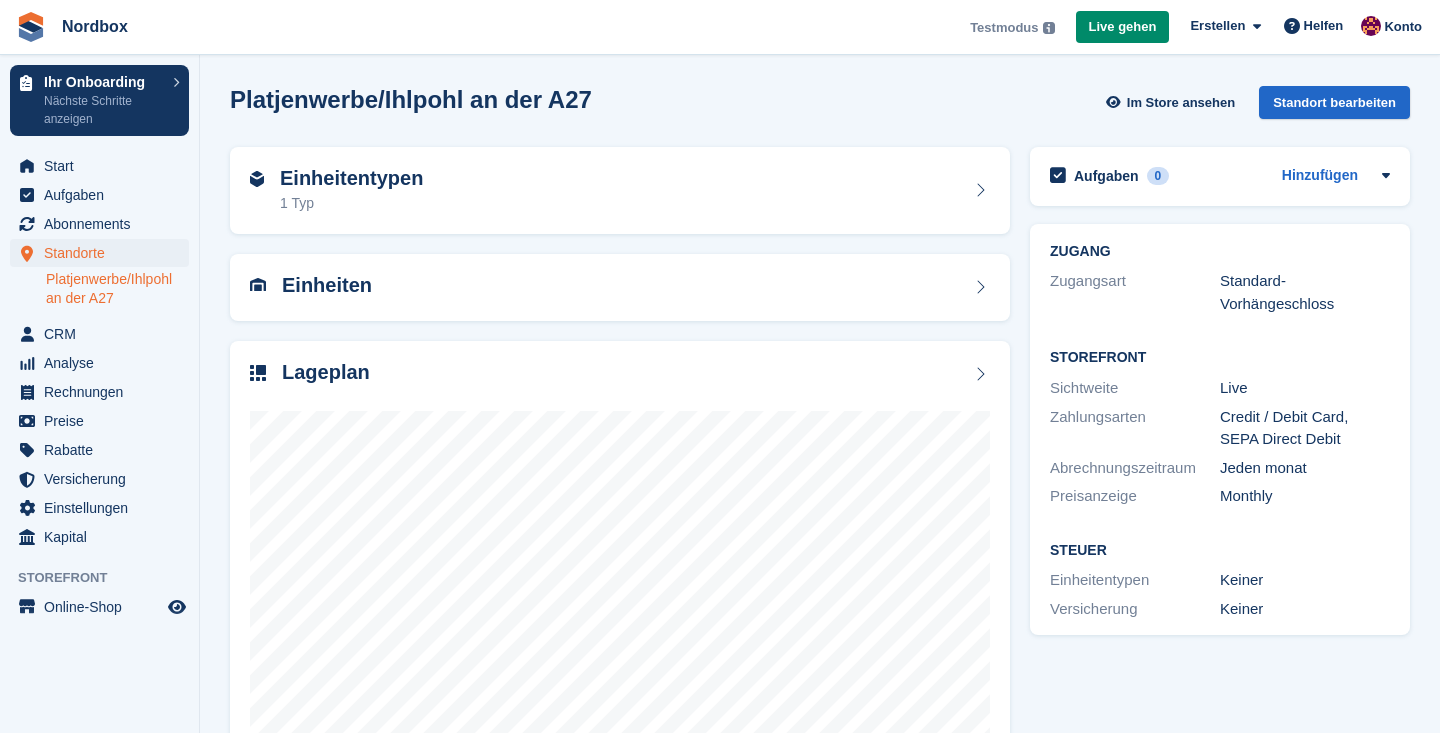 scroll, scrollTop: 0, scrollLeft: 0, axis: both 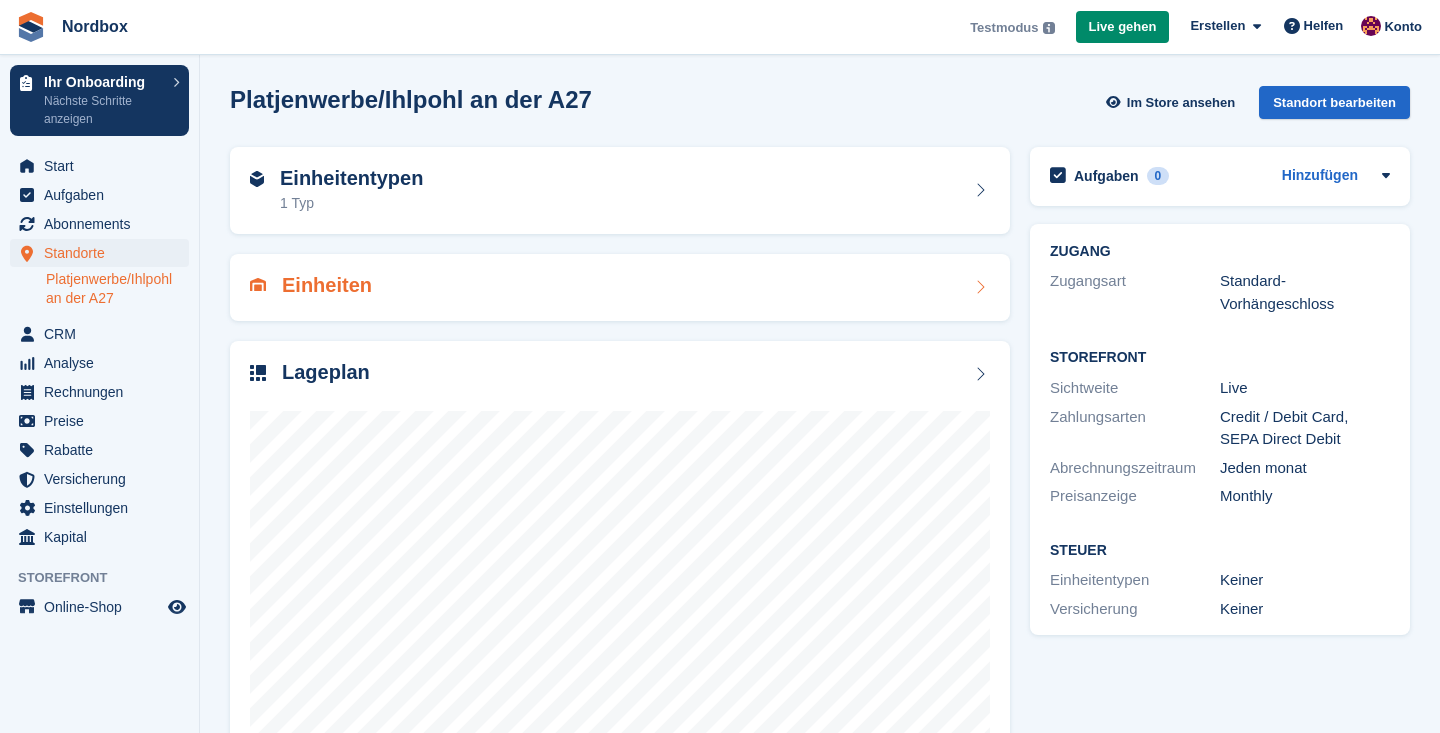 click on "Einheiten" at bounding box center (620, 287) 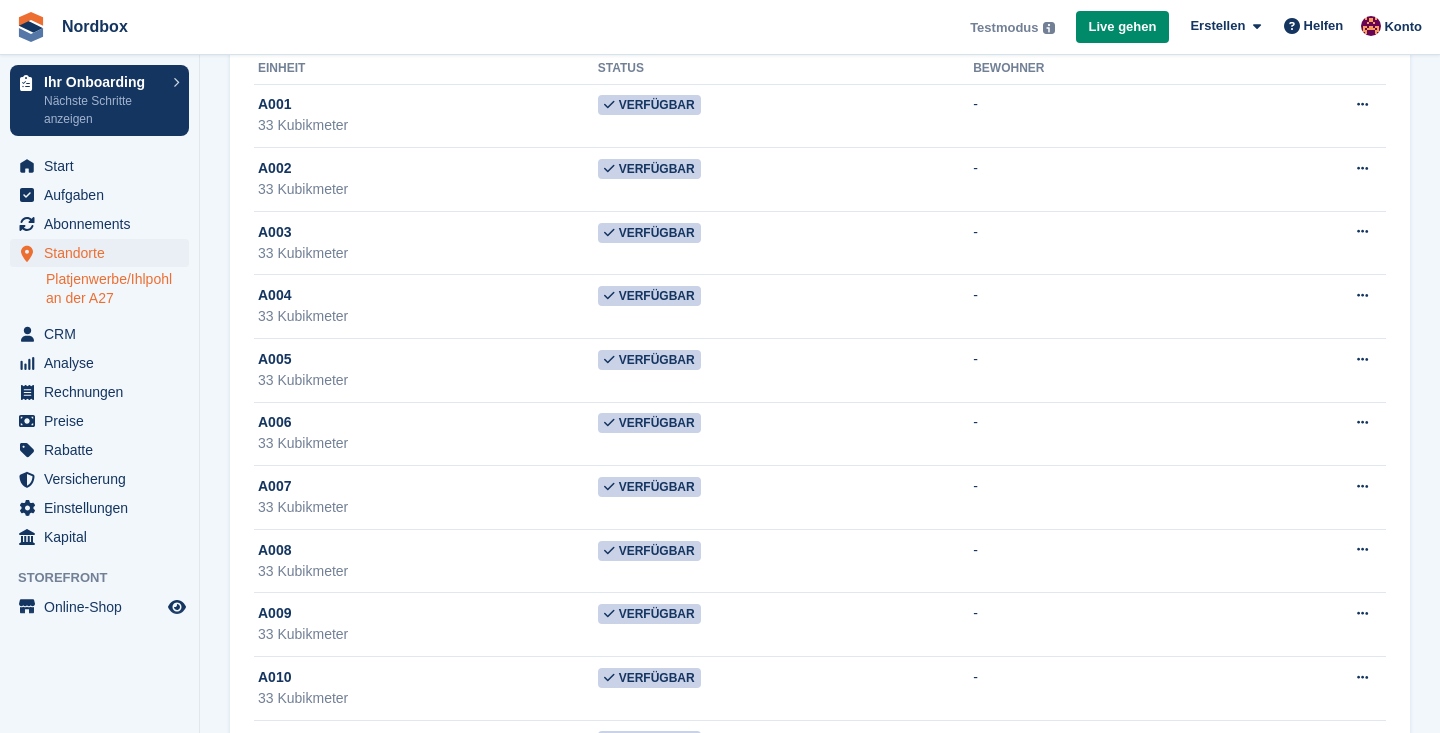 scroll, scrollTop: 0, scrollLeft: 0, axis: both 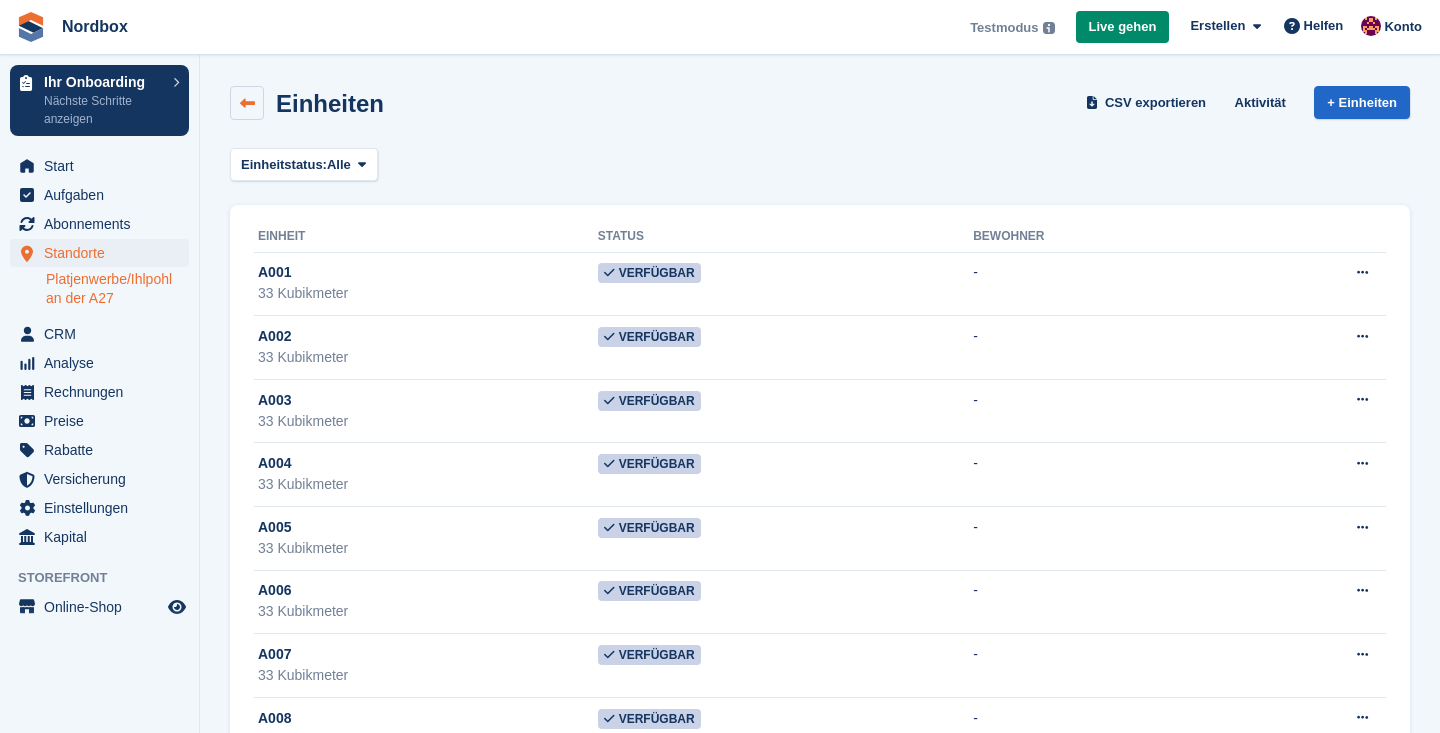 click at bounding box center (247, 103) 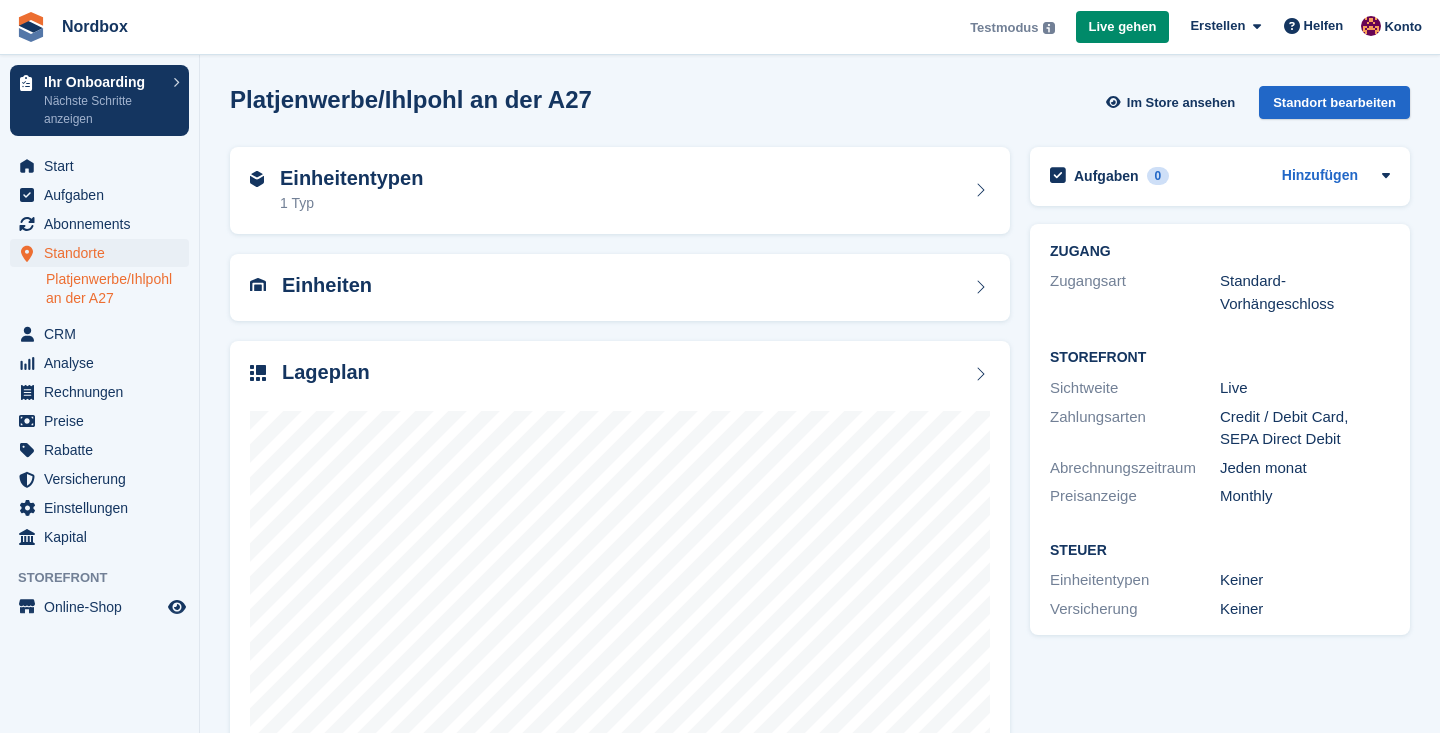 scroll, scrollTop: 0, scrollLeft: 0, axis: both 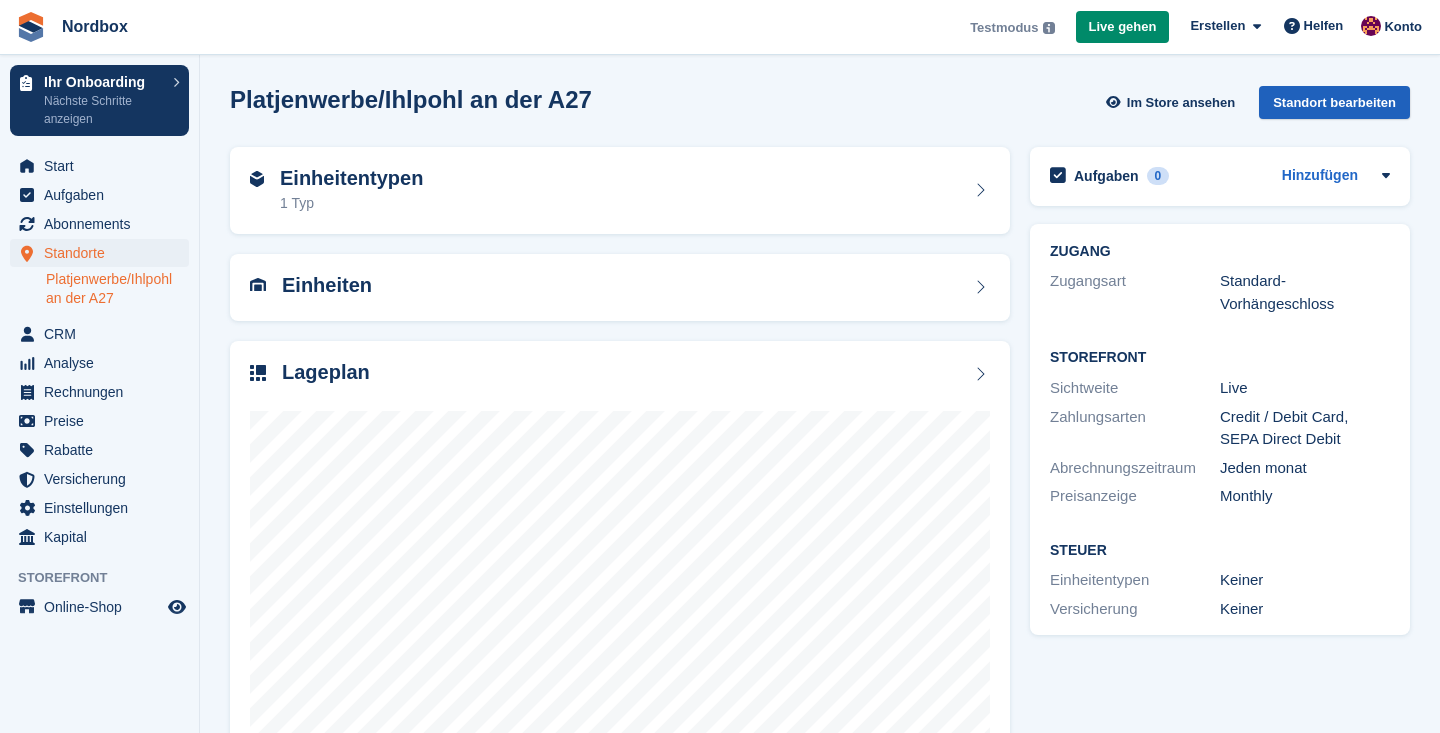 click on "Standort bearbeiten" at bounding box center [1334, 102] 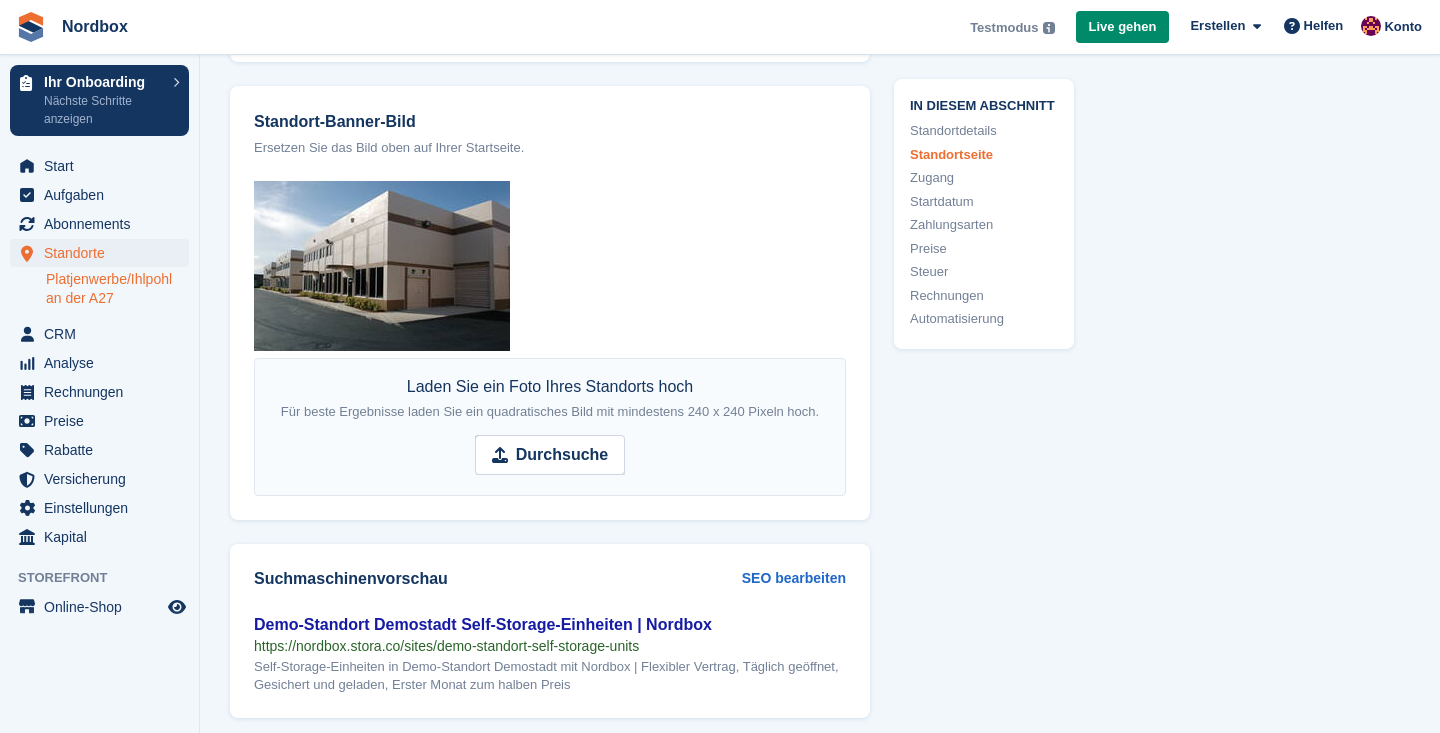 scroll, scrollTop: 2266, scrollLeft: 0, axis: vertical 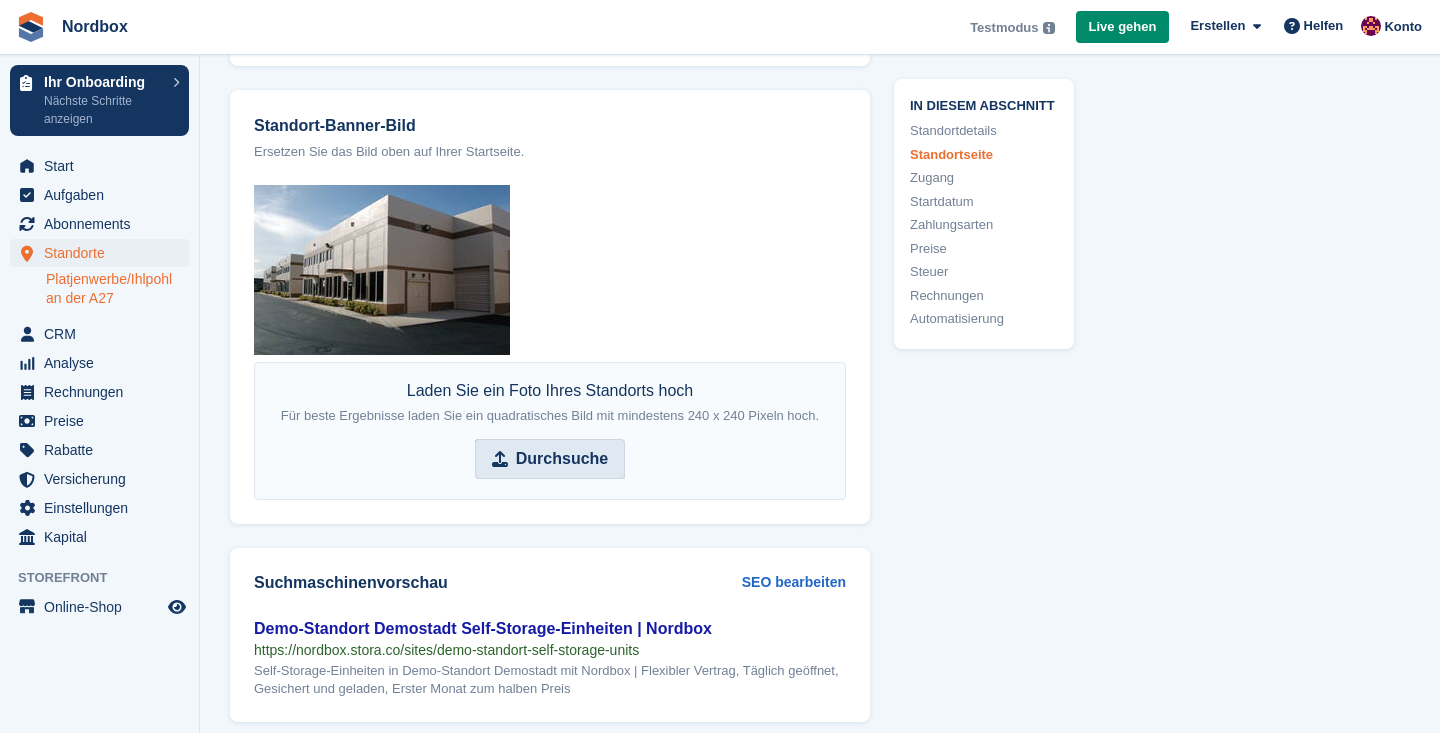 click on "Durchsuche" at bounding box center (562, 459) 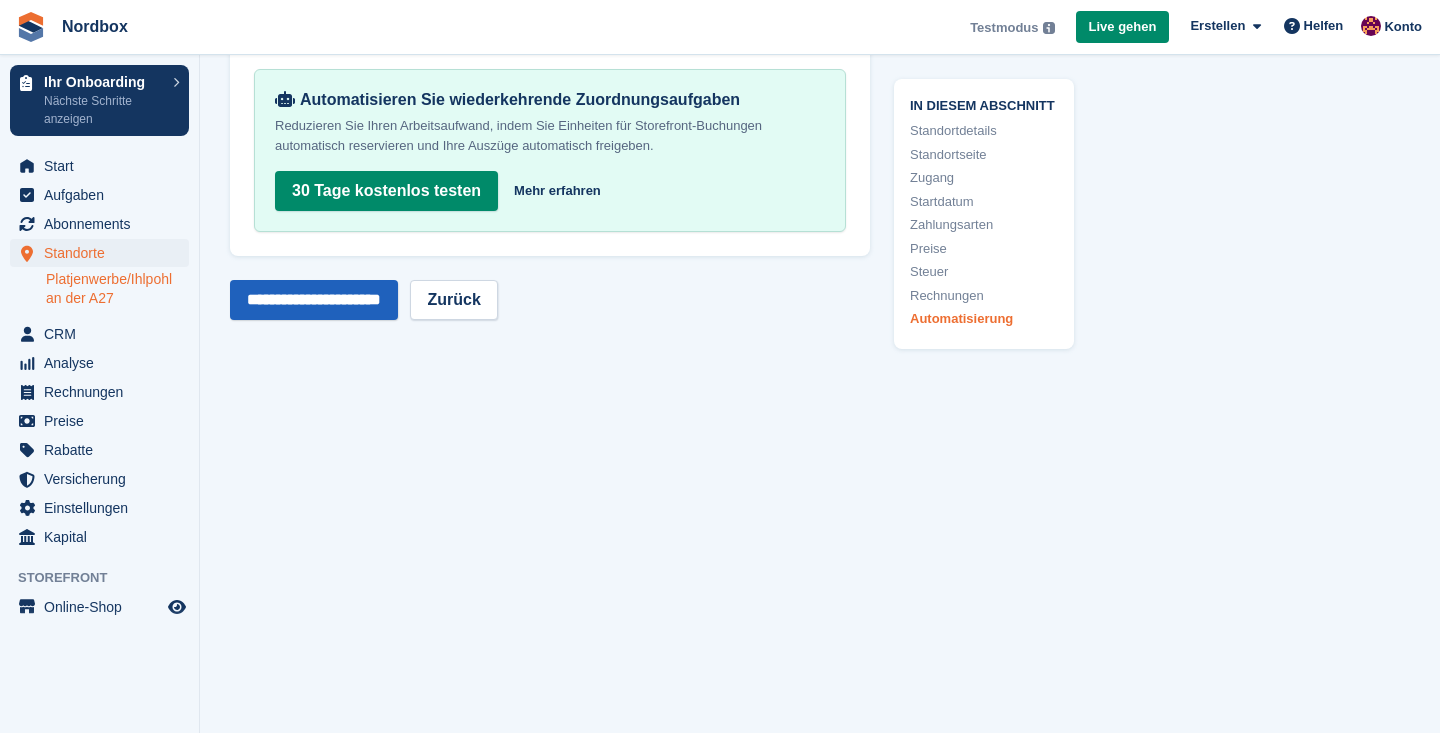 scroll, scrollTop: 8447, scrollLeft: 0, axis: vertical 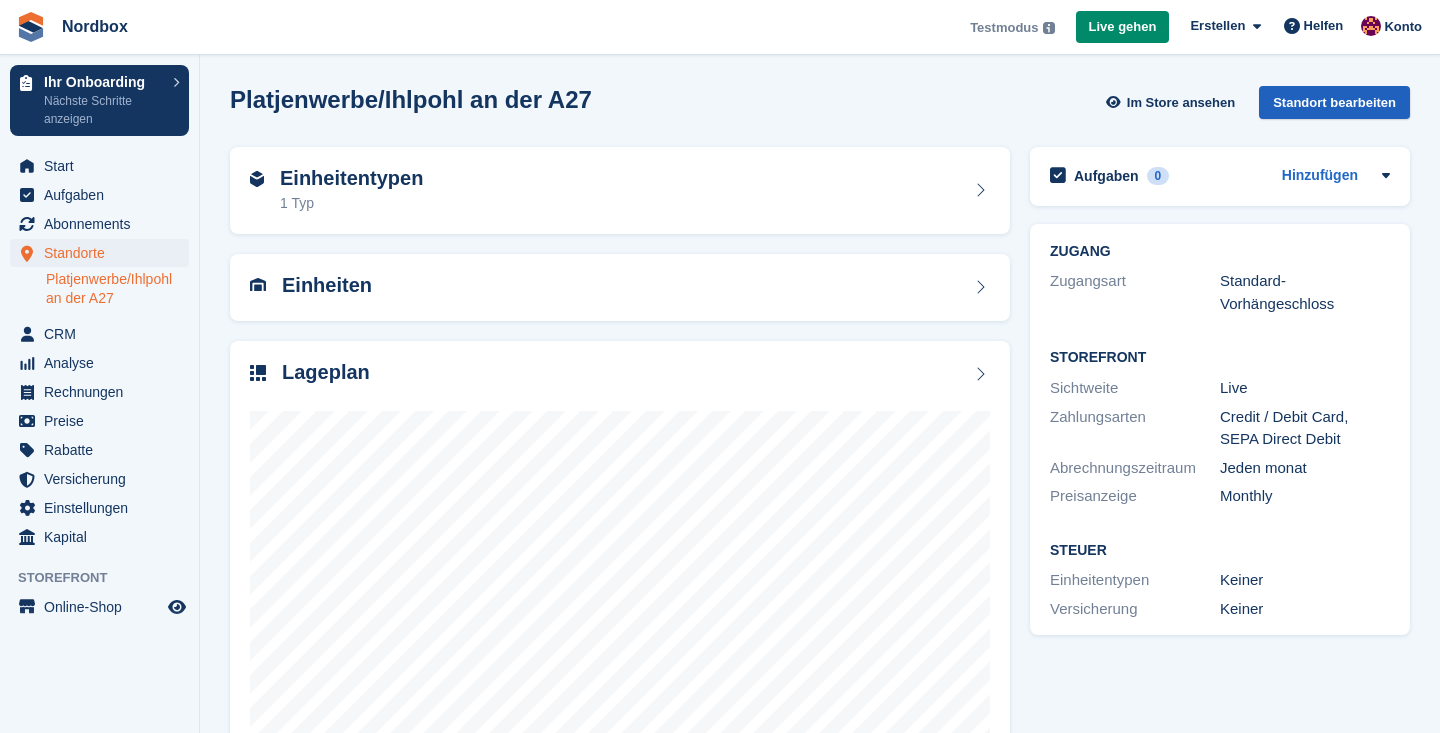 click on "Standort bearbeiten" at bounding box center [1334, 102] 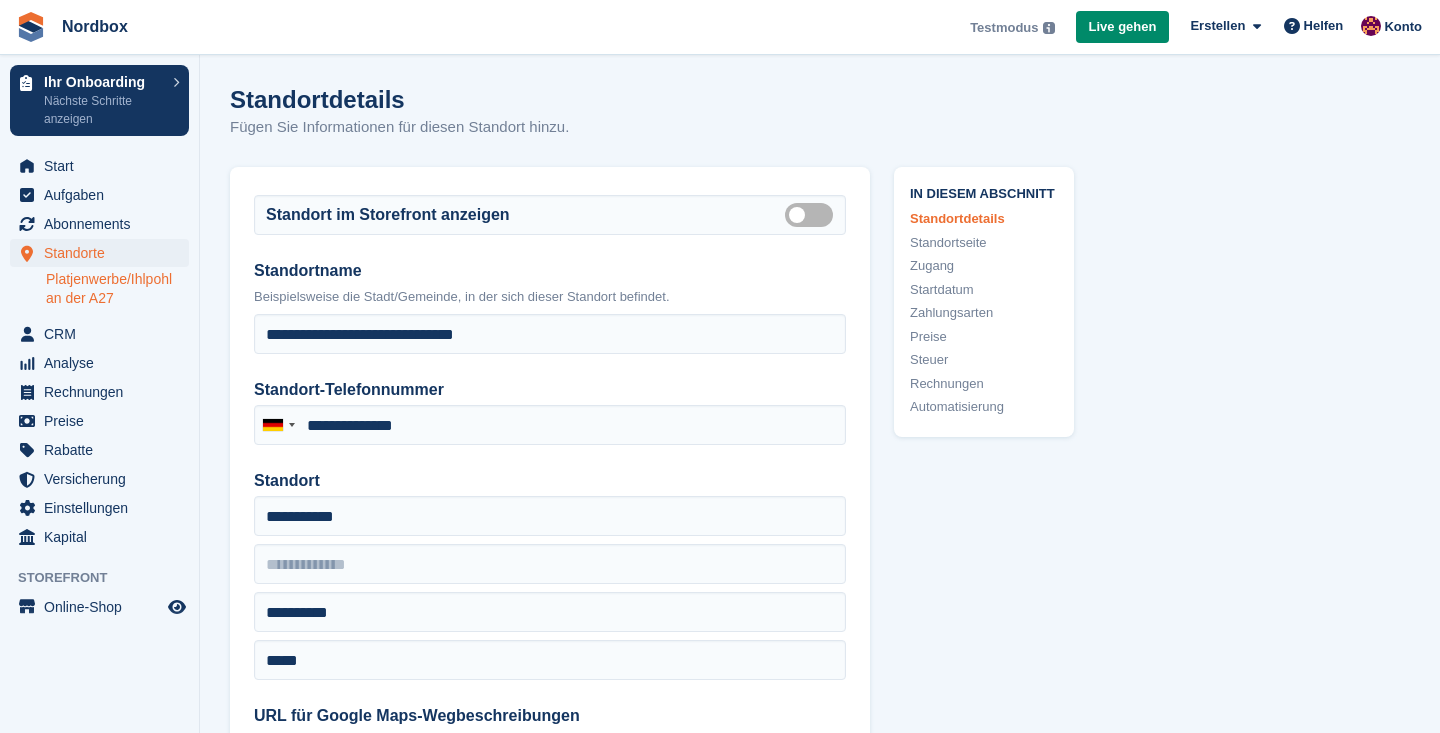 scroll, scrollTop: 0, scrollLeft: 0, axis: both 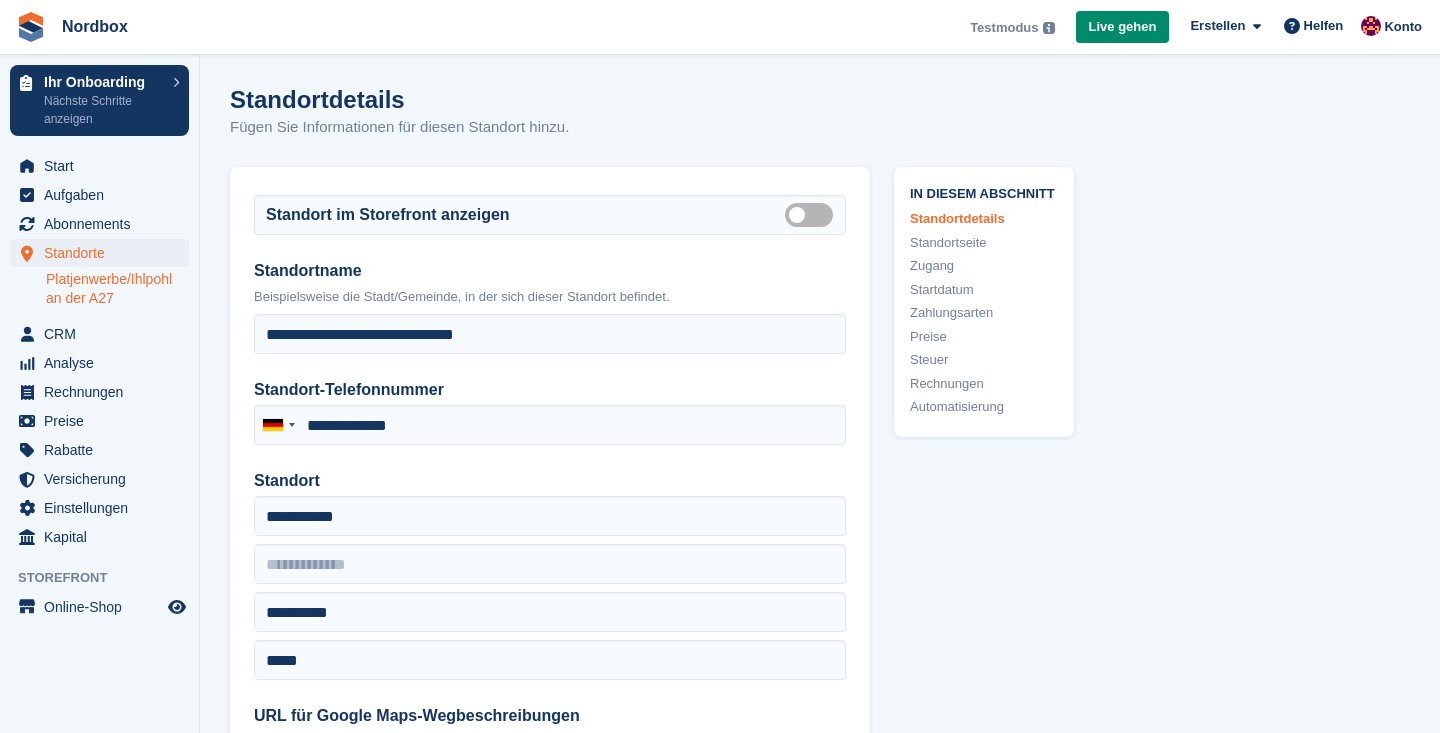click on "Standorte" at bounding box center [104, 253] 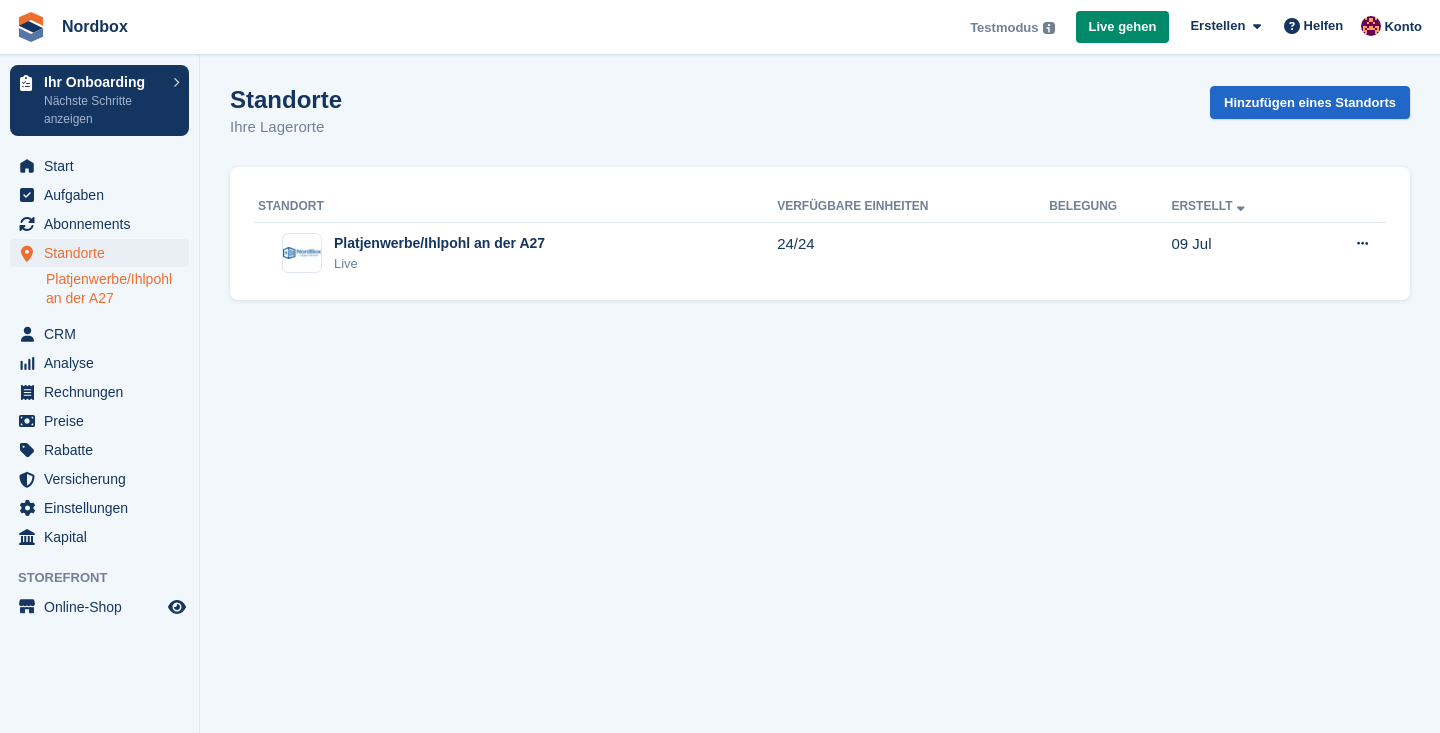 click on "Platjenwerbe/Ihlpohl an der A27" at bounding box center [117, 289] 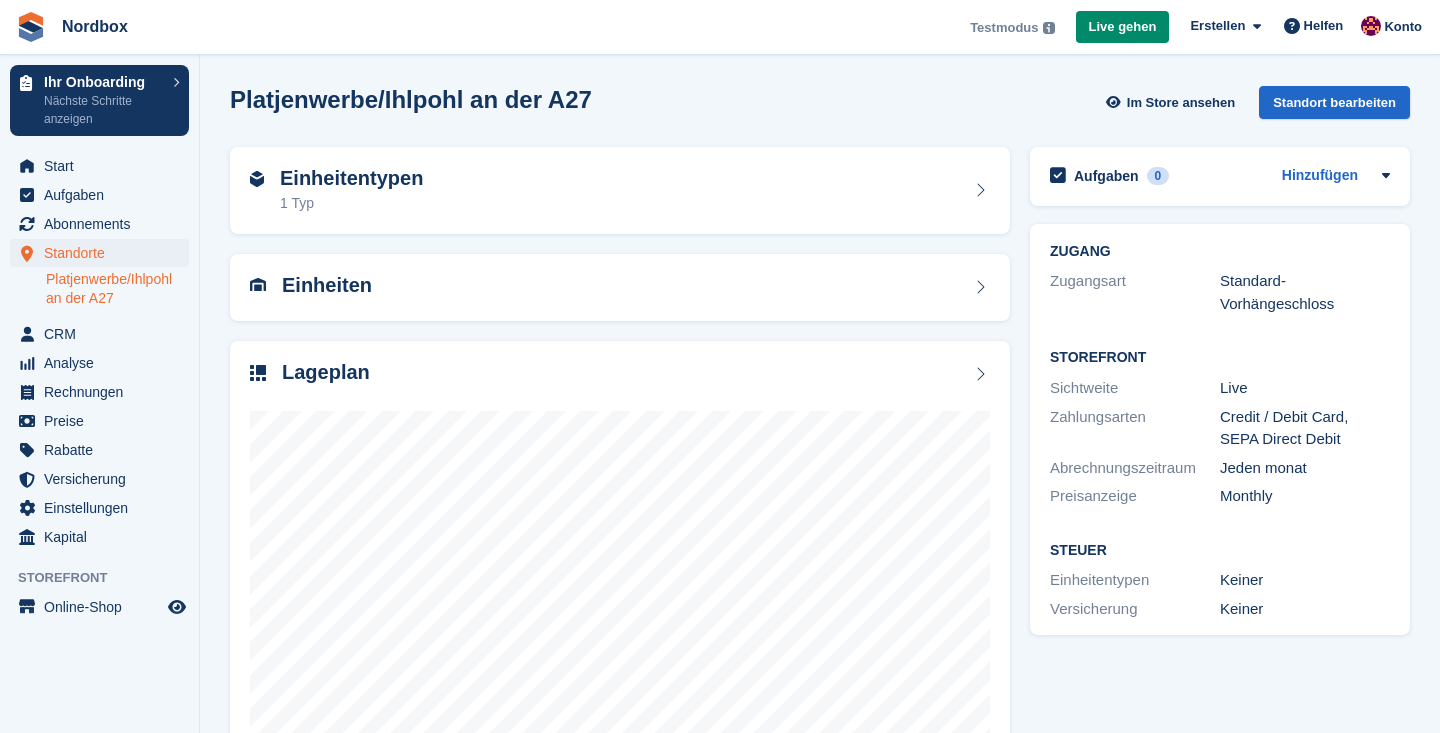 scroll, scrollTop: 0, scrollLeft: 0, axis: both 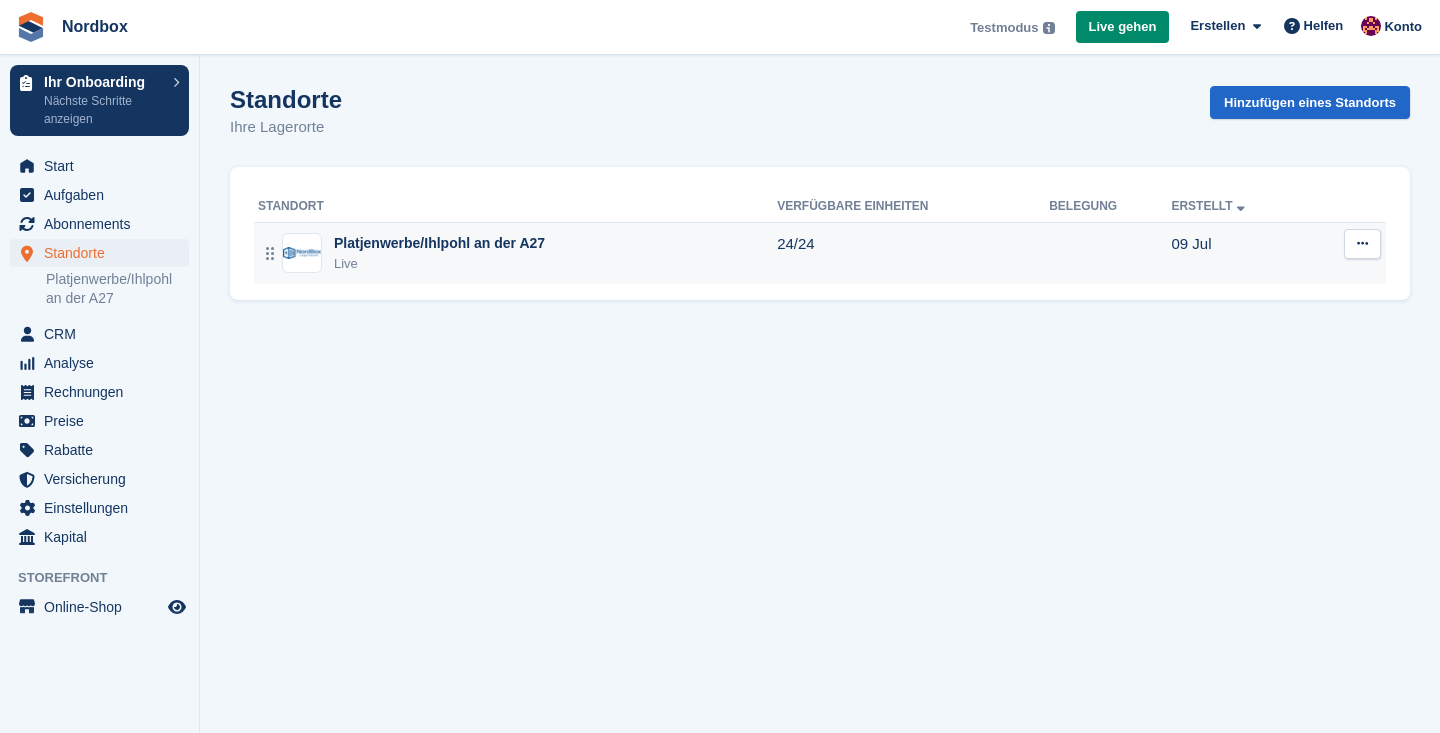 click at bounding box center [1362, 243] 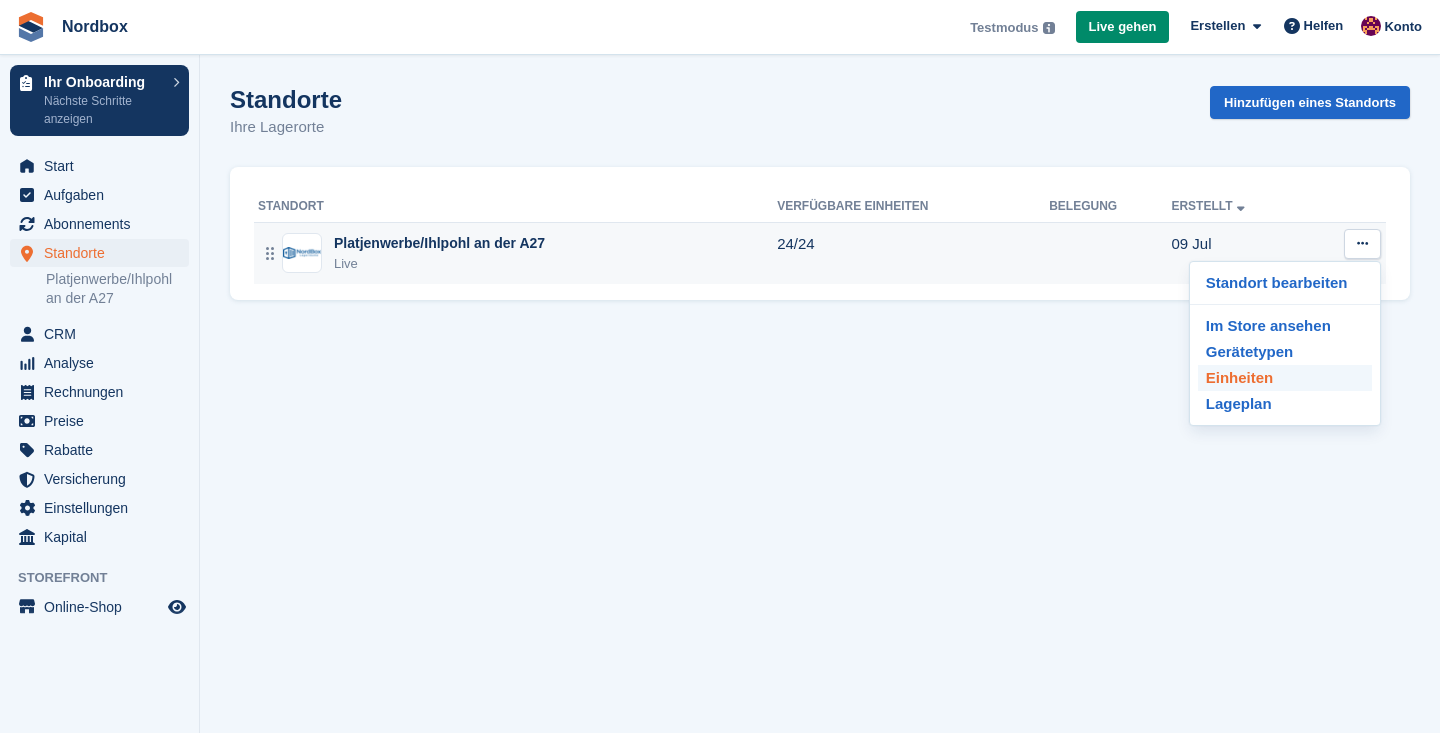 click on "Einheiten" at bounding box center [1285, 378] 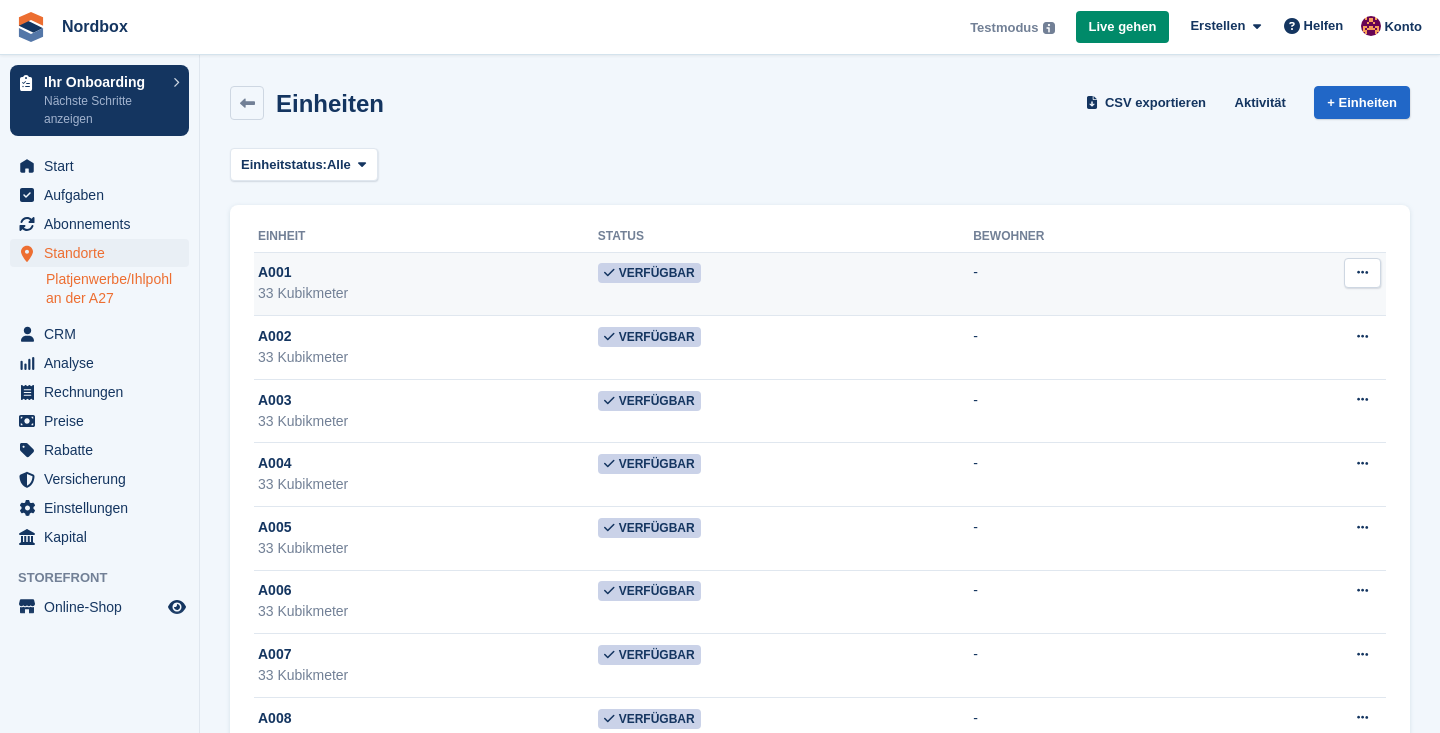 click at bounding box center (1362, 272) 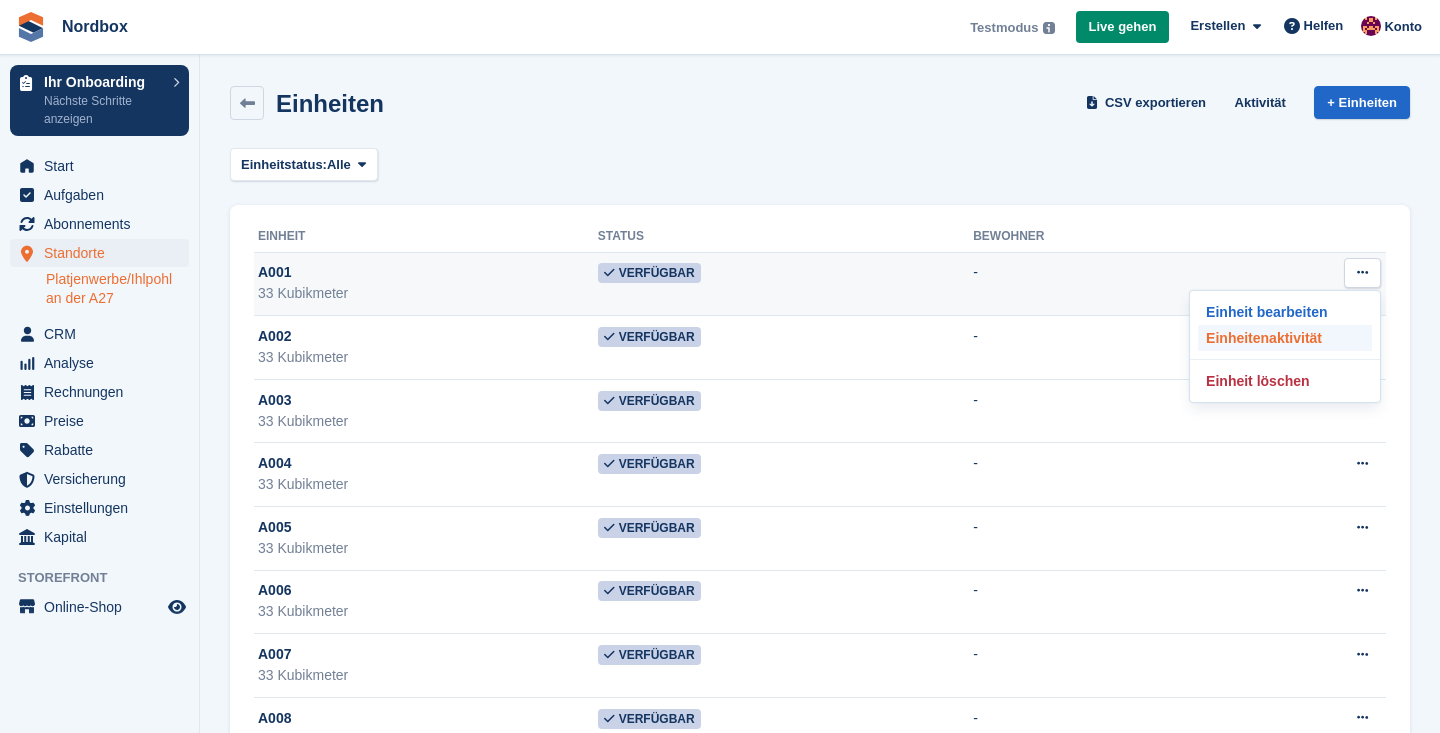 click on "Einheitenaktivität" at bounding box center (1285, 338) 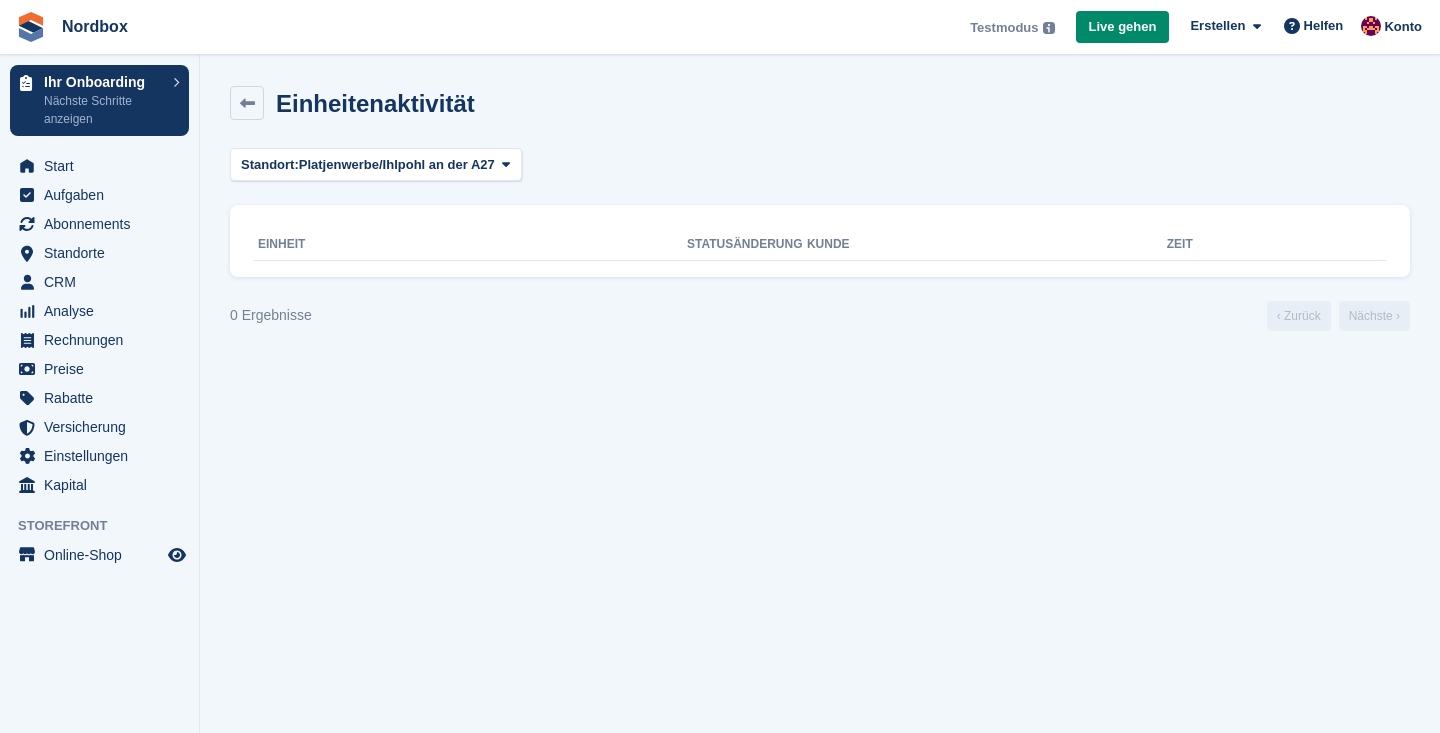 click on "Statusänderung" at bounding box center [747, 245] 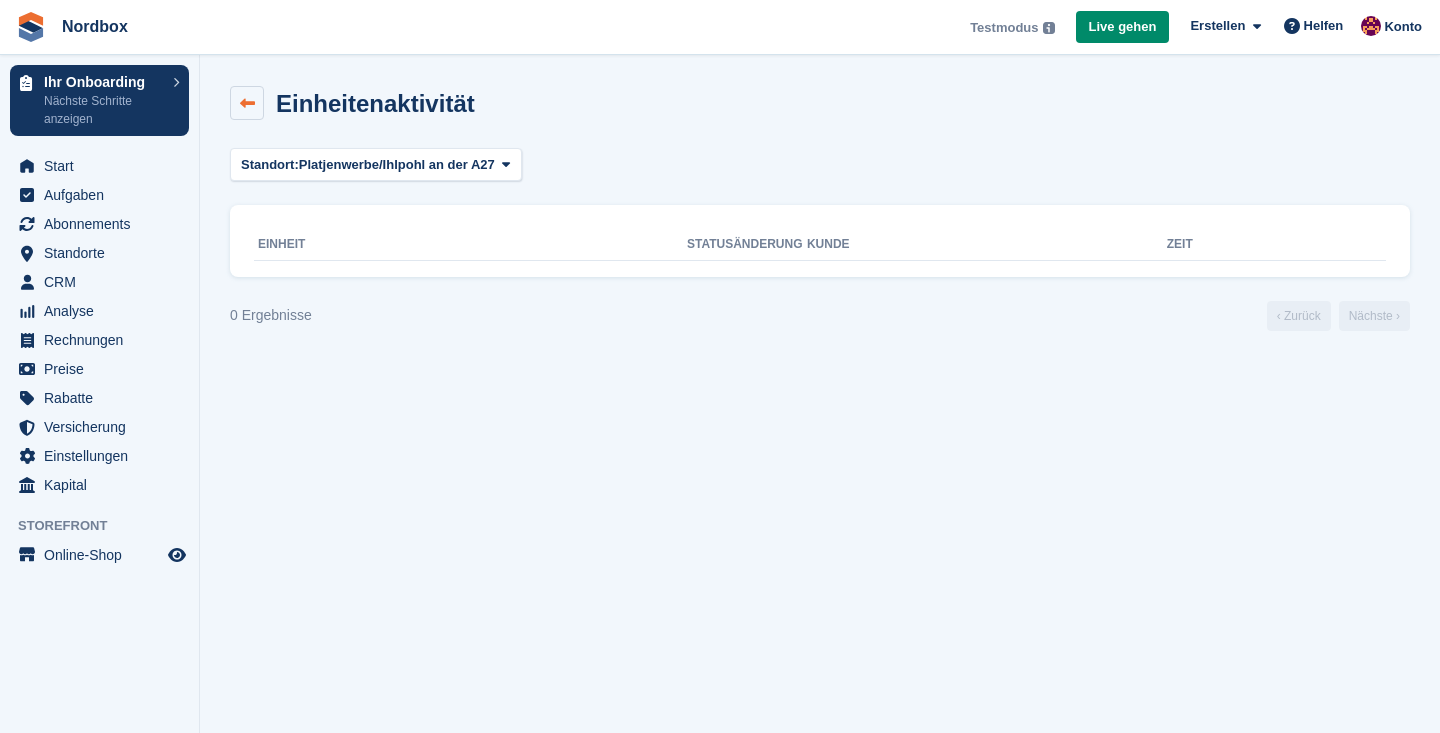 click at bounding box center [247, 103] 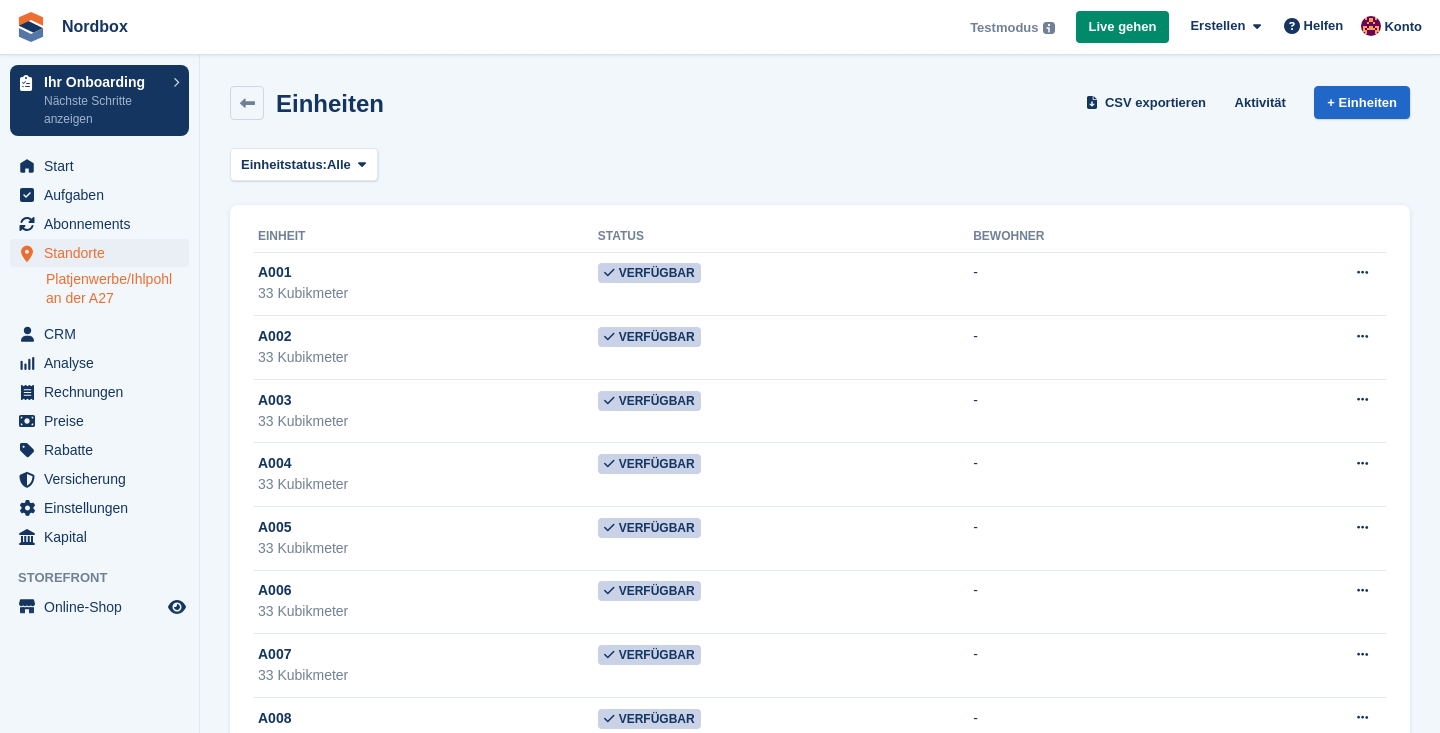 scroll, scrollTop: 0, scrollLeft: 0, axis: both 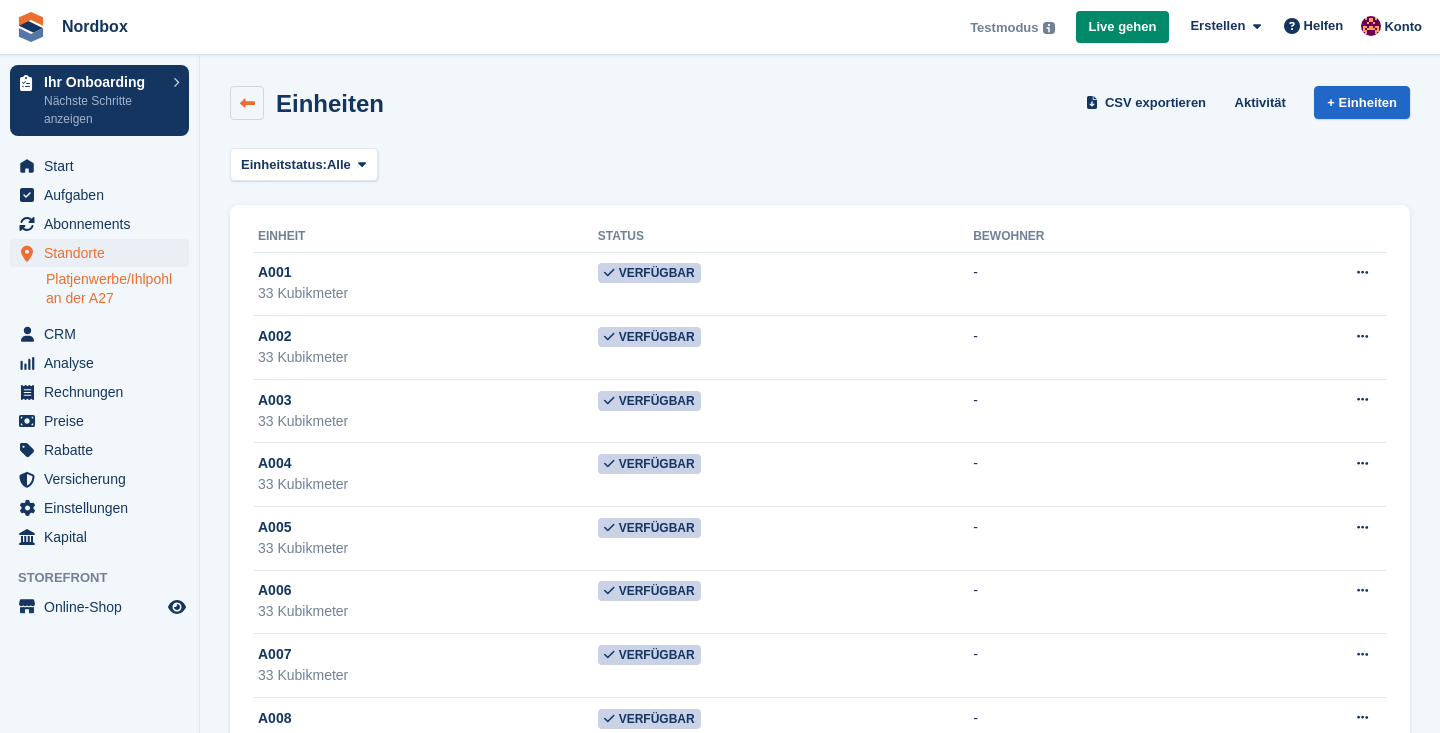 click at bounding box center [247, 103] 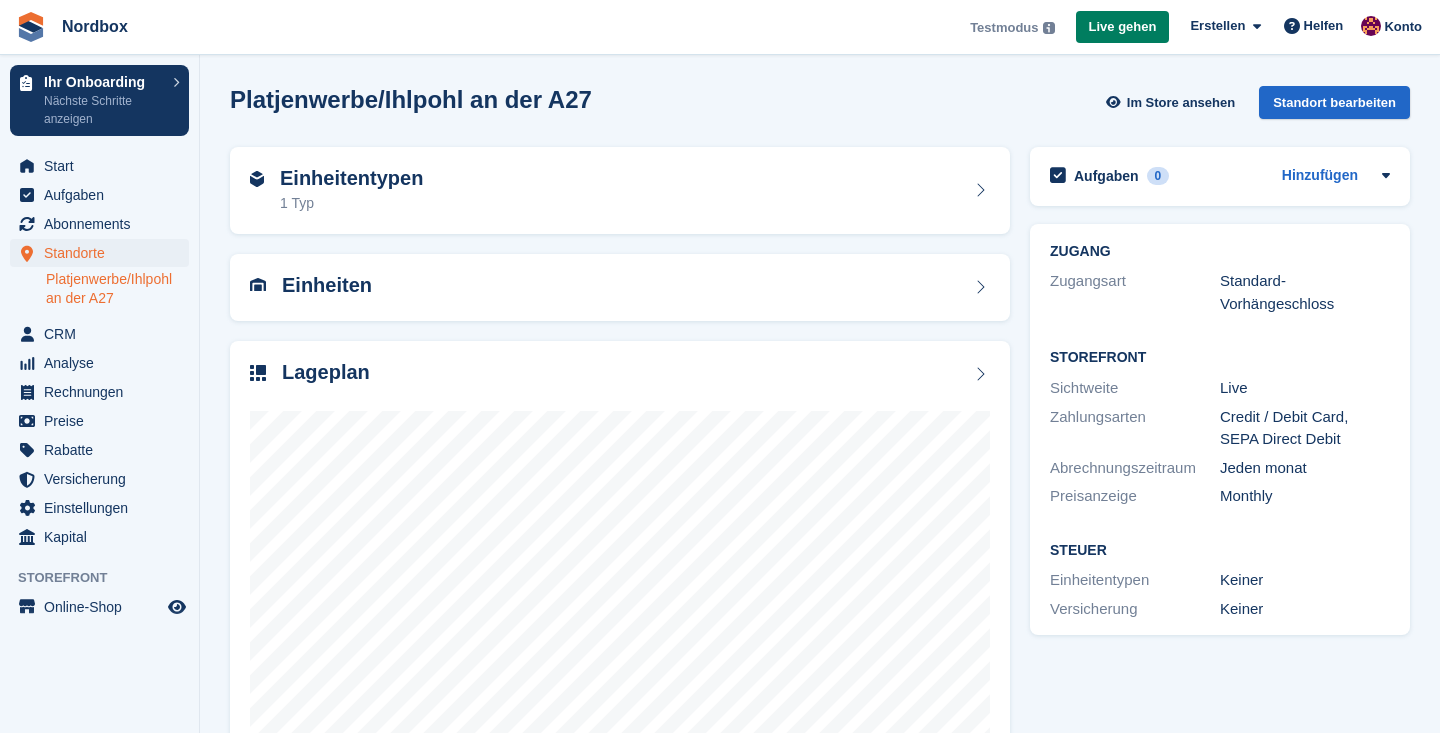 scroll, scrollTop: 0, scrollLeft: 0, axis: both 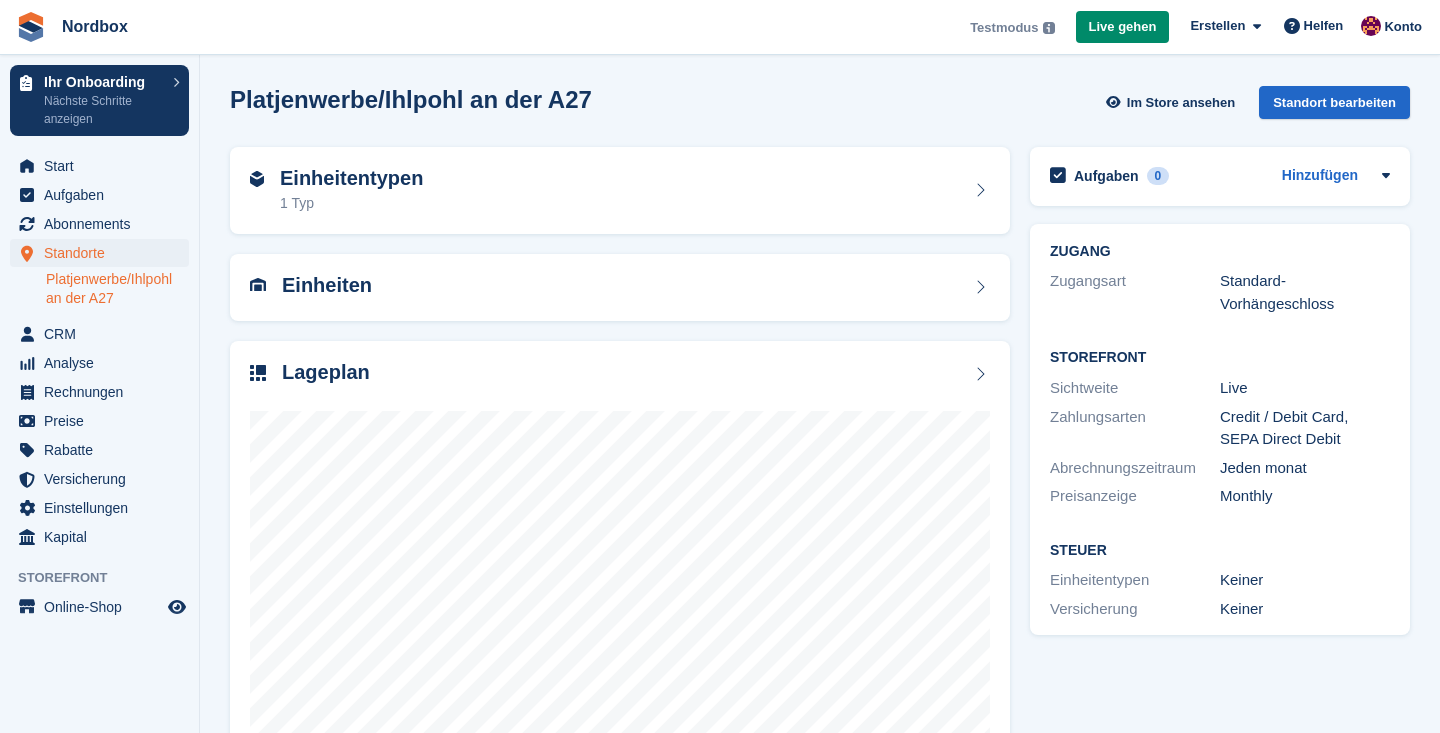click on "Platjenwerbe/Ihlpohl an der A27" at bounding box center [99, 371] 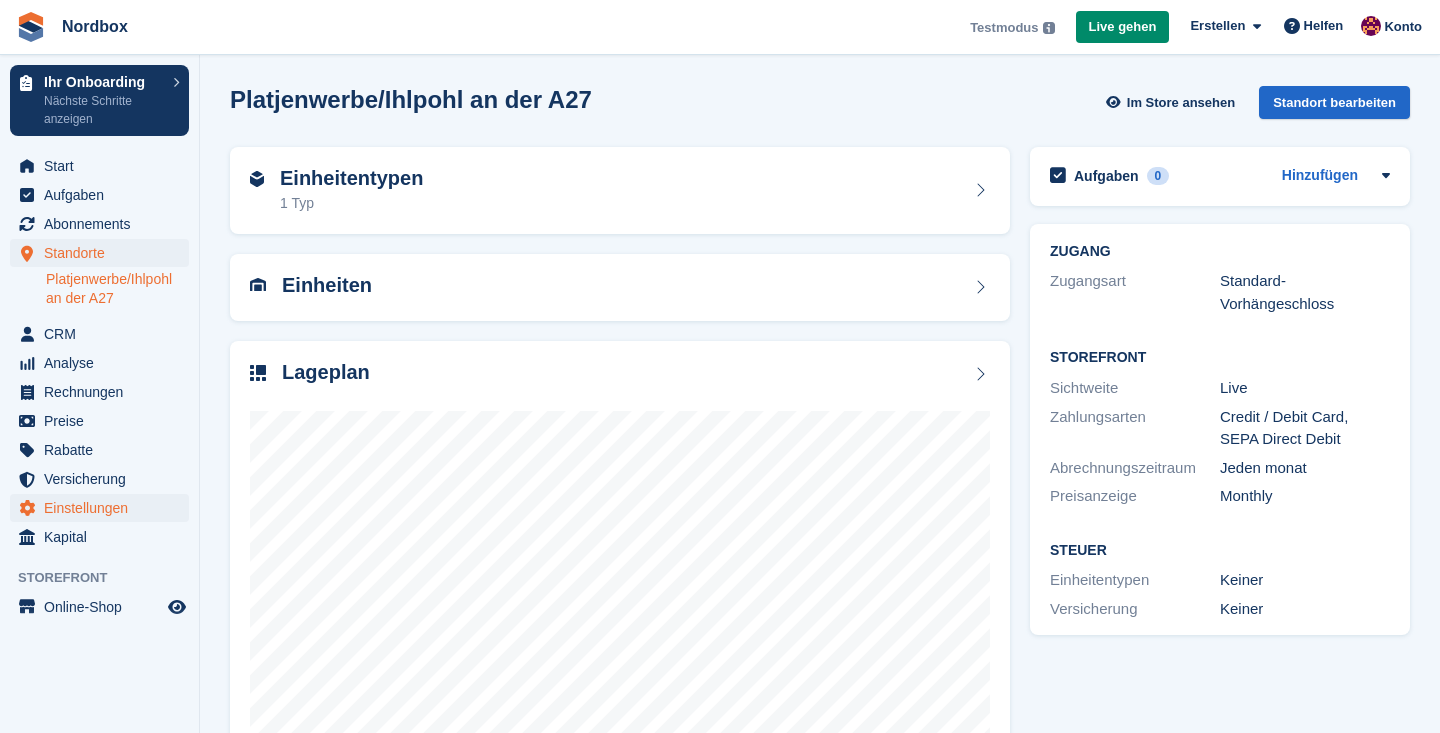 click on "Einstellungen" at bounding box center (104, 508) 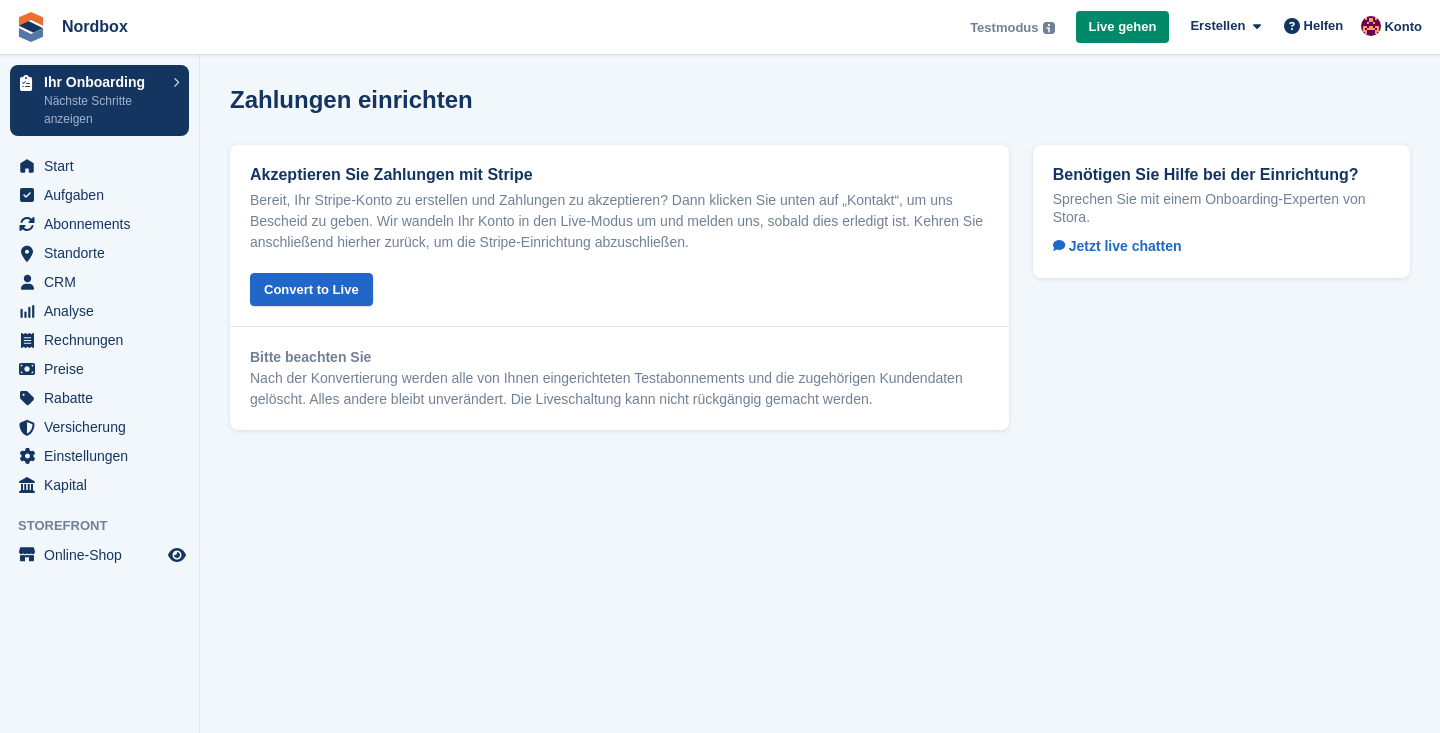 scroll, scrollTop: 0, scrollLeft: 0, axis: both 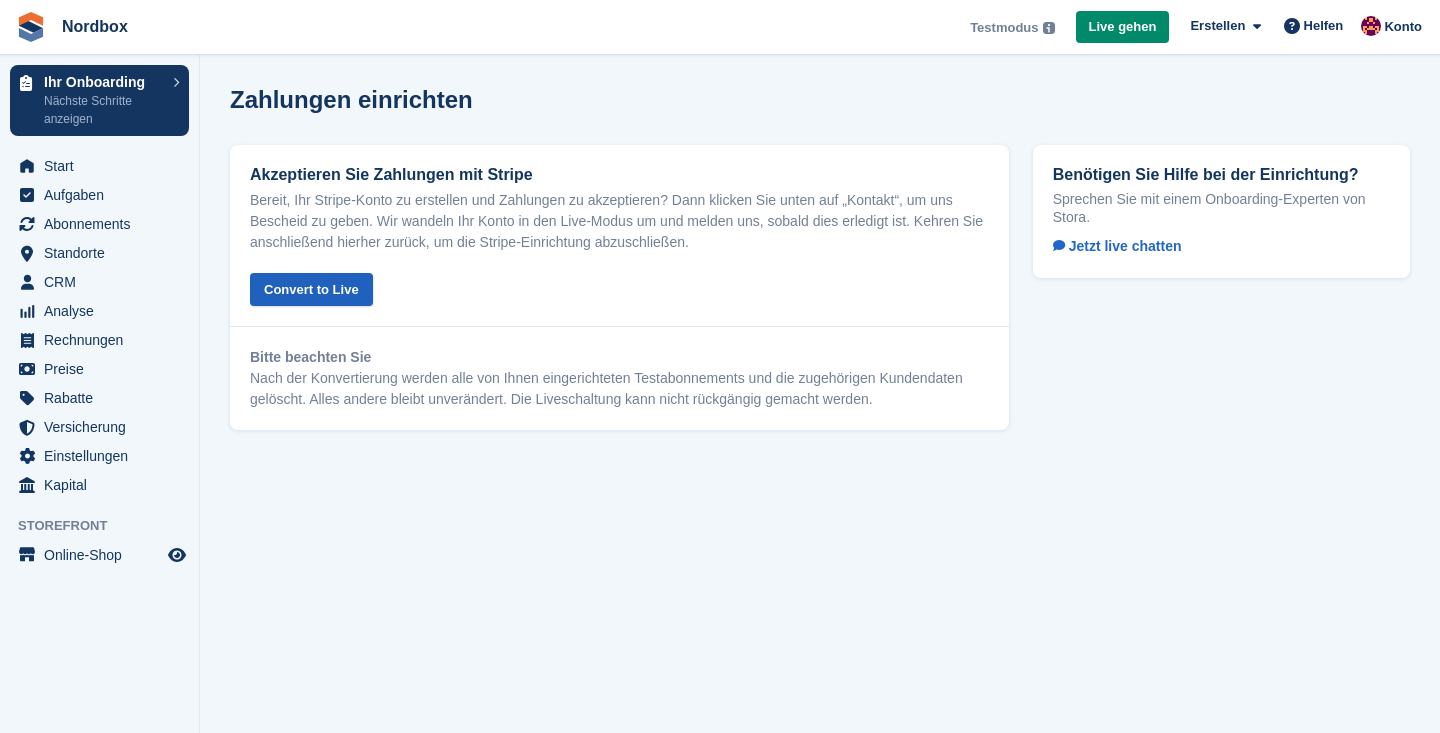 click on "Convert to Live" at bounding box center [311, 289] 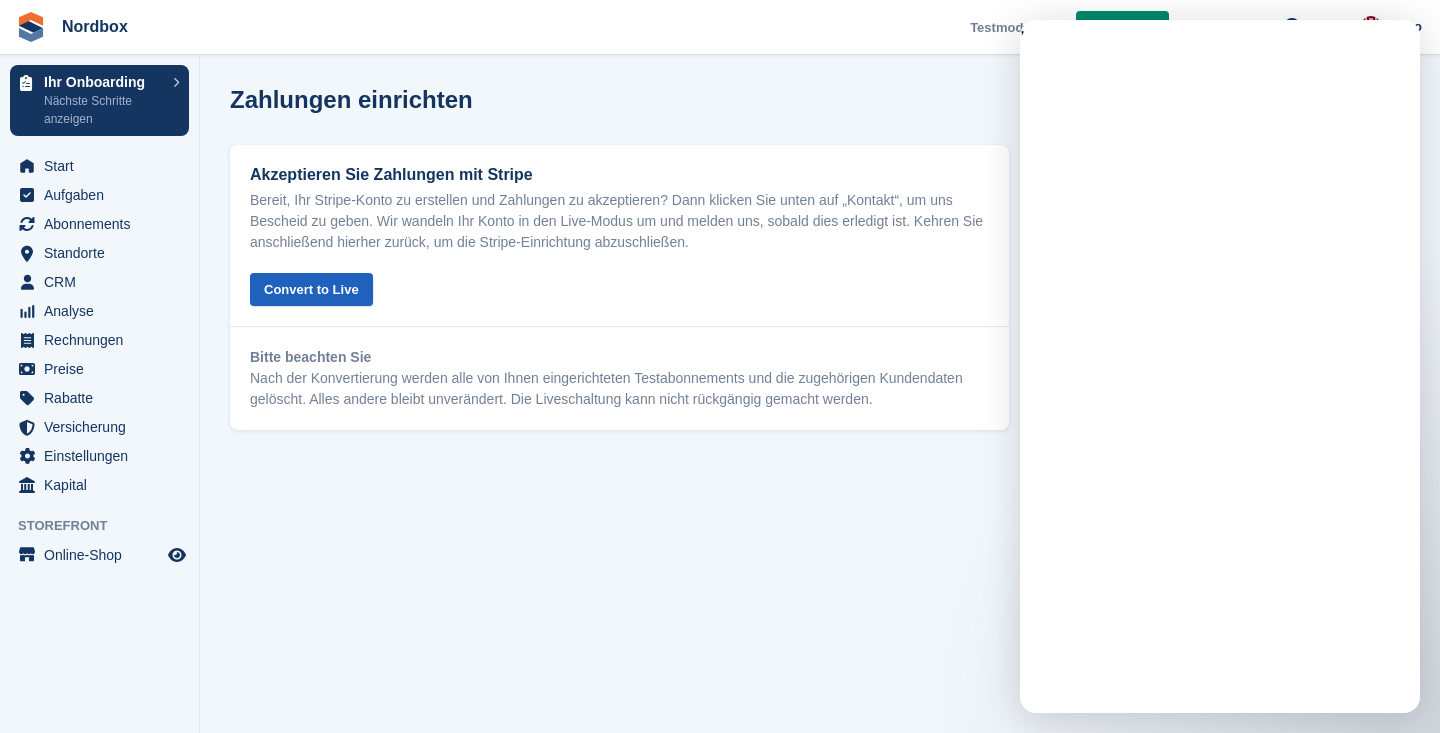 scroll, scrollTop: 0, scrollLeft: 0, axis: both 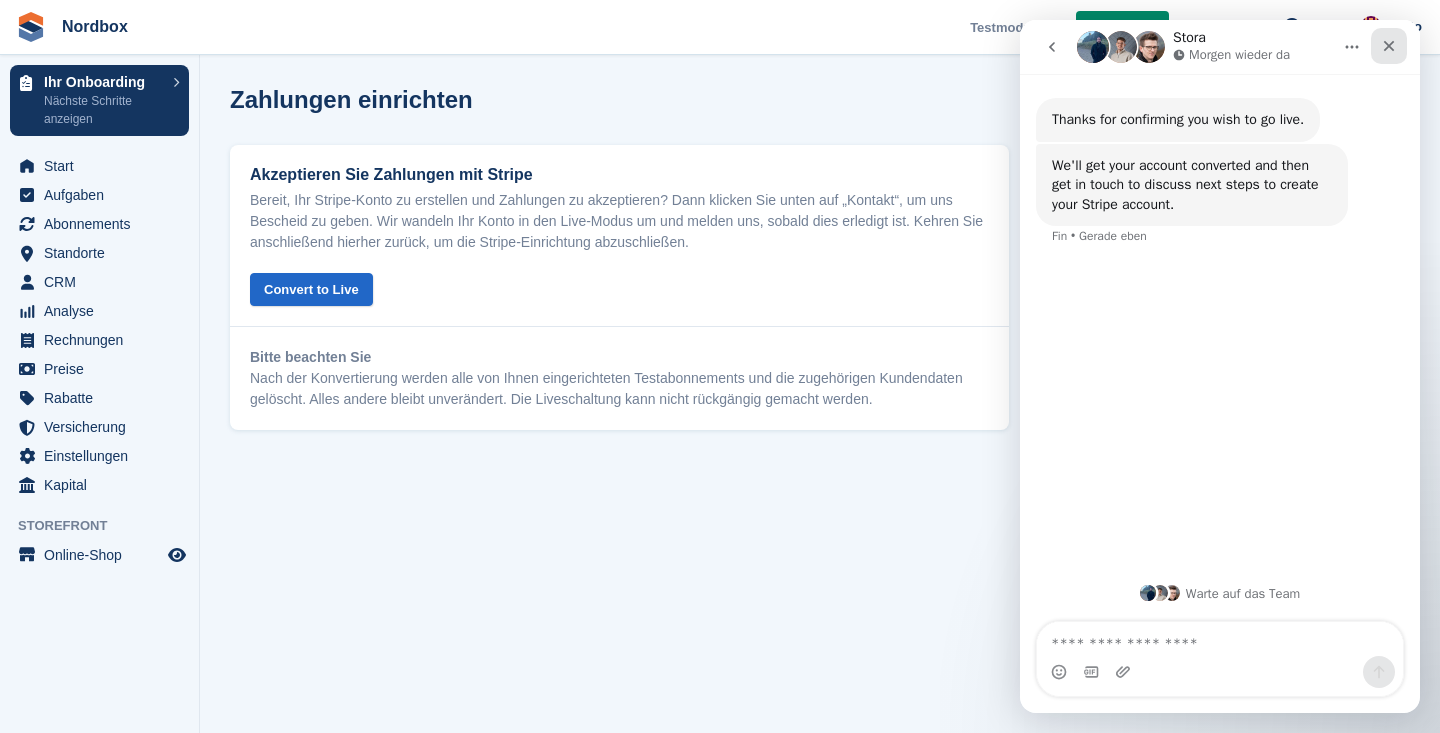 click at bounding box center [1389, 46] 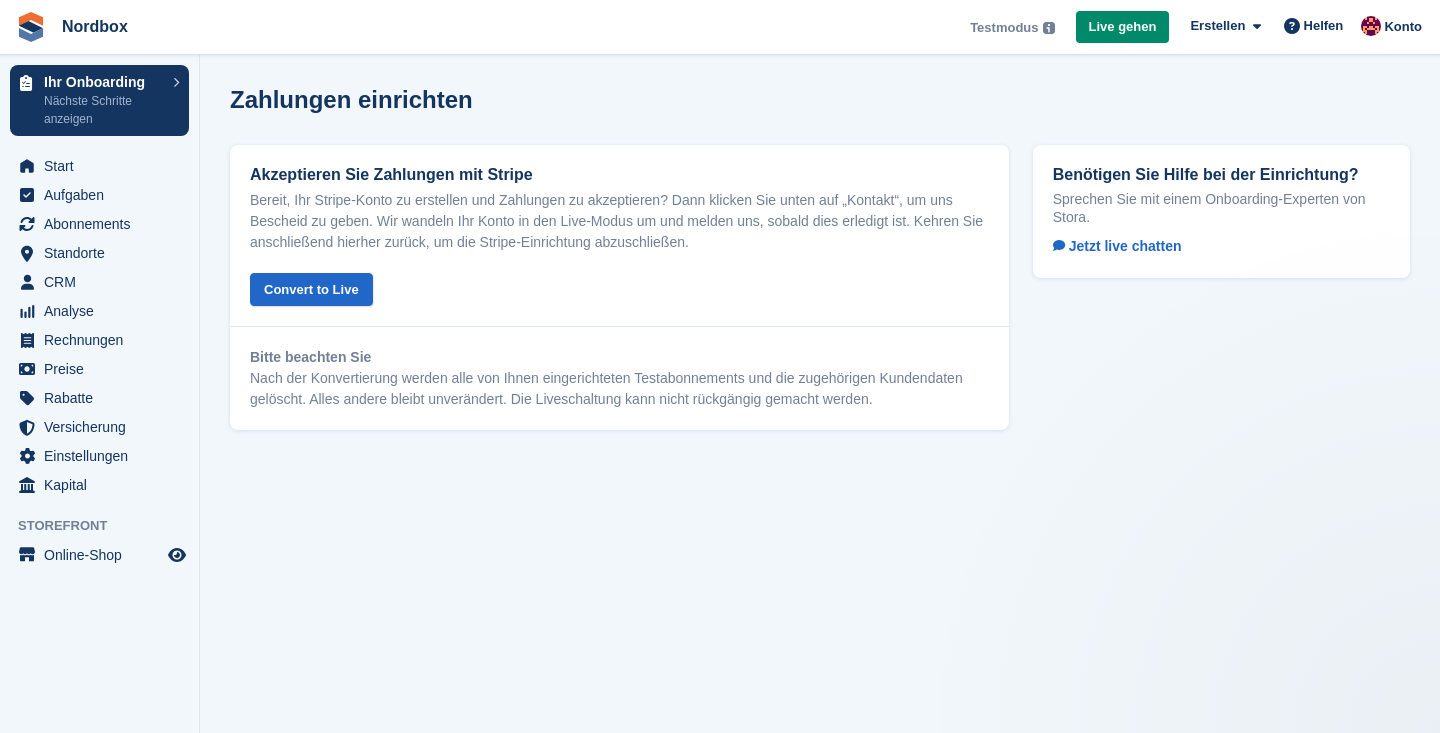 scroll, scrollTop: 0, scrollLeft: 0, axis: both 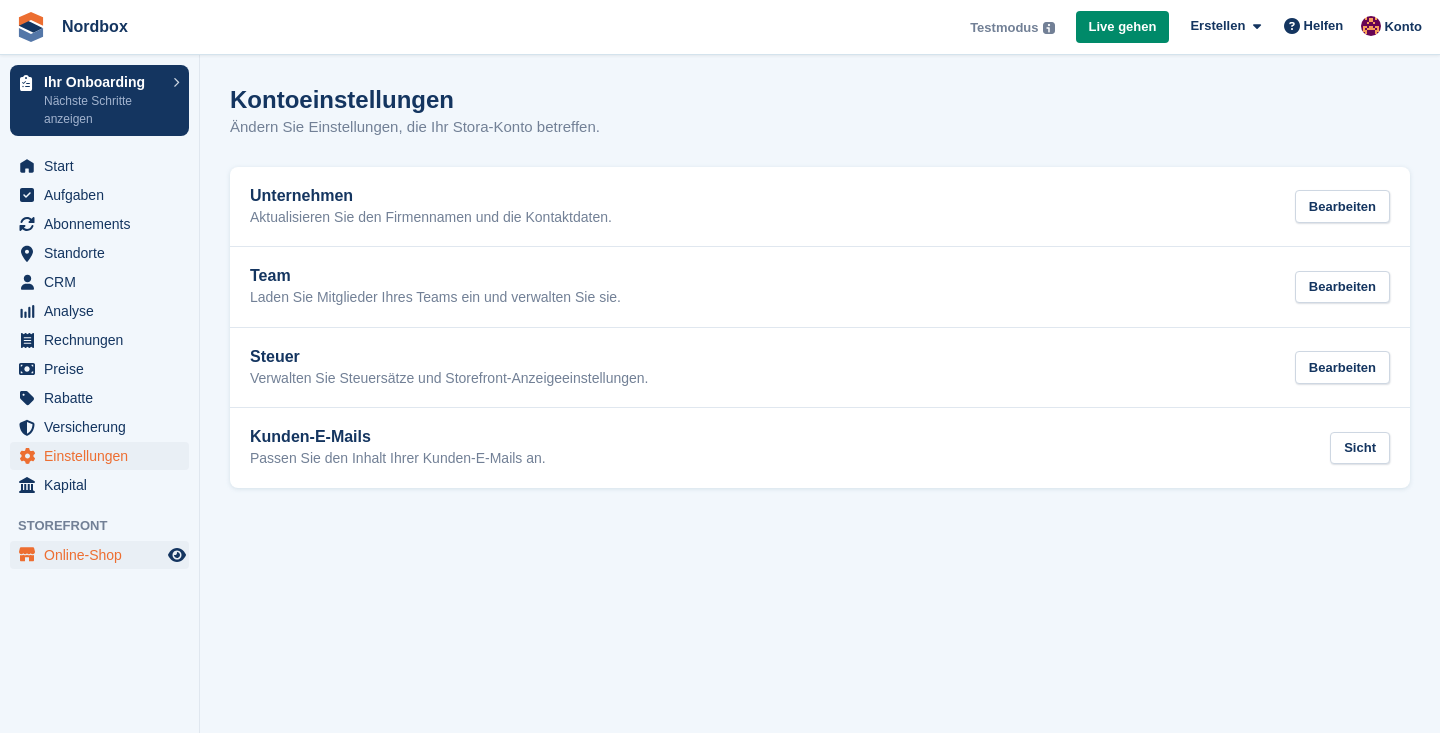 click on "Online-Shop" at bounding box center (104, 555) 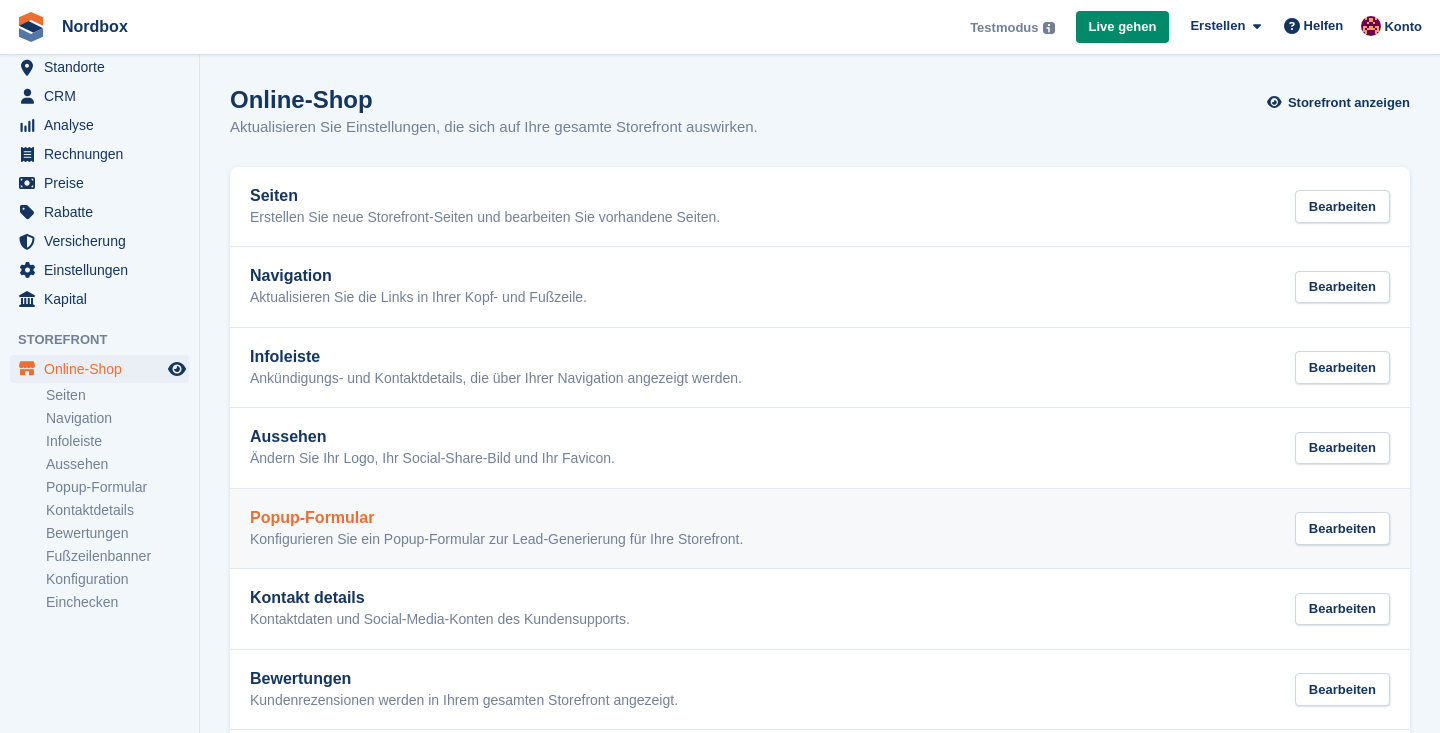 scroll, scrollTop: 185, scrollLeft: 0, axis: vertical 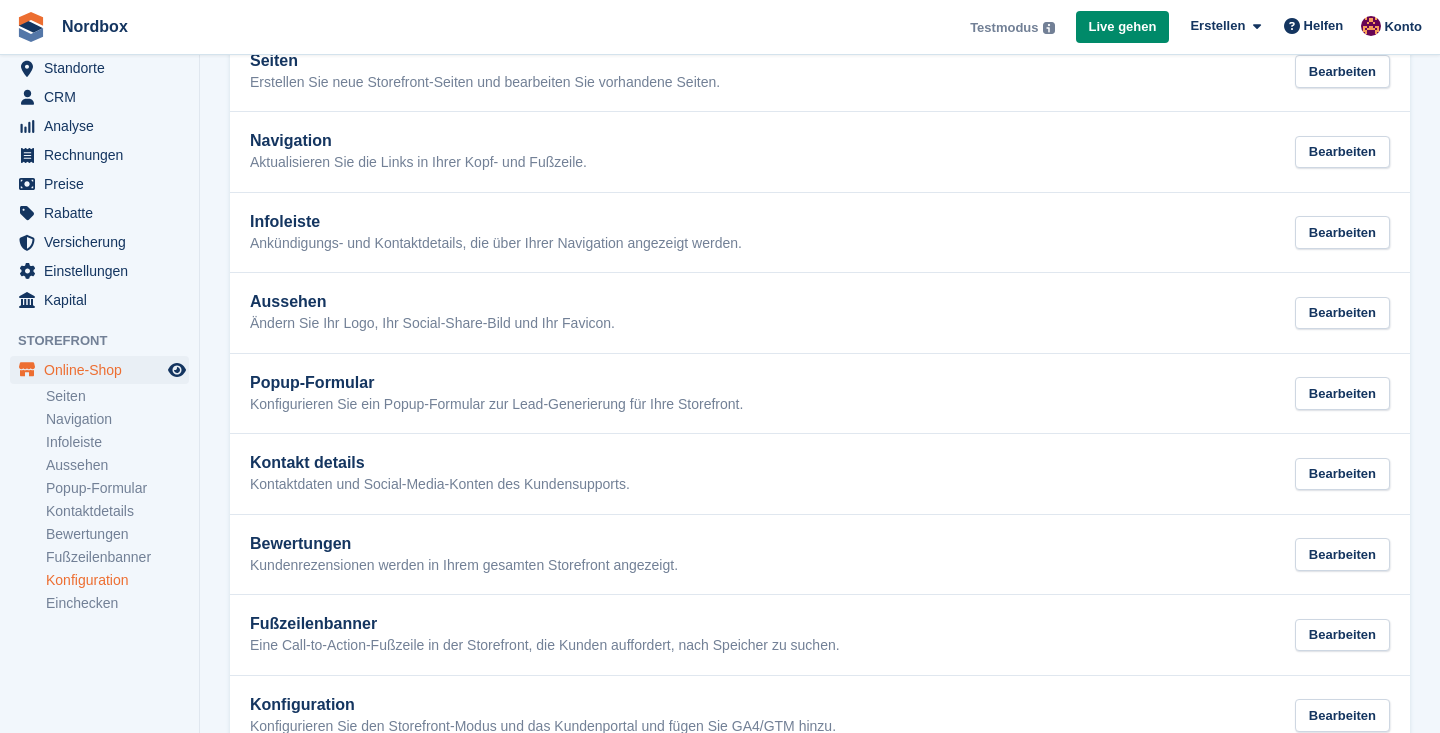 click on "Konfiguration" at bounding box center (117, 580) 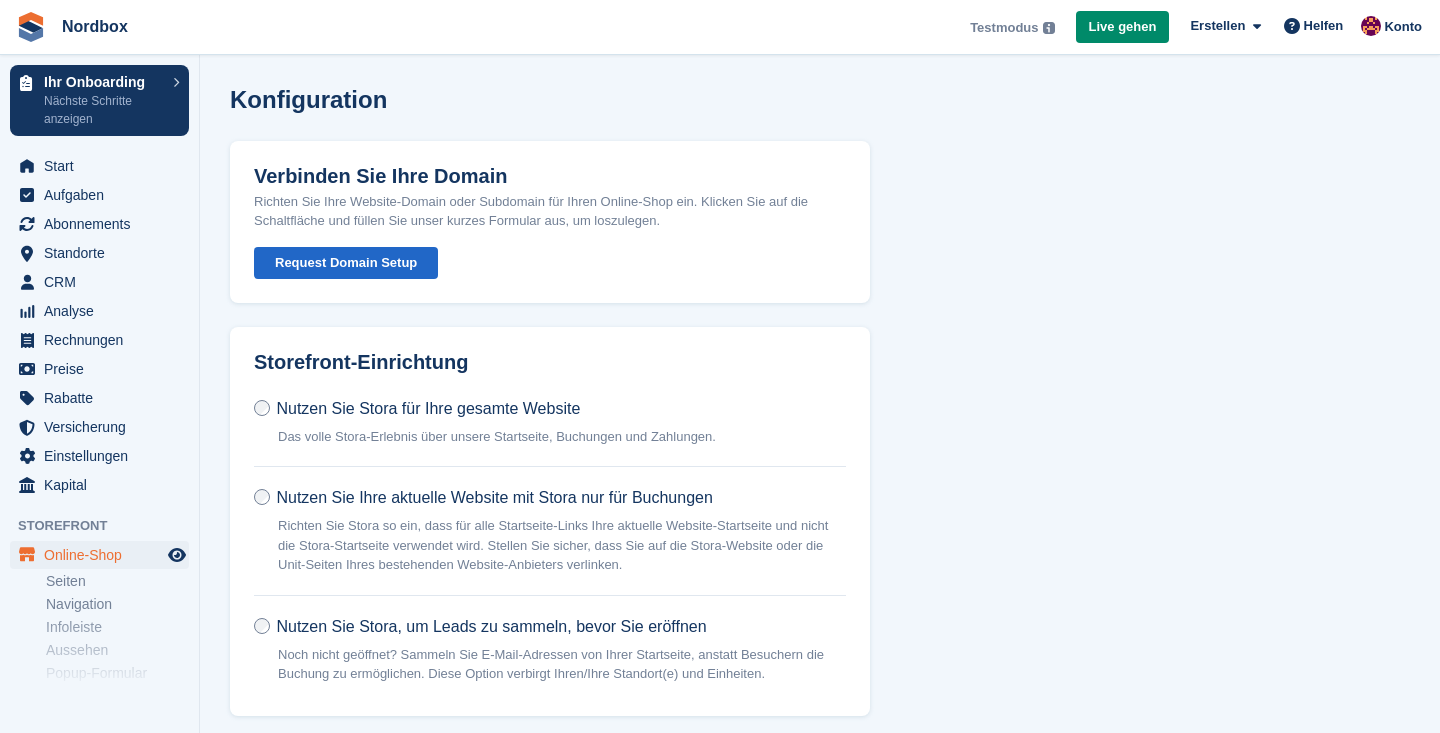 scroll, scrollTop: 0, scrollLeft: 0, axis: both 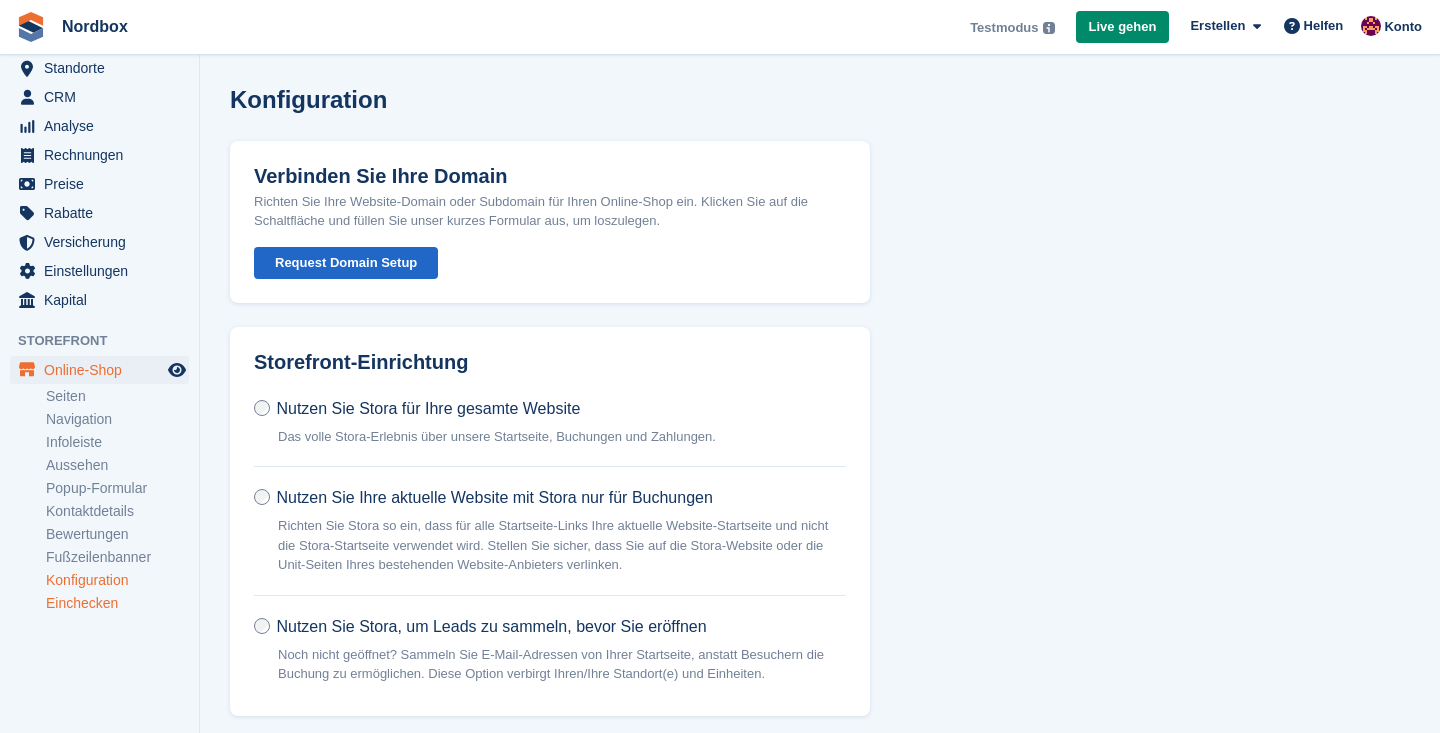 click on "Einchecken" at bounding box center [117, 603] 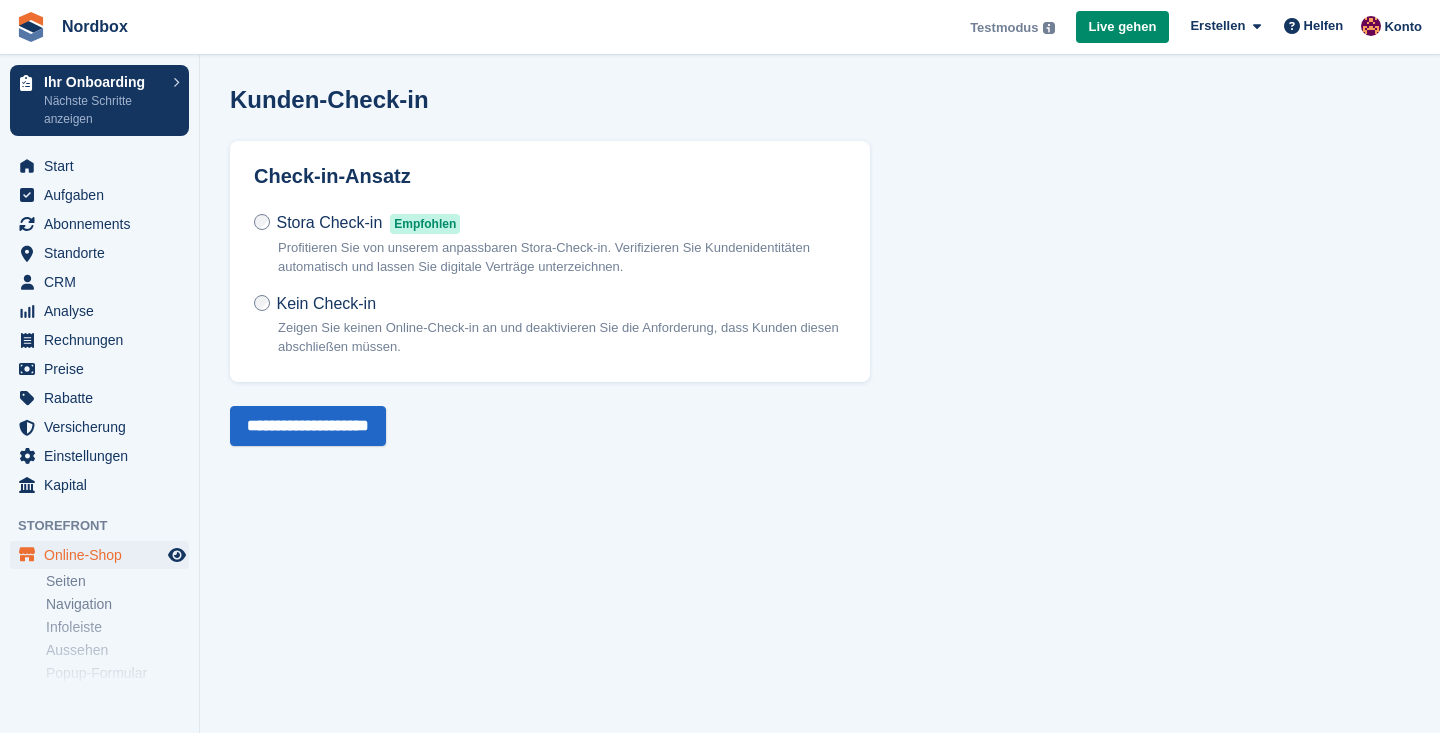 click on "Stora Check-in Empfohlen
Profitieren Sie von unserem anpassbaren Stora-Check-in. Verifizieren Sie Kundenidentitäten automatisch und lassen Sie digitale Verträge unterzeichnen." at bounding box center [550, 252] 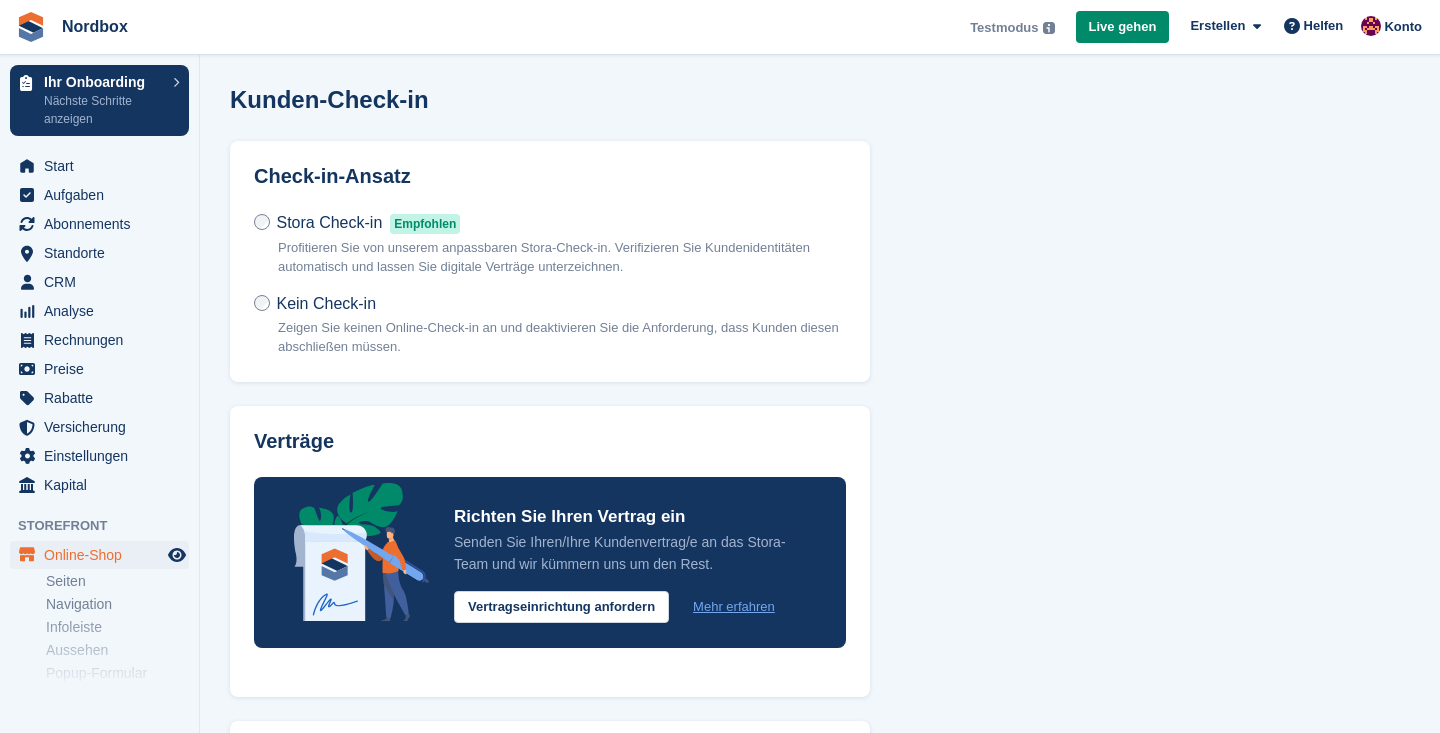scroll, scrollTop: 0, scrollLeft: 0, axis: both 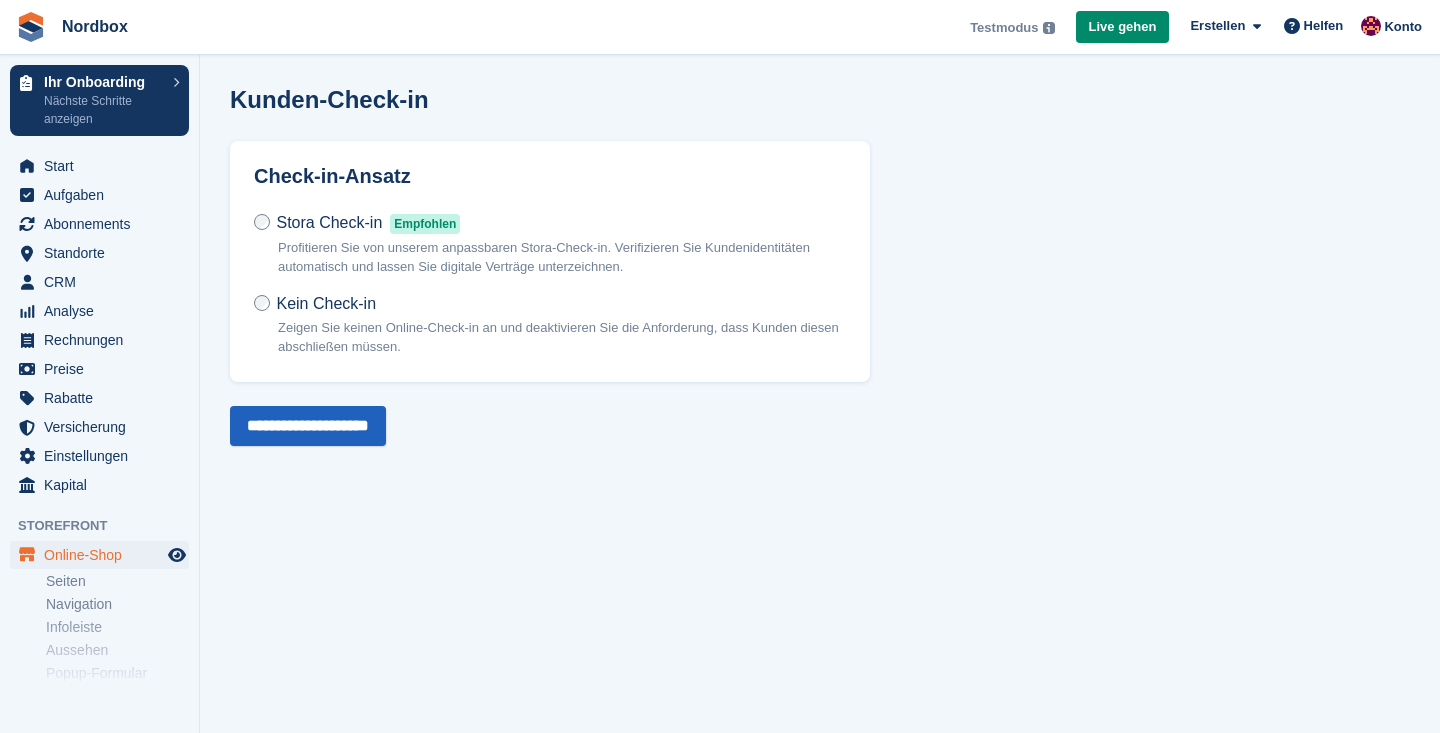 click on "**********" at bounding box center (308, 426) 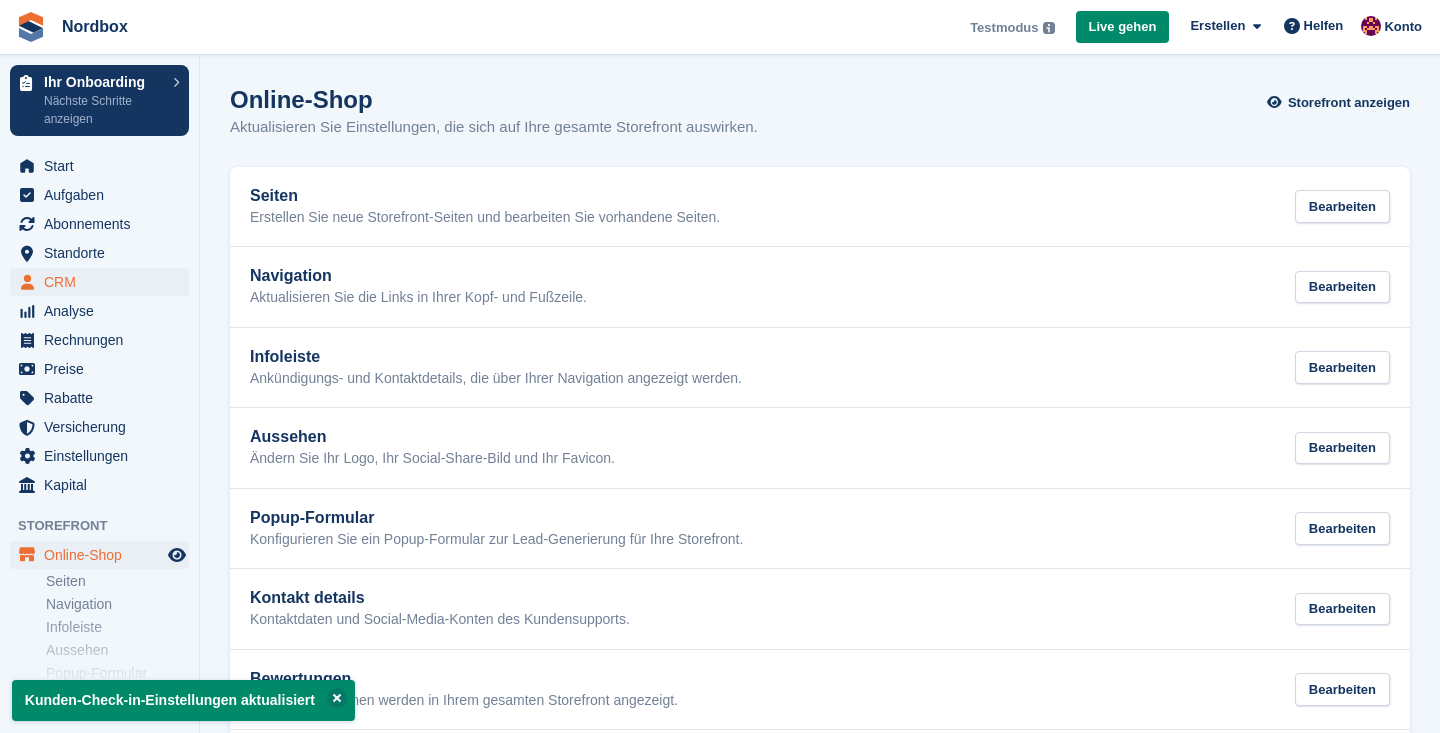 click on "CRM" at bounding box center (104, 282) 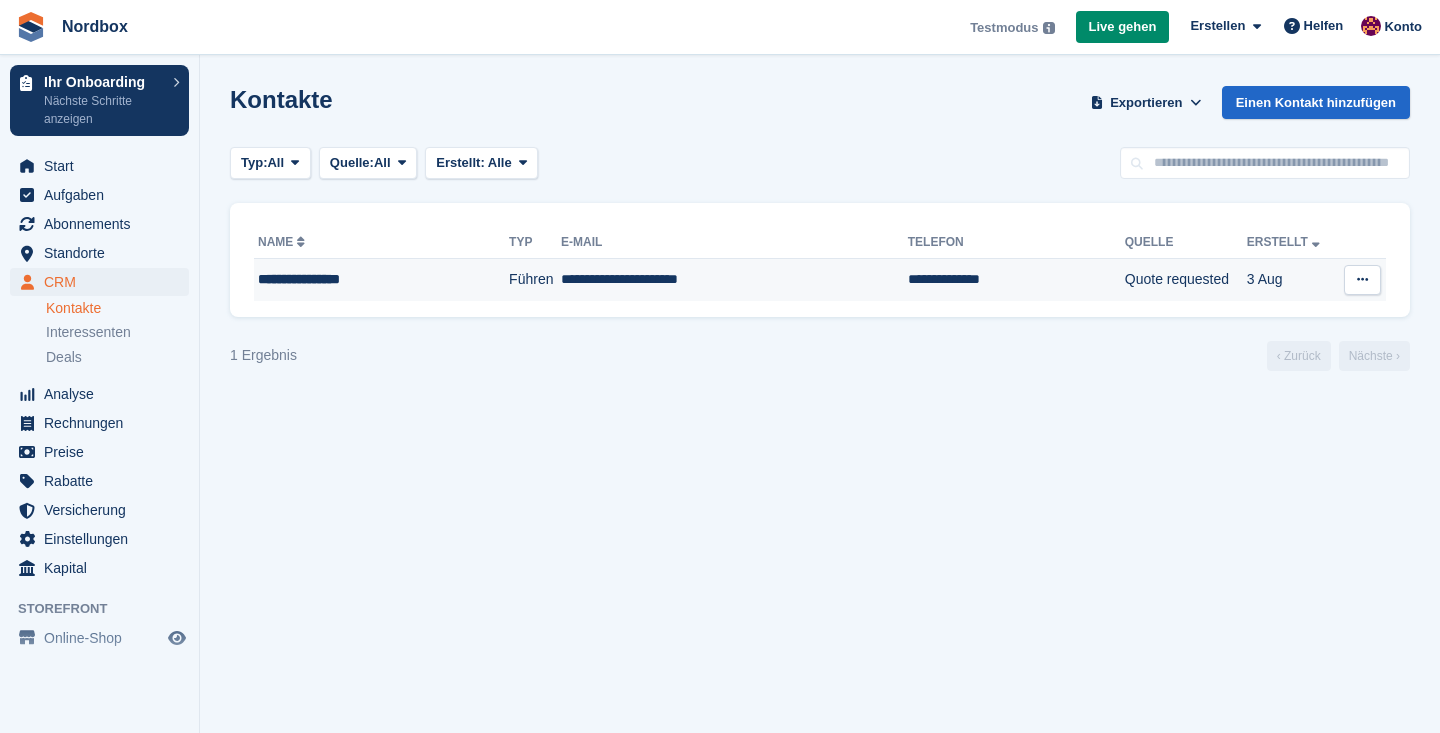 click at bounding box center [1362, 279] 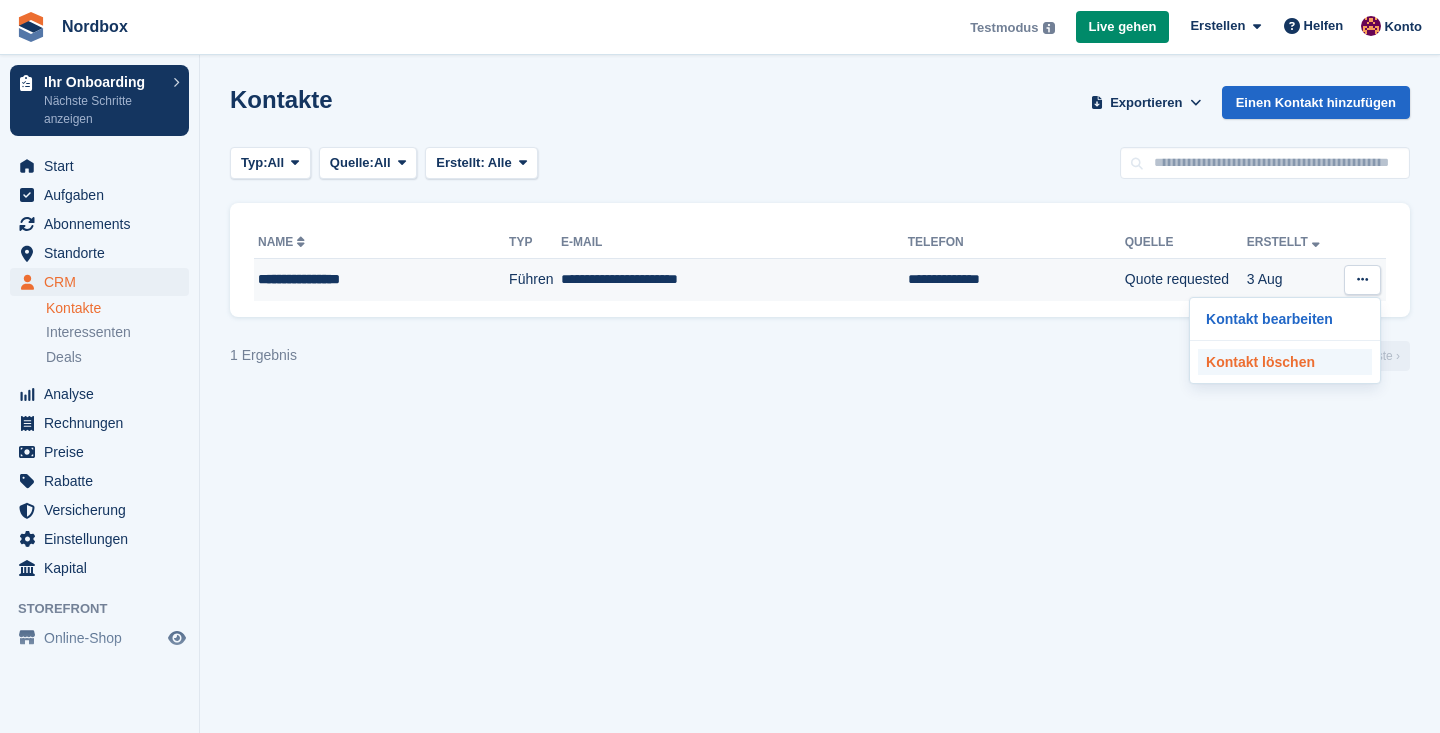 click on "Kontakt löschen" at bounding box center (1285, 362) 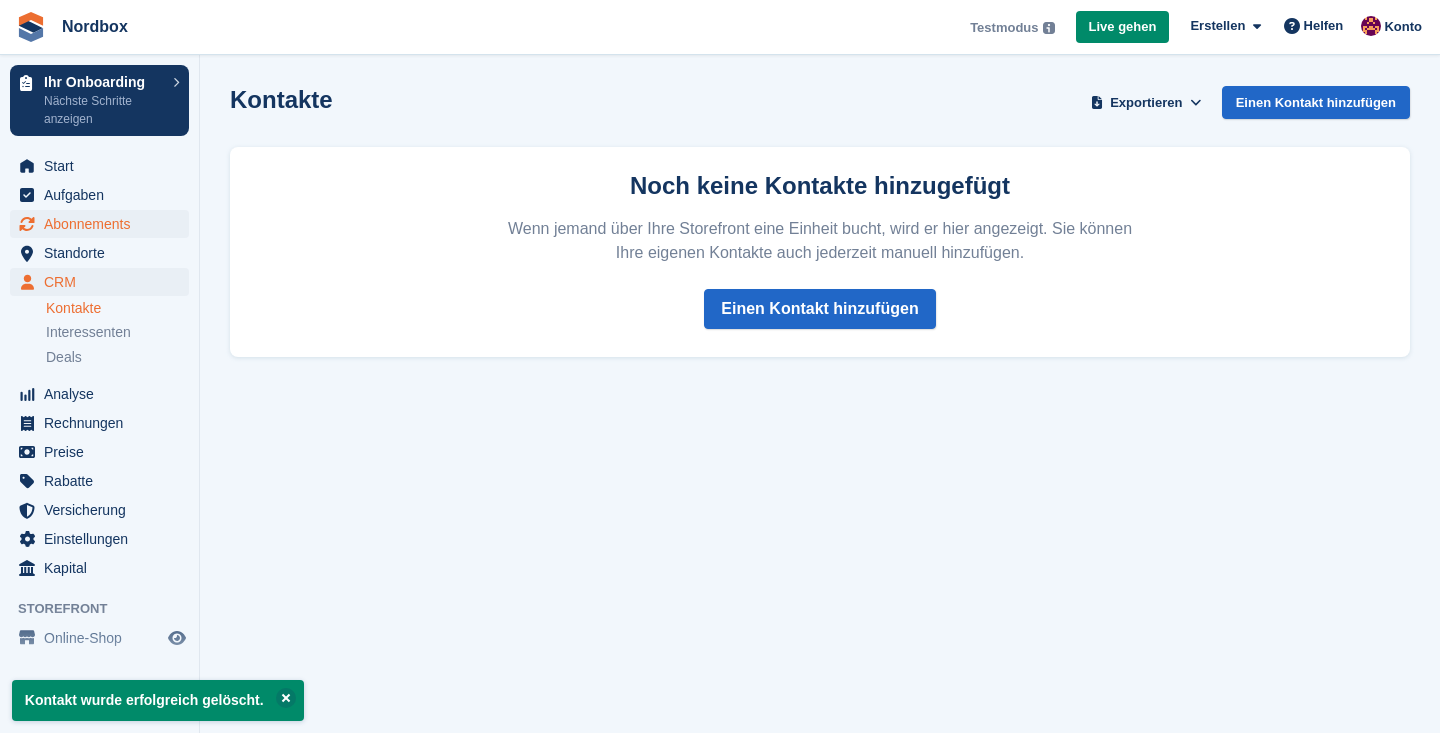 click on "Abonnements" at bounding box center [104, 224] 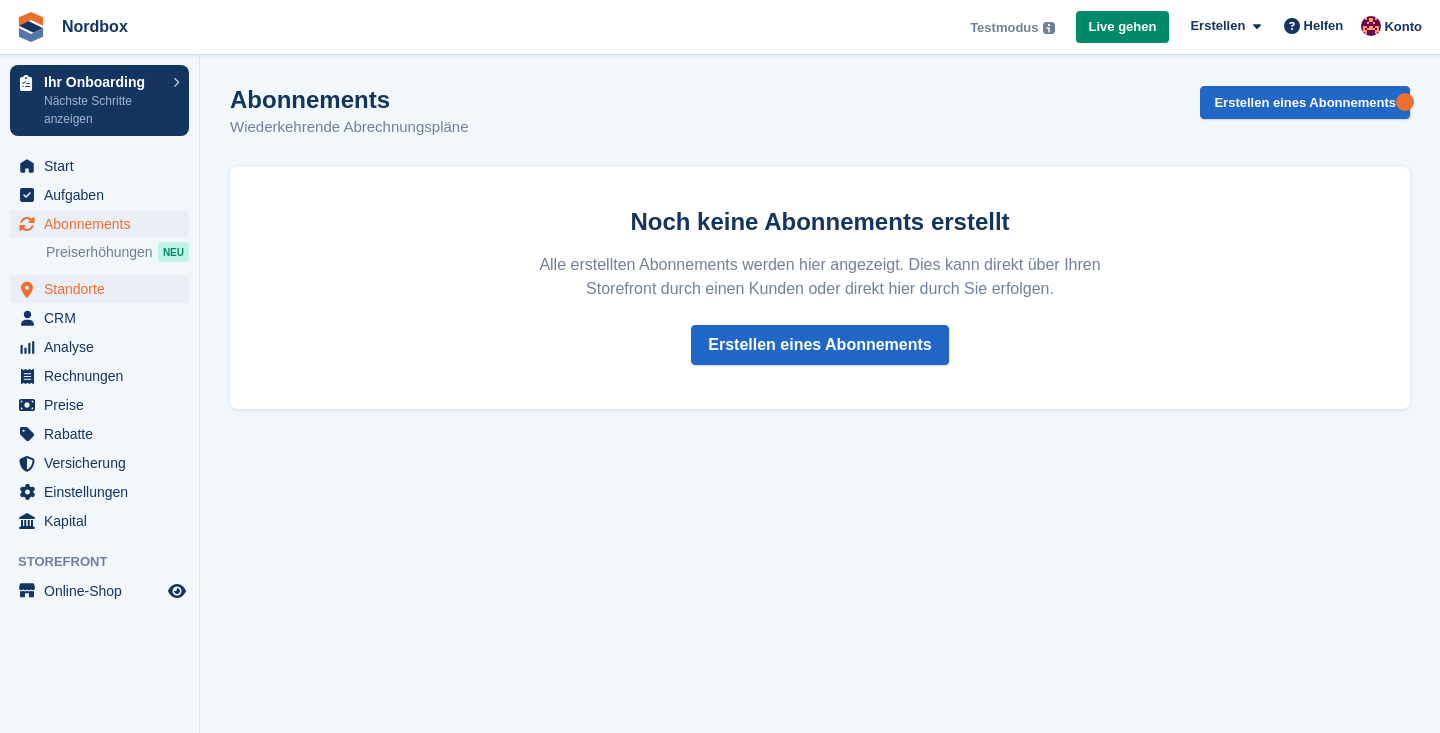 click on "Standorte" at bounding box center (104, 289) 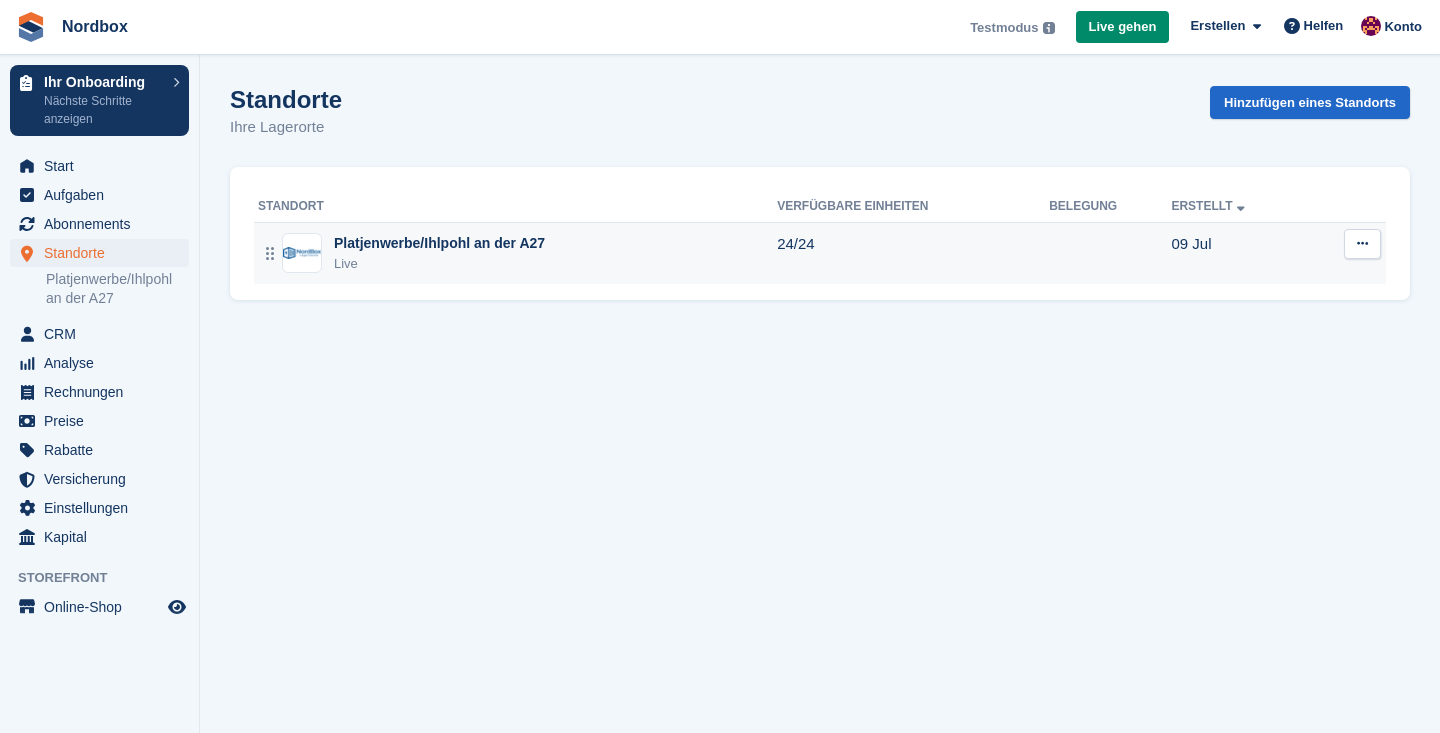click on "Platjenwerbe/Ihlpohl an der A27" at bounding box center (439, 243) 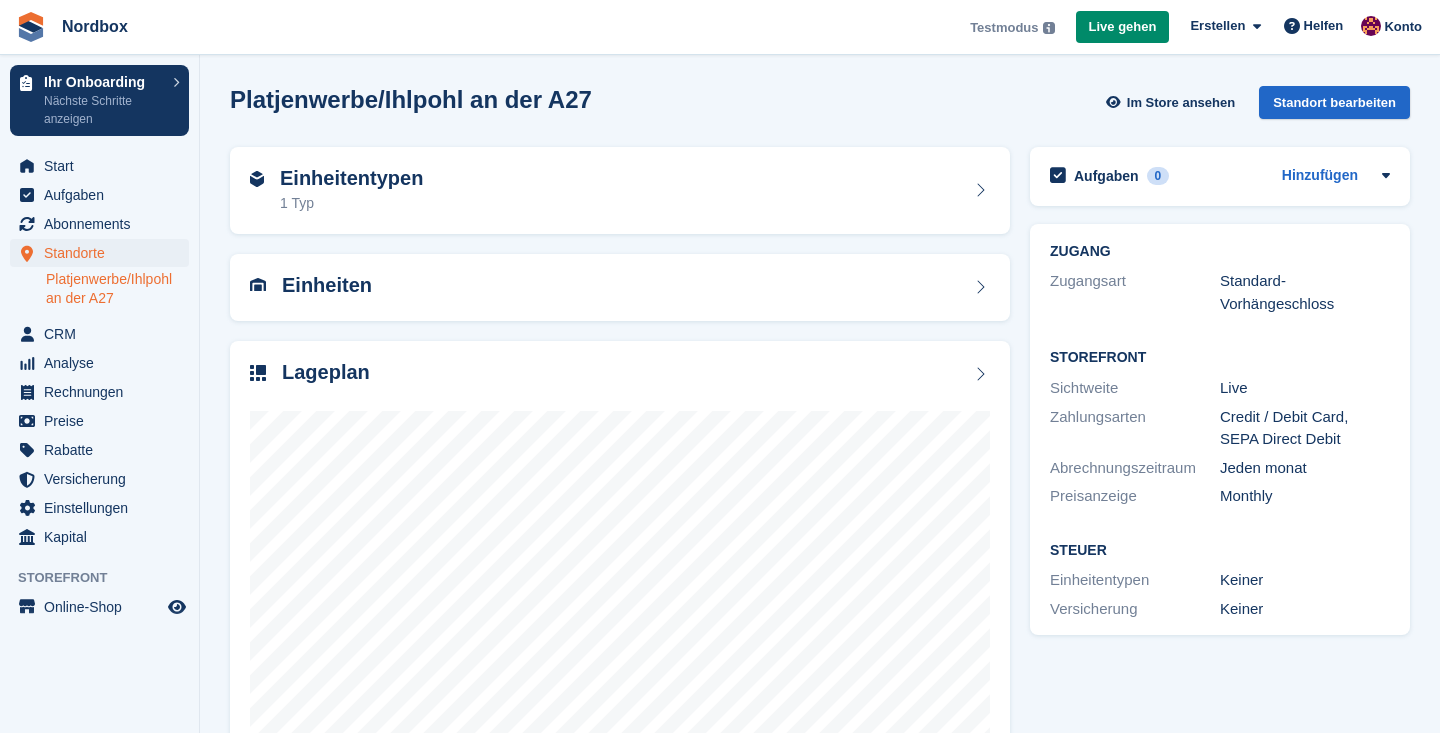 scroll, scrollTop: 0, scrollLeft: 0, axis: both 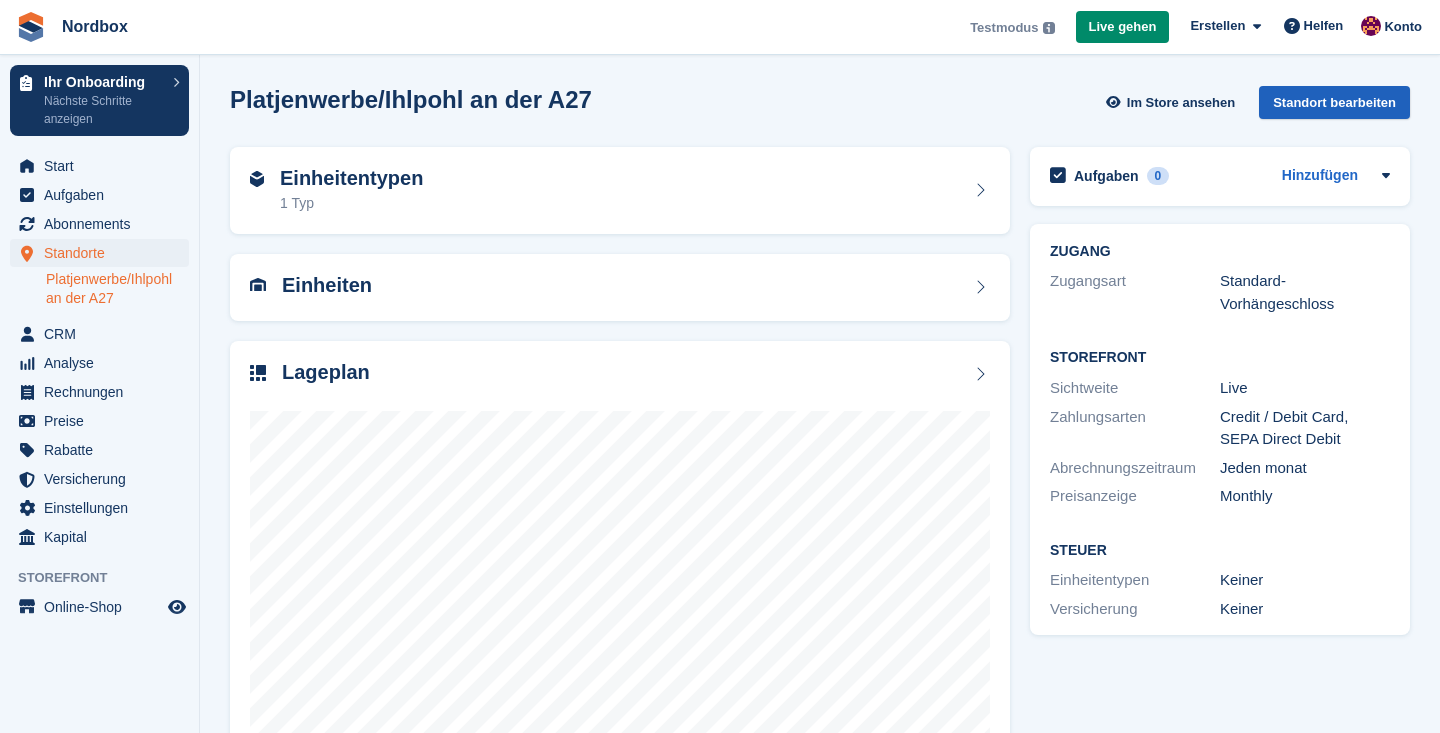 click on "Standort bearbeiten" at bounding box center (1334, 102) 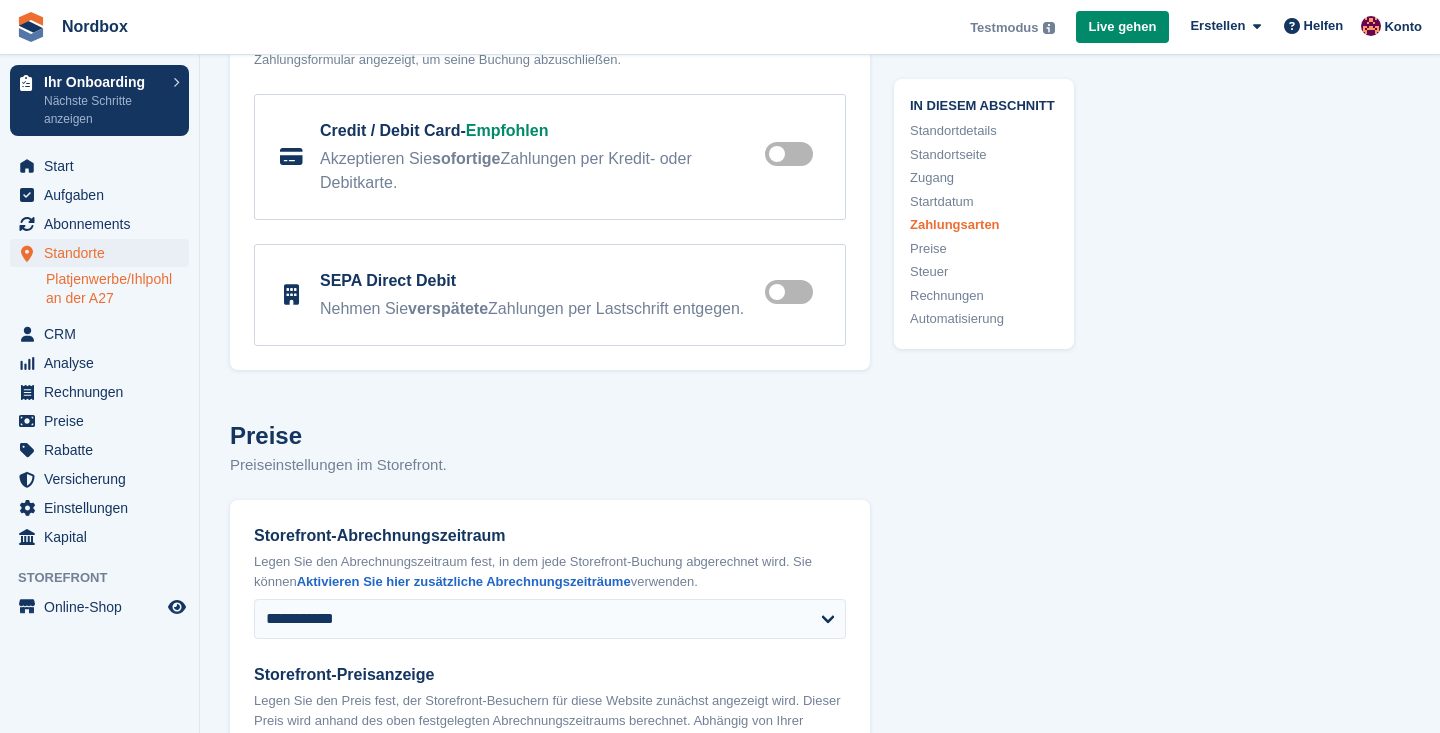 scroll, scrollTop: 6190, scrollLeft: 0, axis: vertical 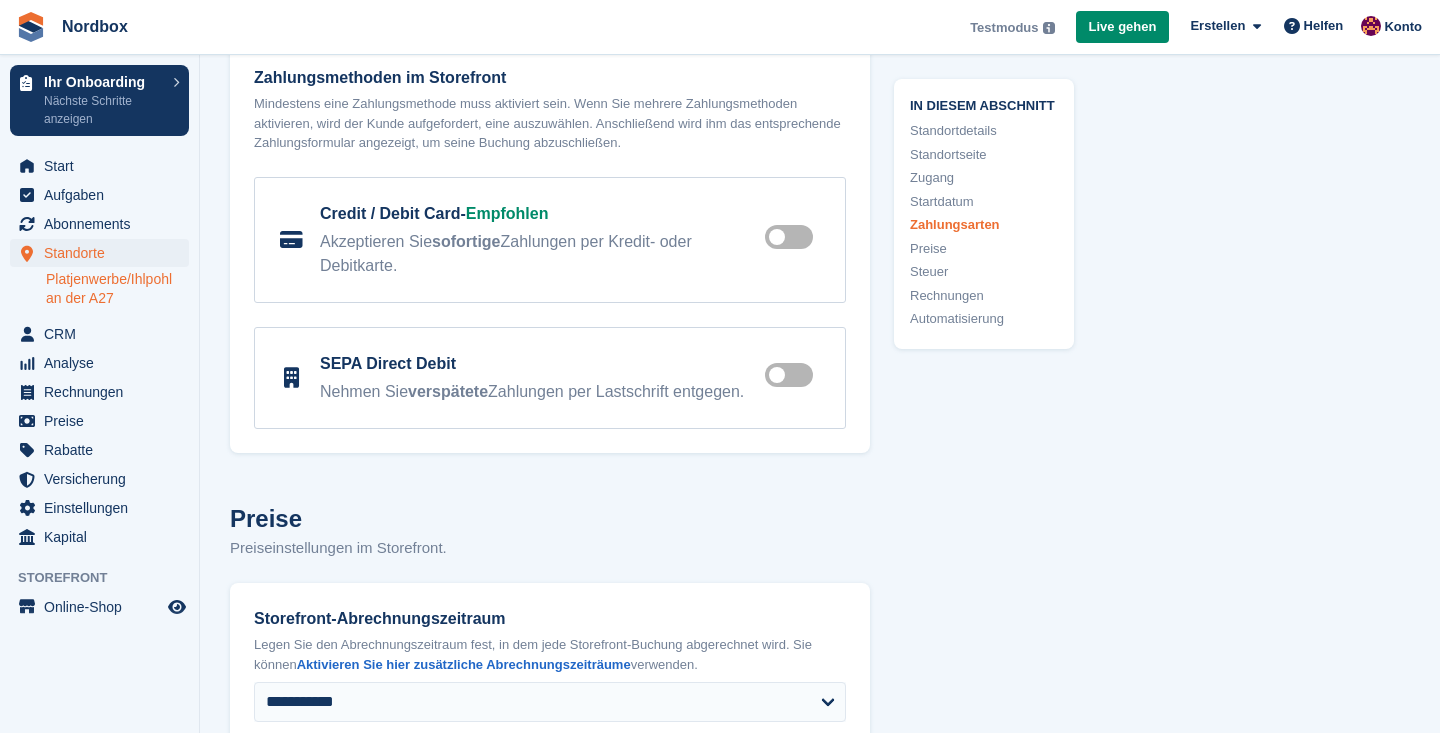 click at bounding box center [793, 237] 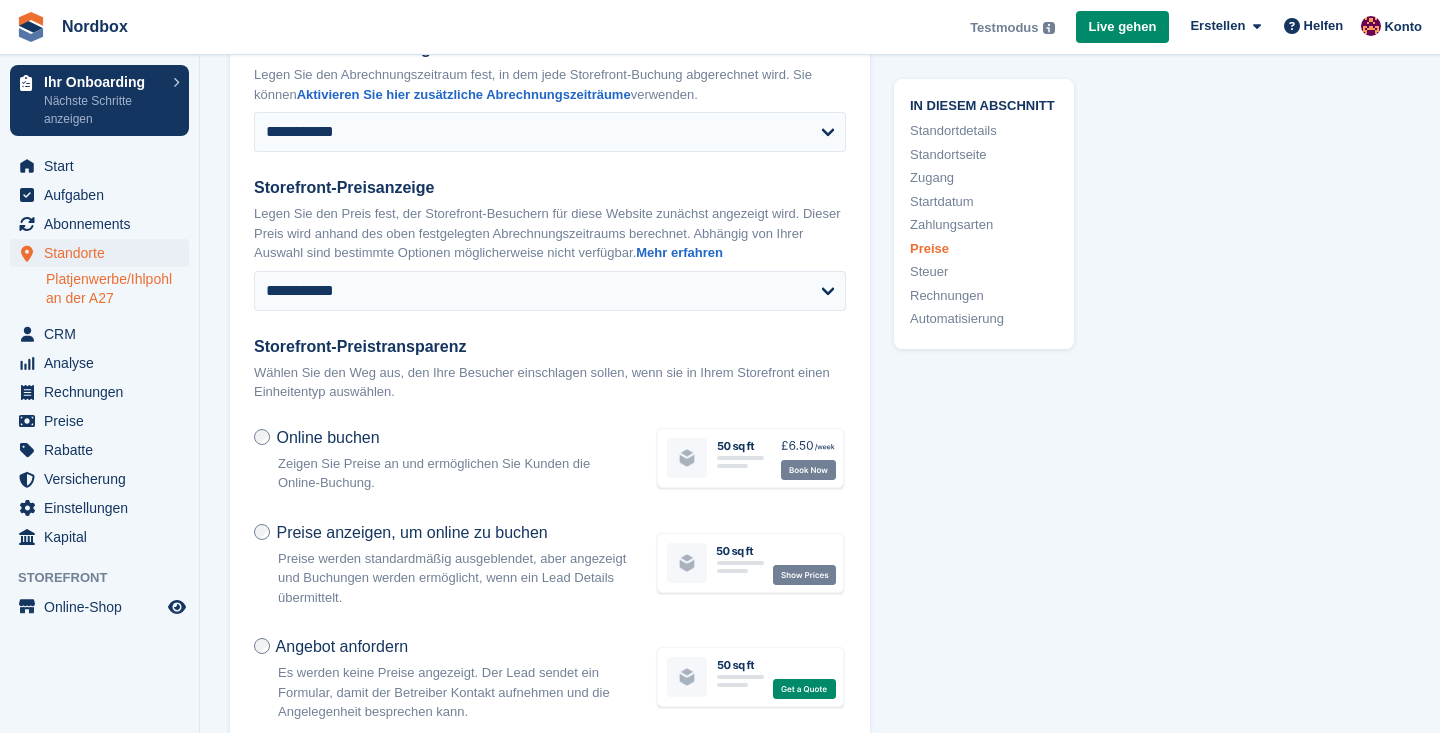 scroll, scrollTop: 6762, scrollLeft: 0, axis: vertical 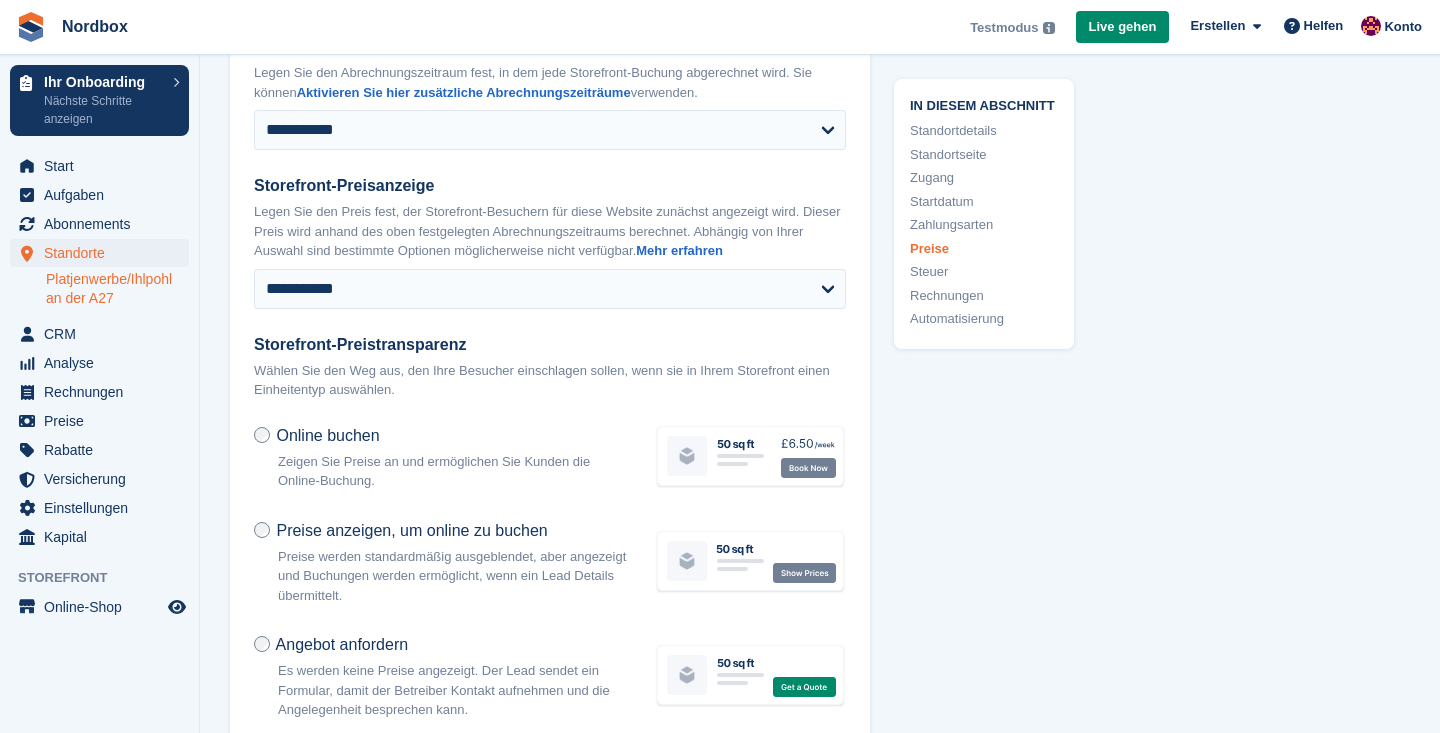 click on "**********" at bounding box center [550, 383] 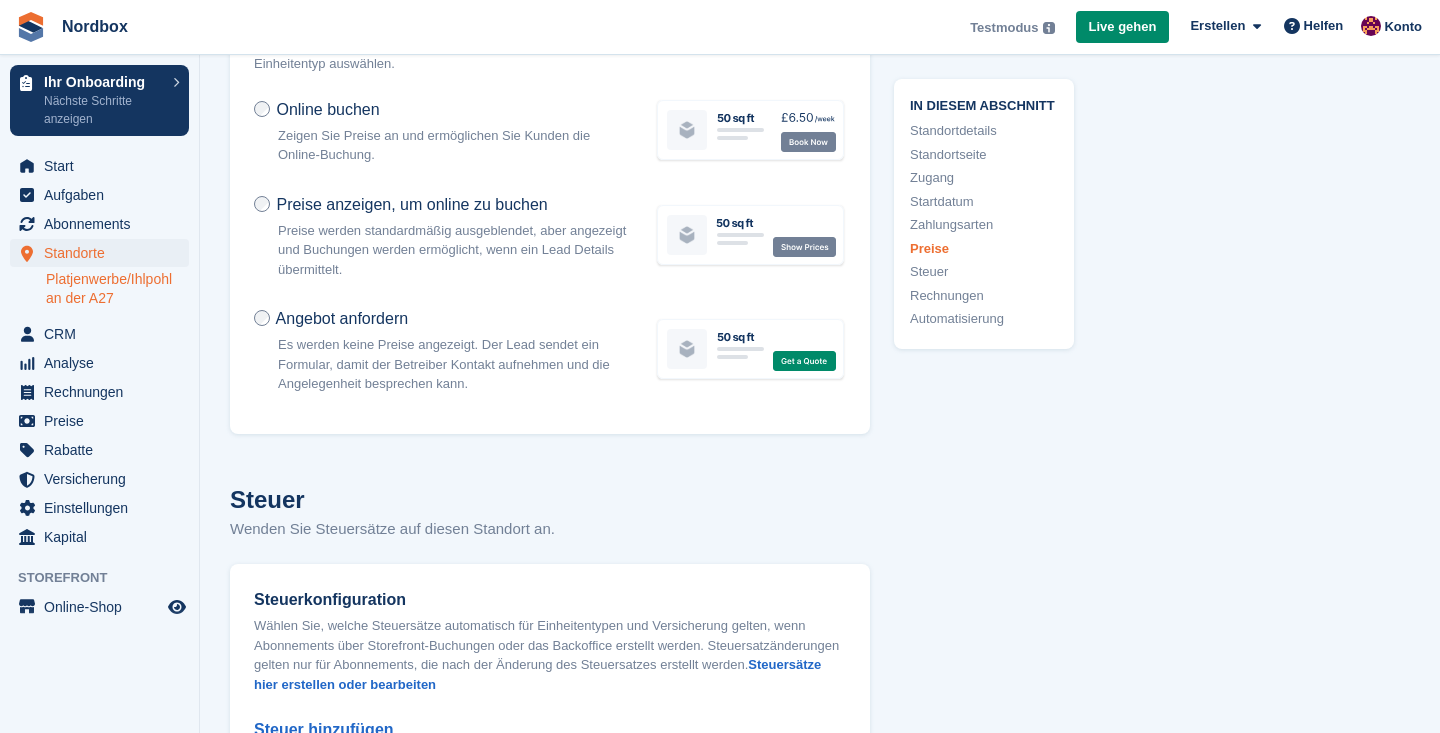 scroll, scrollTop: 7086, scrollLeft: 0, axis: vertical 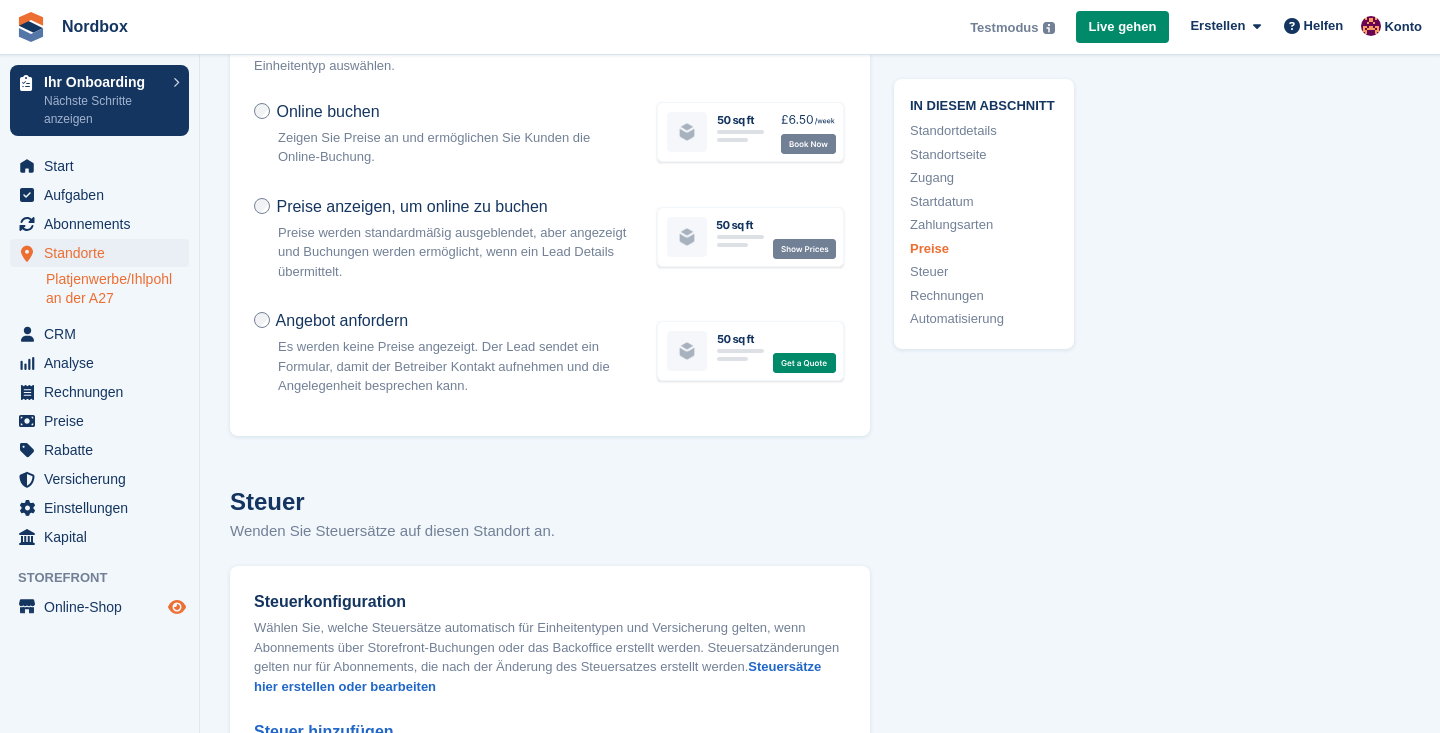 click at bounding box center [177, 607] 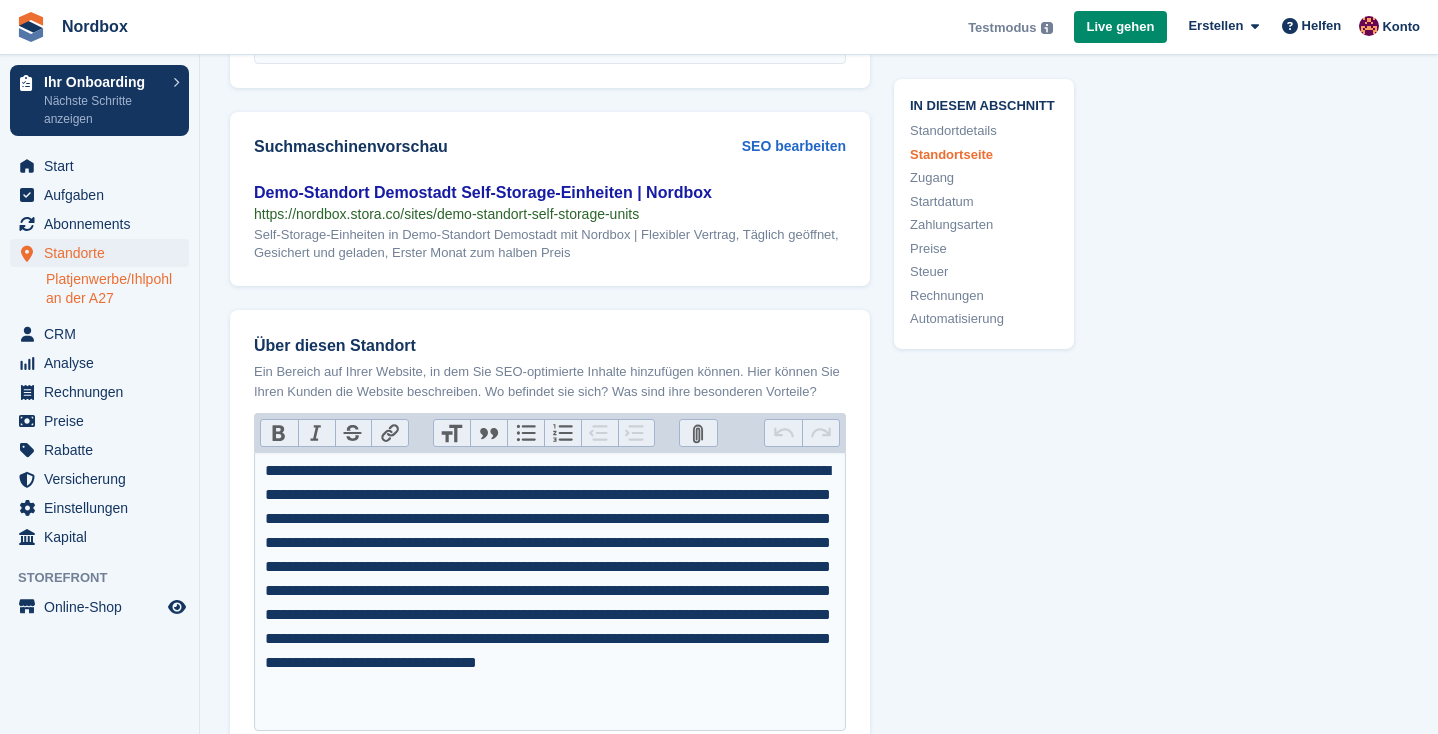 scroll, scrollTop: 2173, scrollLeft: 0, axis: vertical 